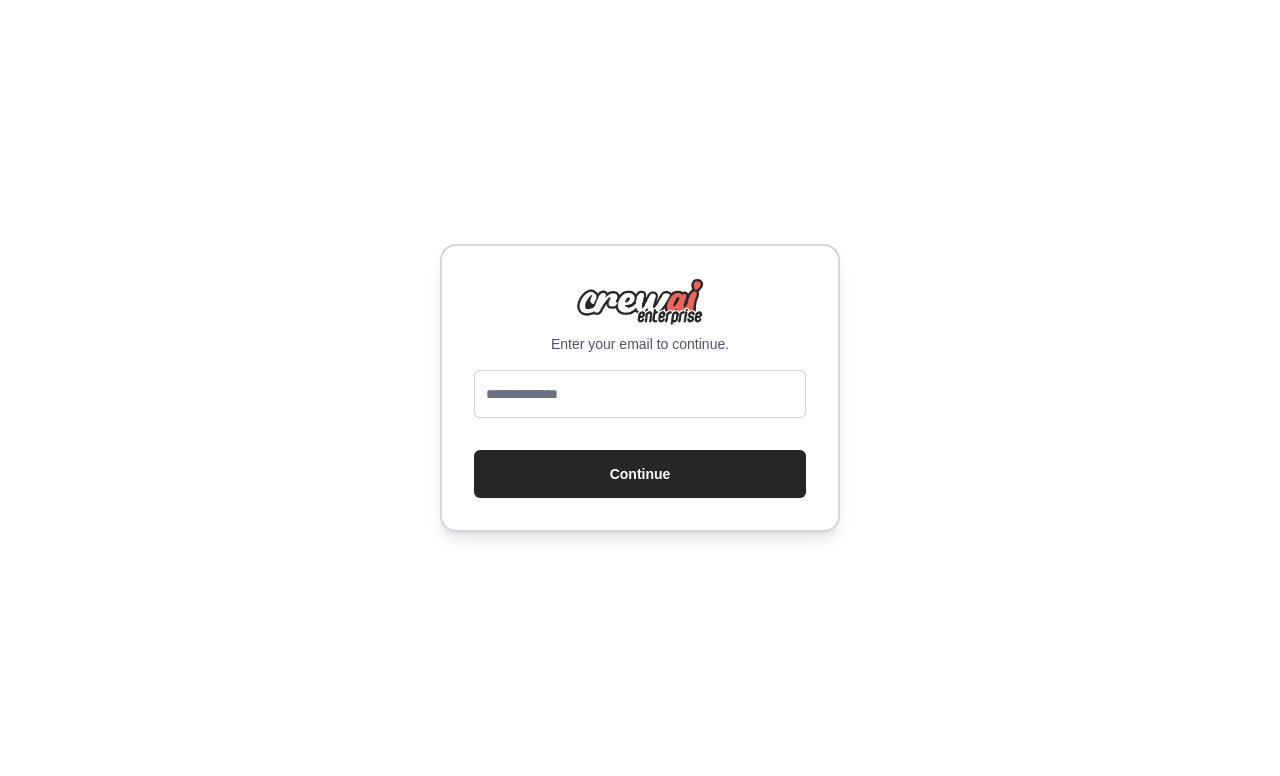 scroll, scrollTop: 0, scrollLeft: 0, axis: both 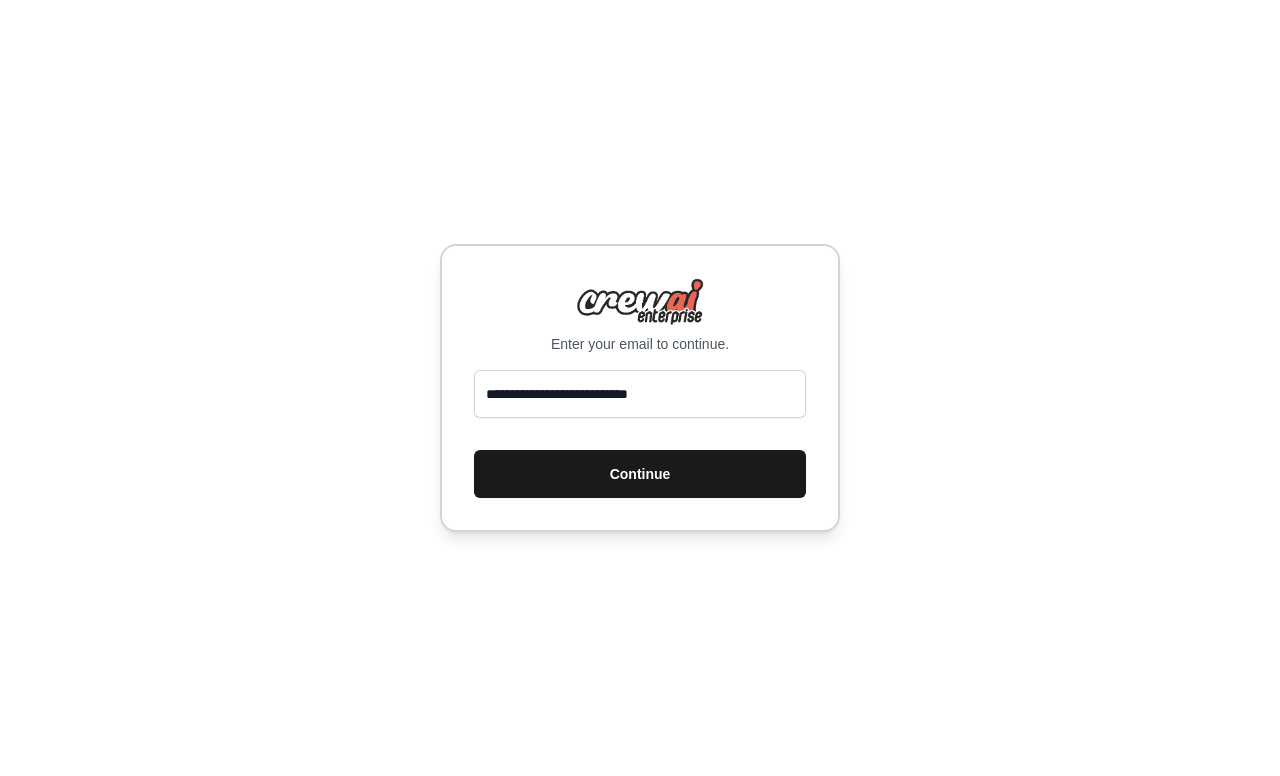 click on "Continue" at bounding box center (640, 474) 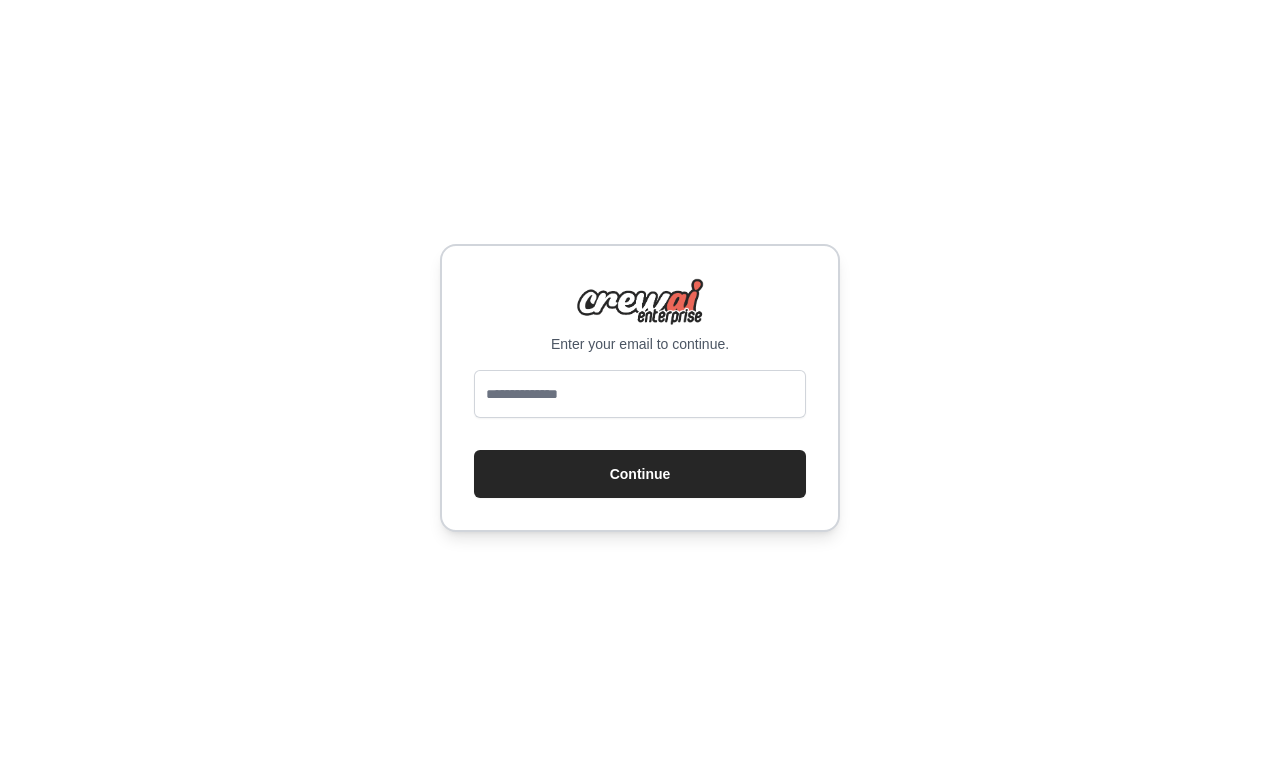 scroll, scrollTop: 0, scrollLeft: 0, axis: both 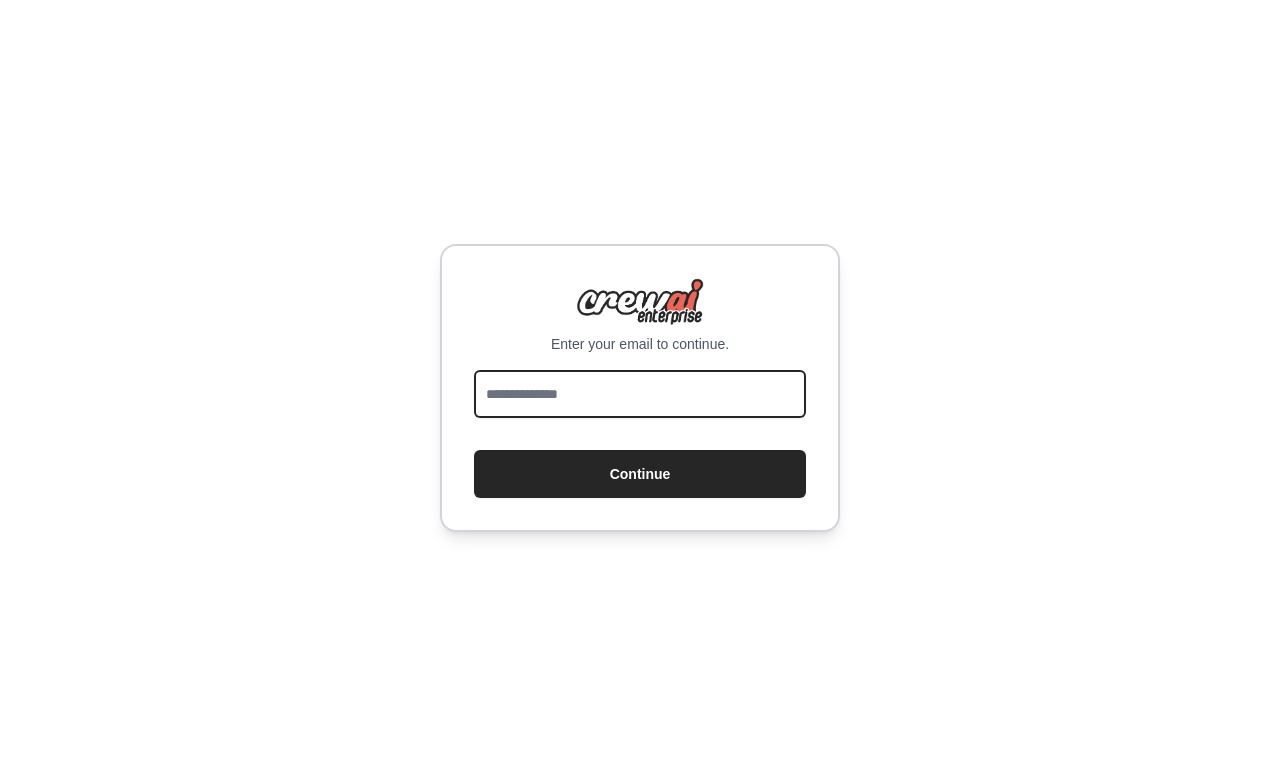 click at bounding box center (640, 394) 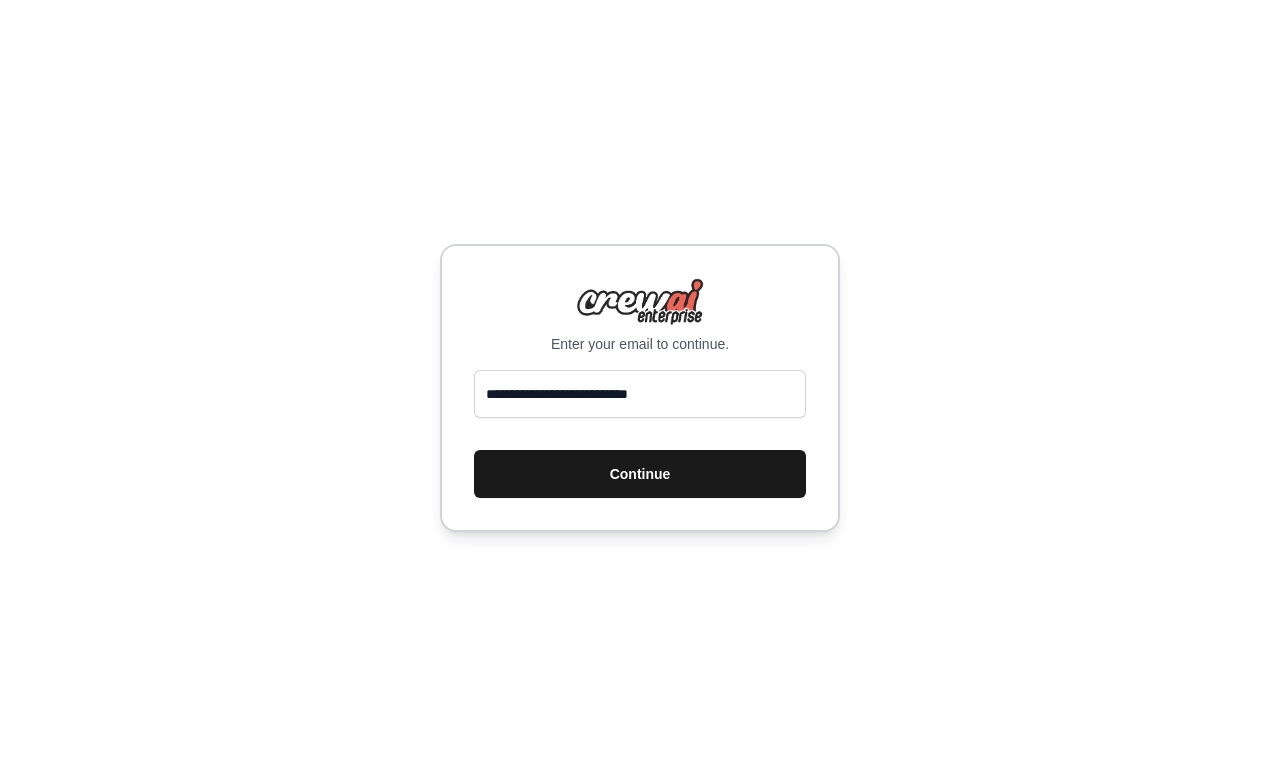 click on "Continue" at bounding box center (640, 474) 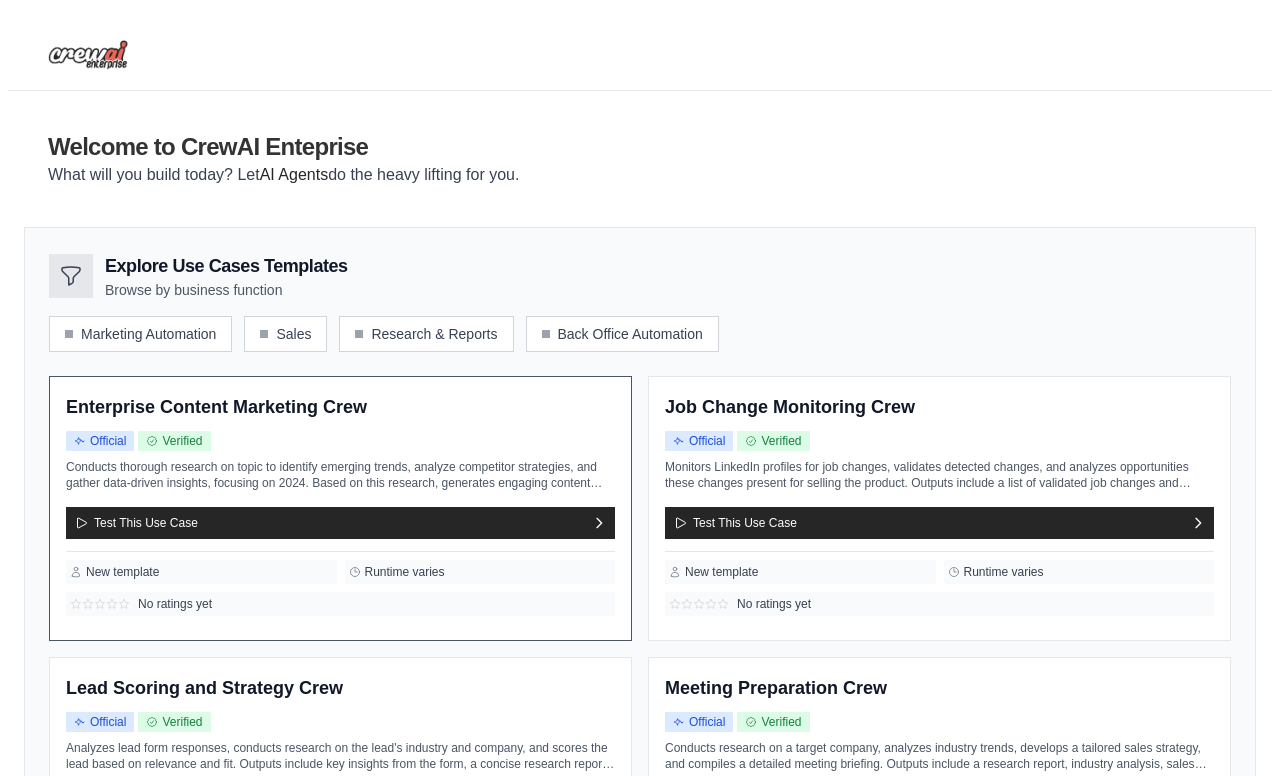 scroll, scrollTop: 0, scrollLeft: 0, axis: both 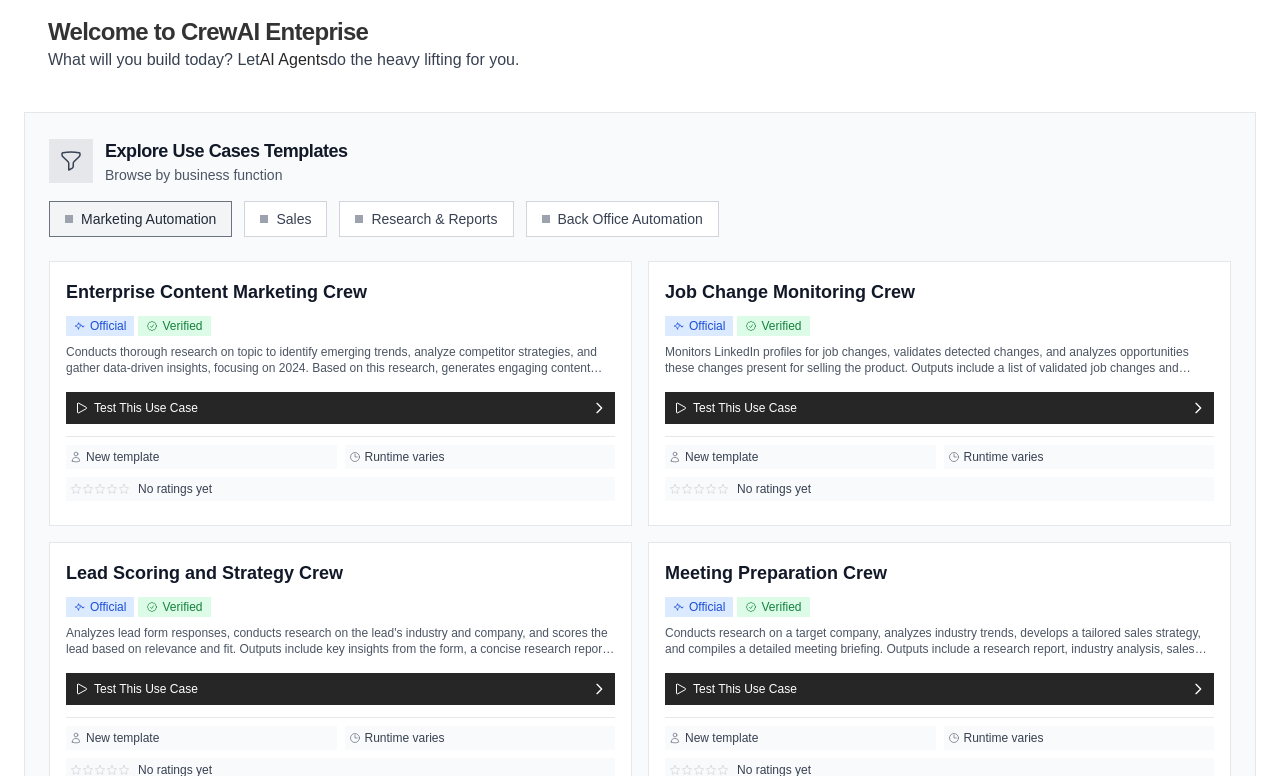 click on "Marketing Automation" at bounding box center (140, 219) 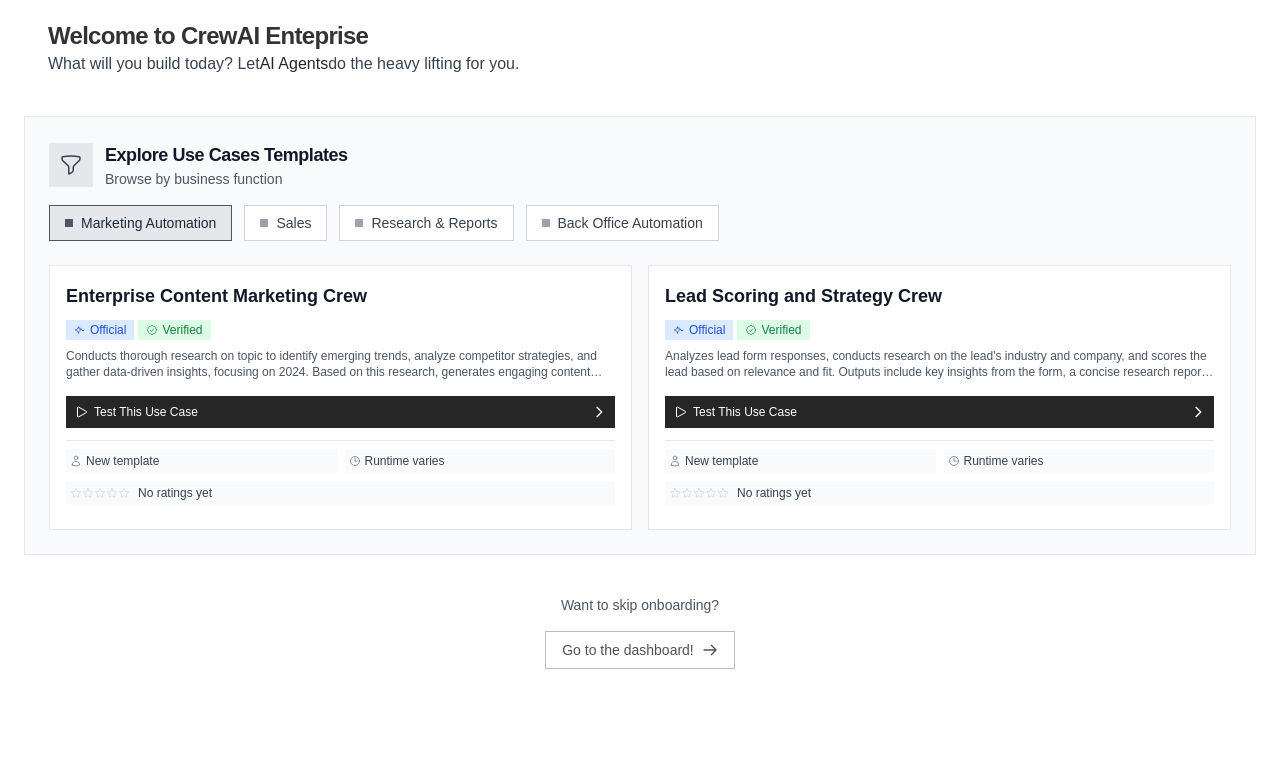 click on "Marketing Automation" at bounding box center [140, 223] 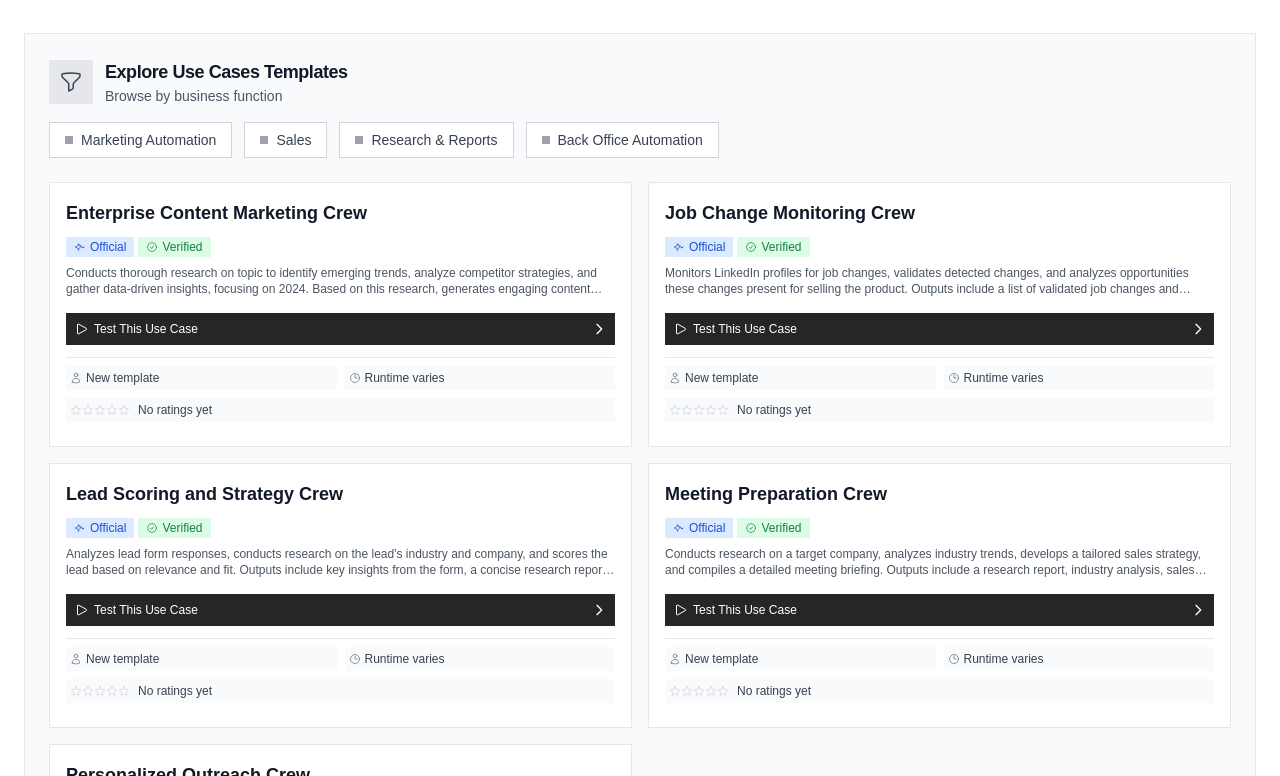 scroll, scrollTop: 0, scrollLeft: 0, axis: both 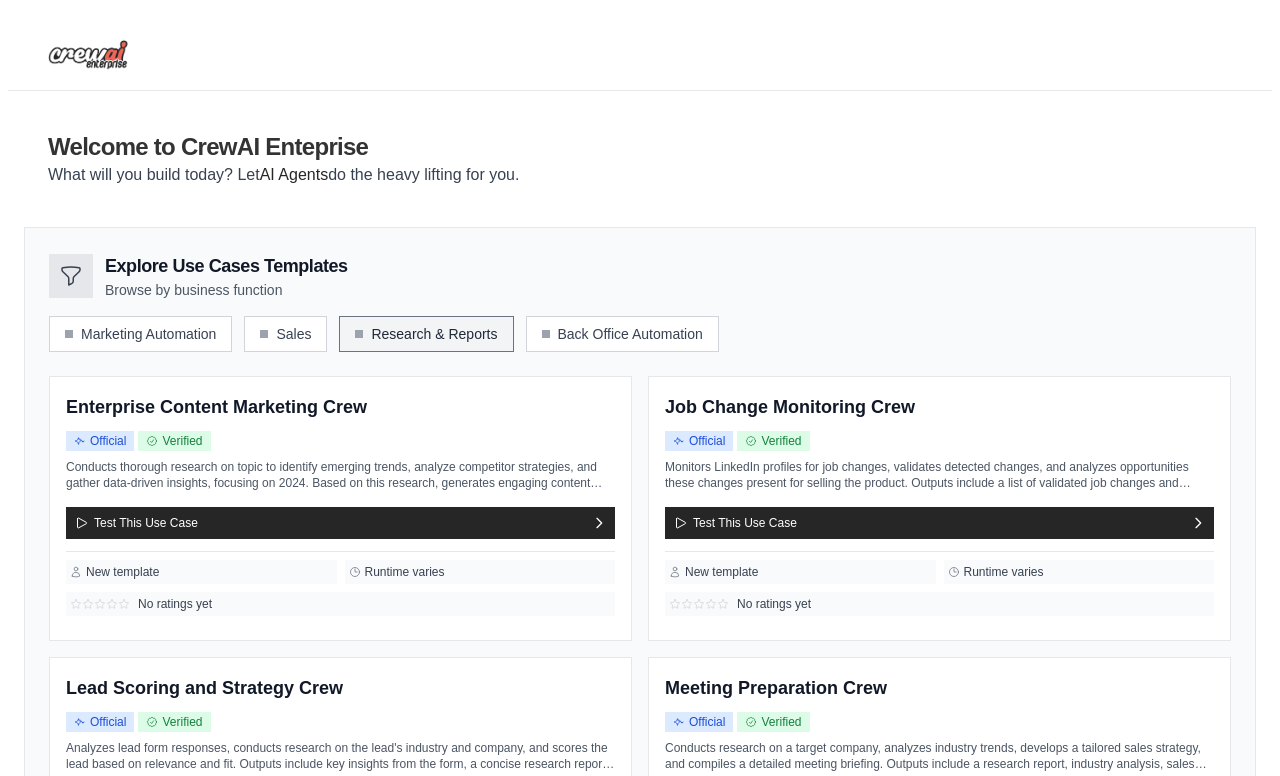 click on "Research & Reports" at bounding box center (426, 334) 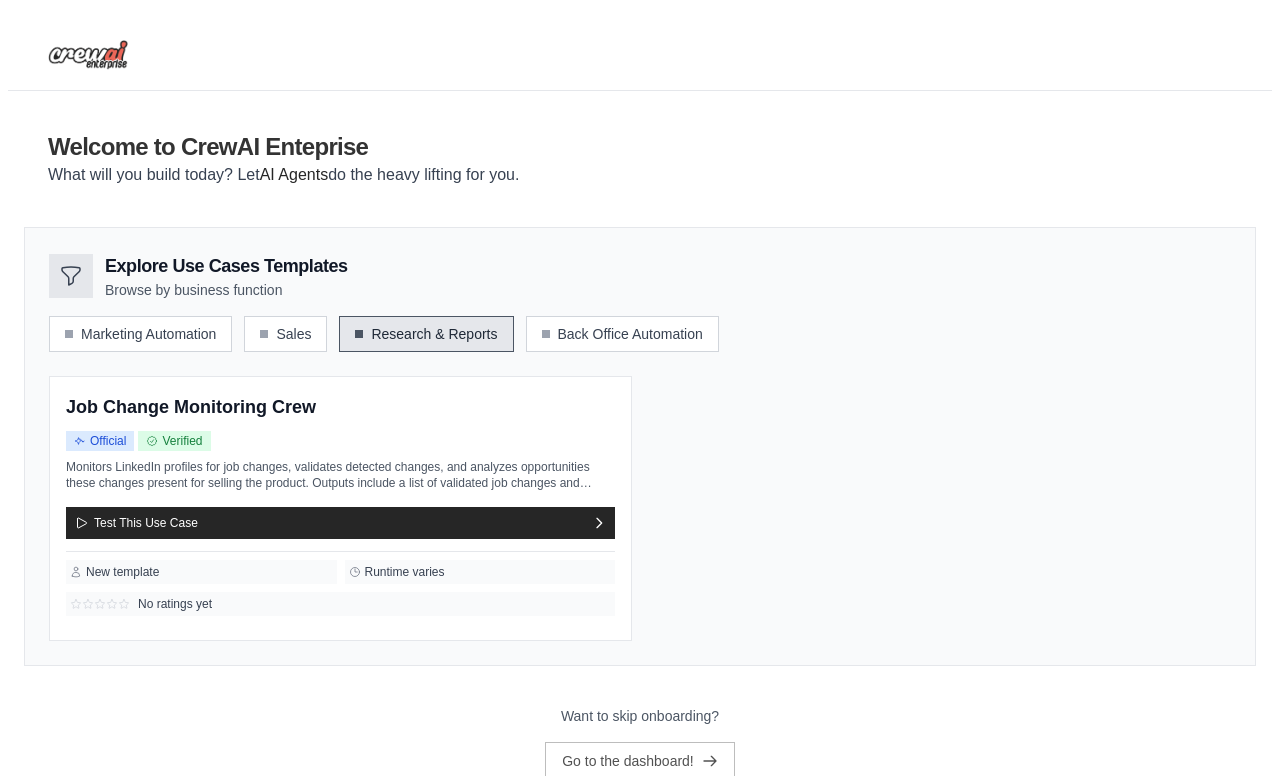 click on "Research & Reports" at bounding box center (426, 334) 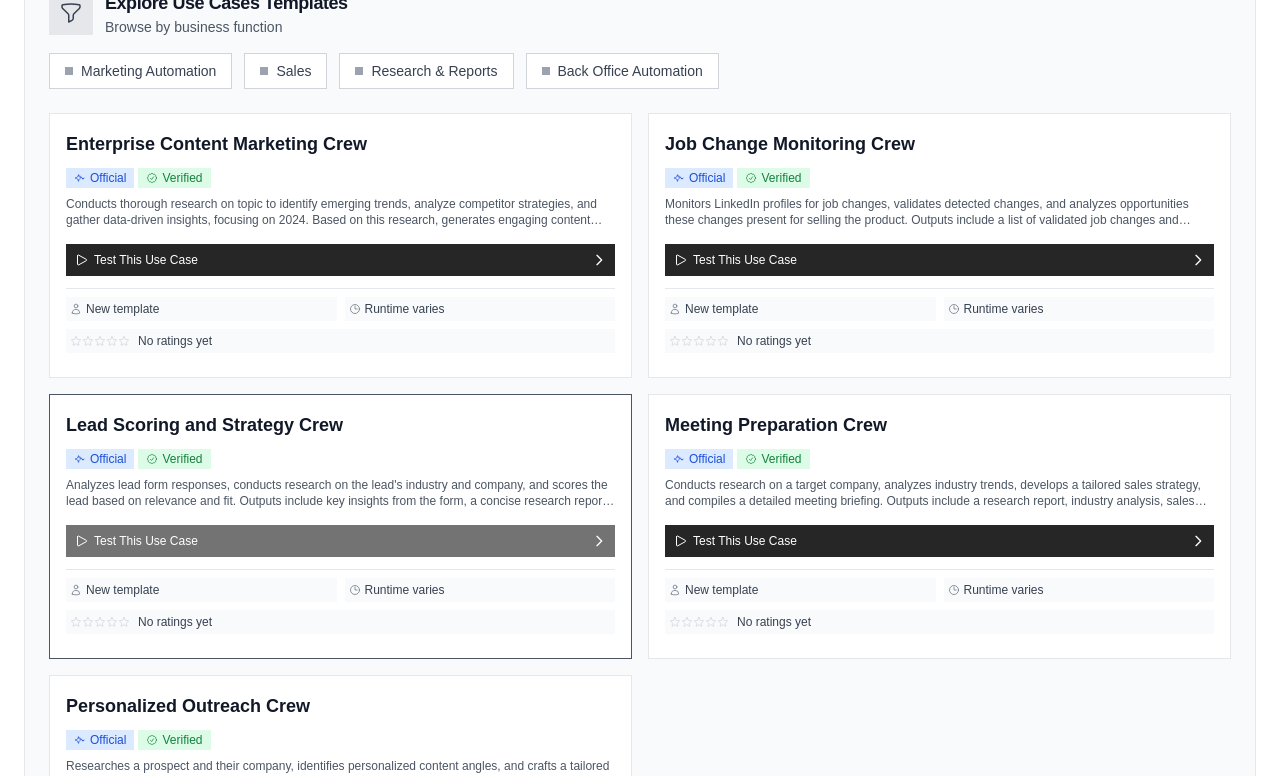 scroll, scrollTop: 269, scrollLeft: 0, axis: vertical 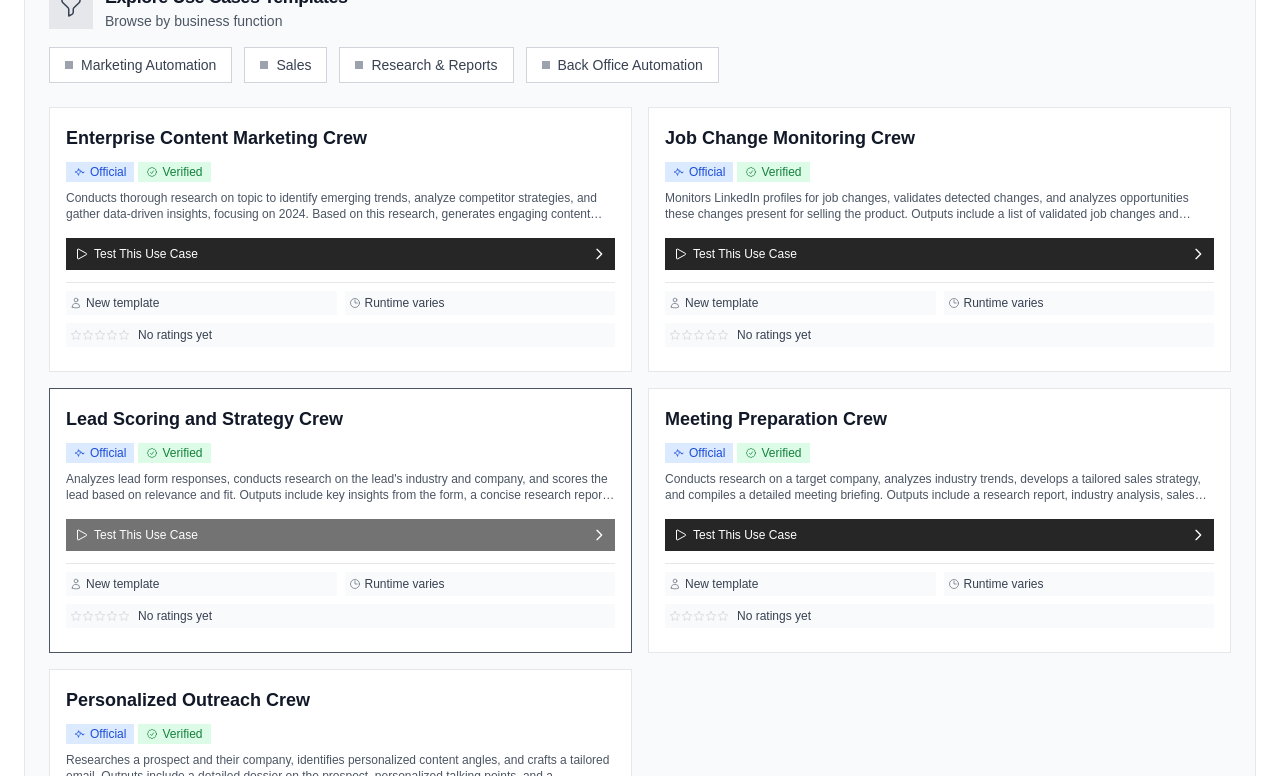 click on "Test This Use Case" at bounding box center [340, 535] 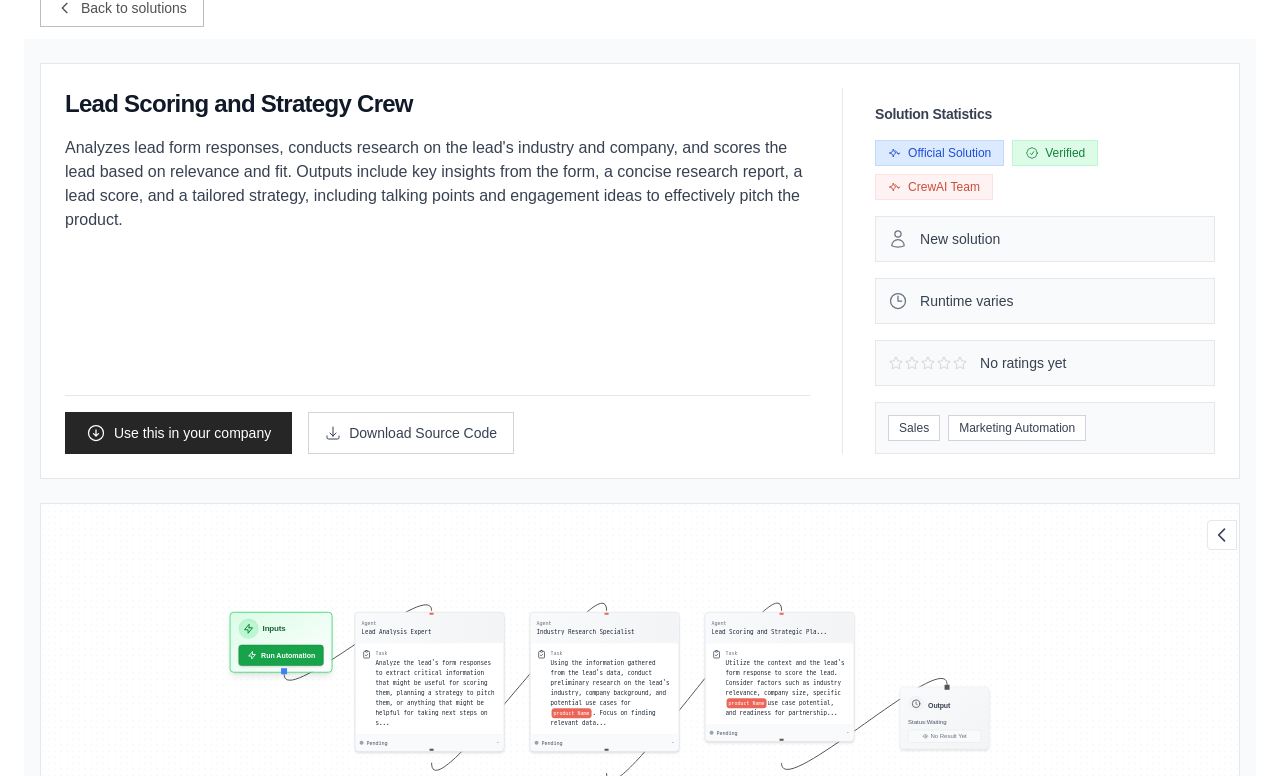 scroll, scrollTop: 0, scrollLeft: 0, axis: both 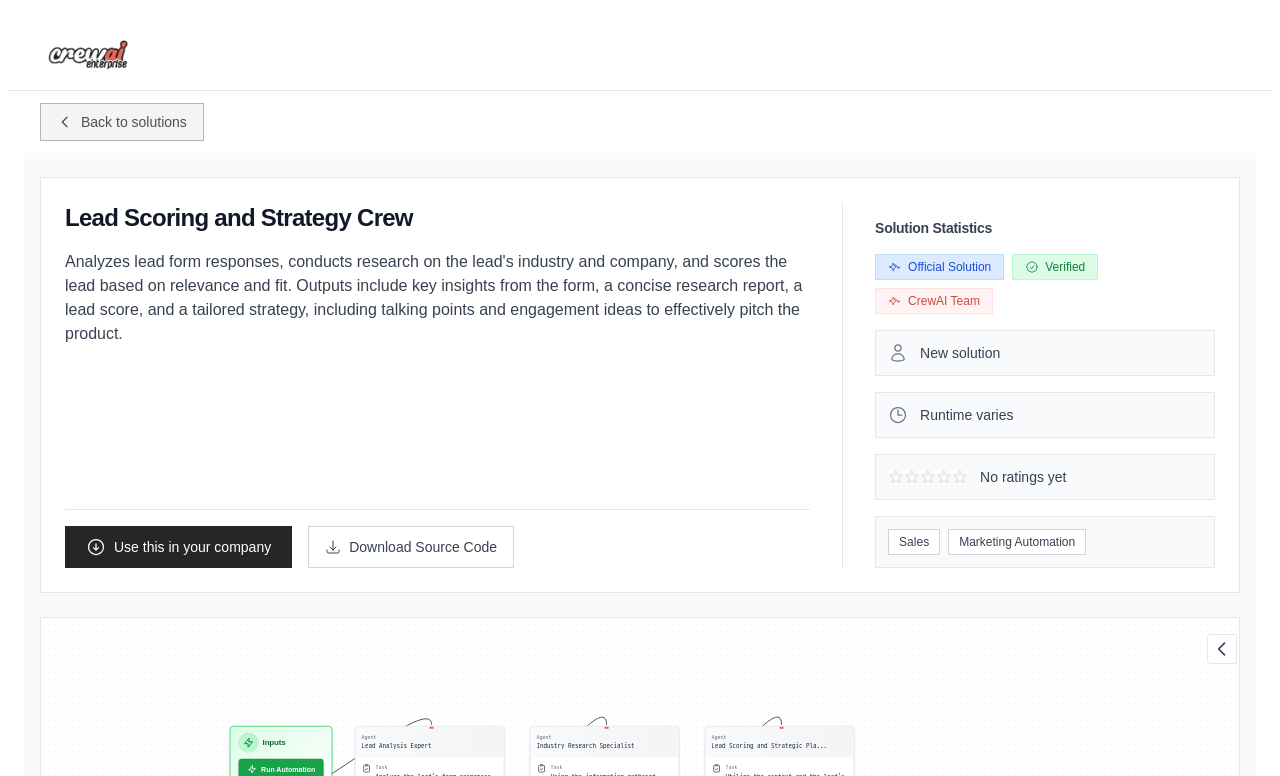click 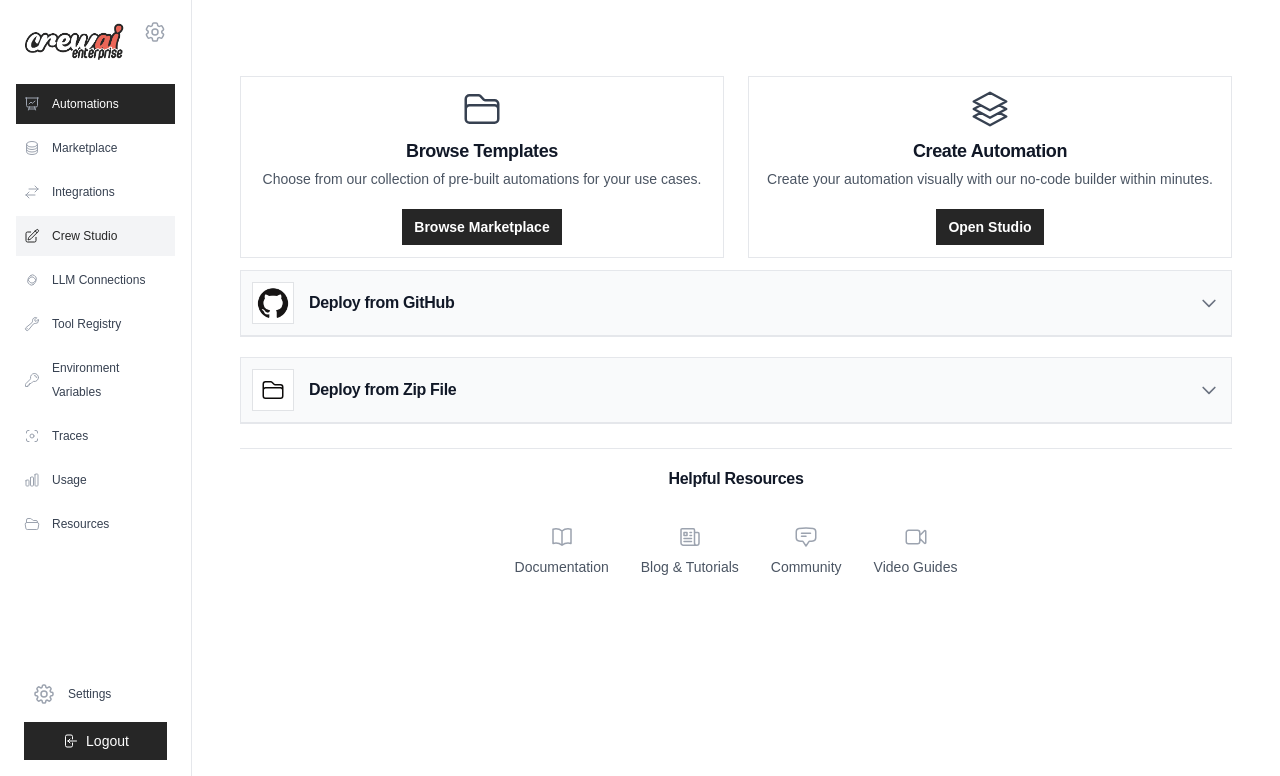 click on "Crew Studio" at bounding box center (95, 236) 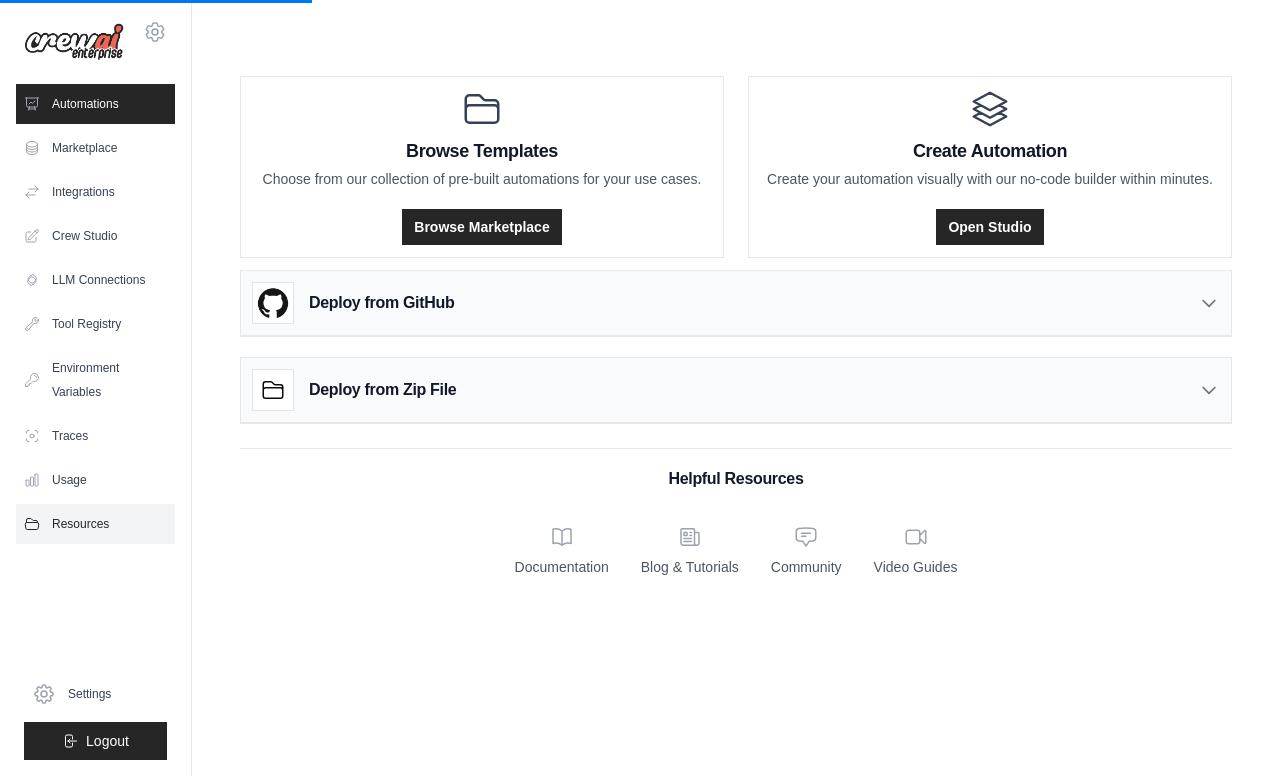 click on "Resources" at bounding box center (95, 524) 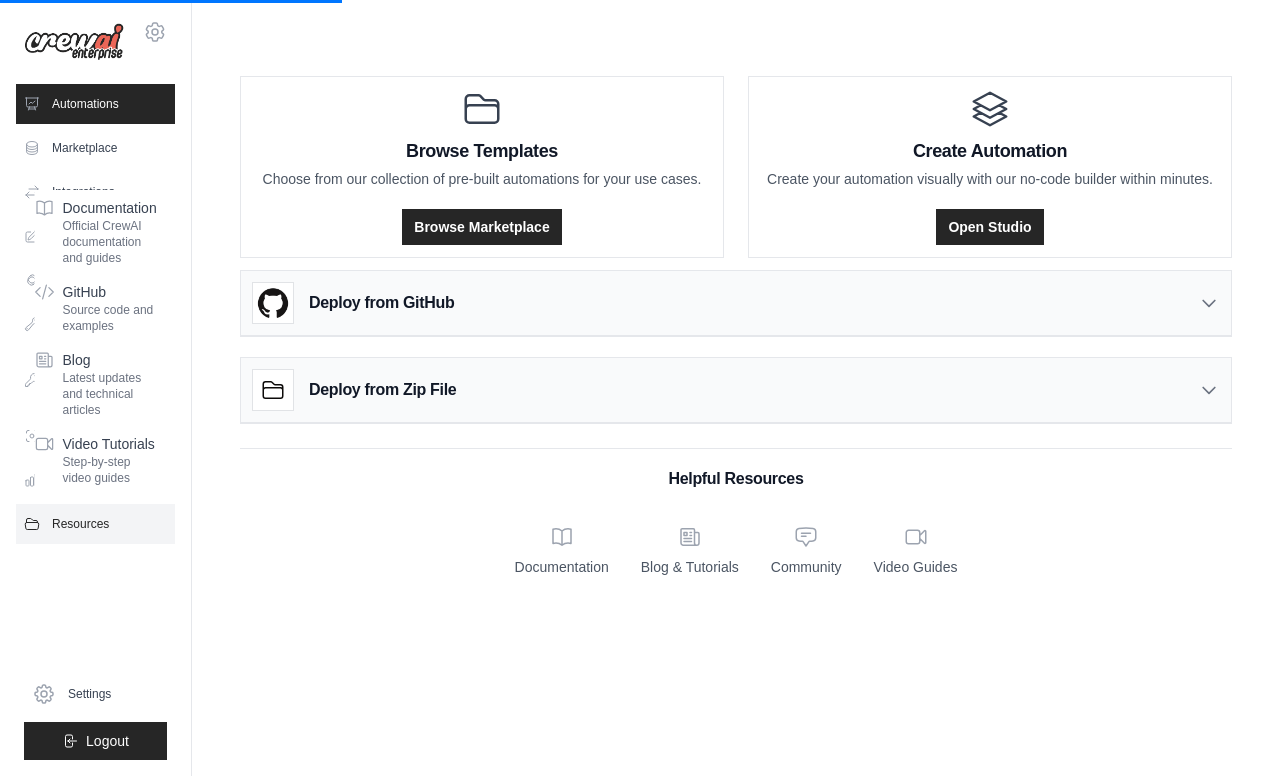 click on "Resources" at bounding box center [95, 524] 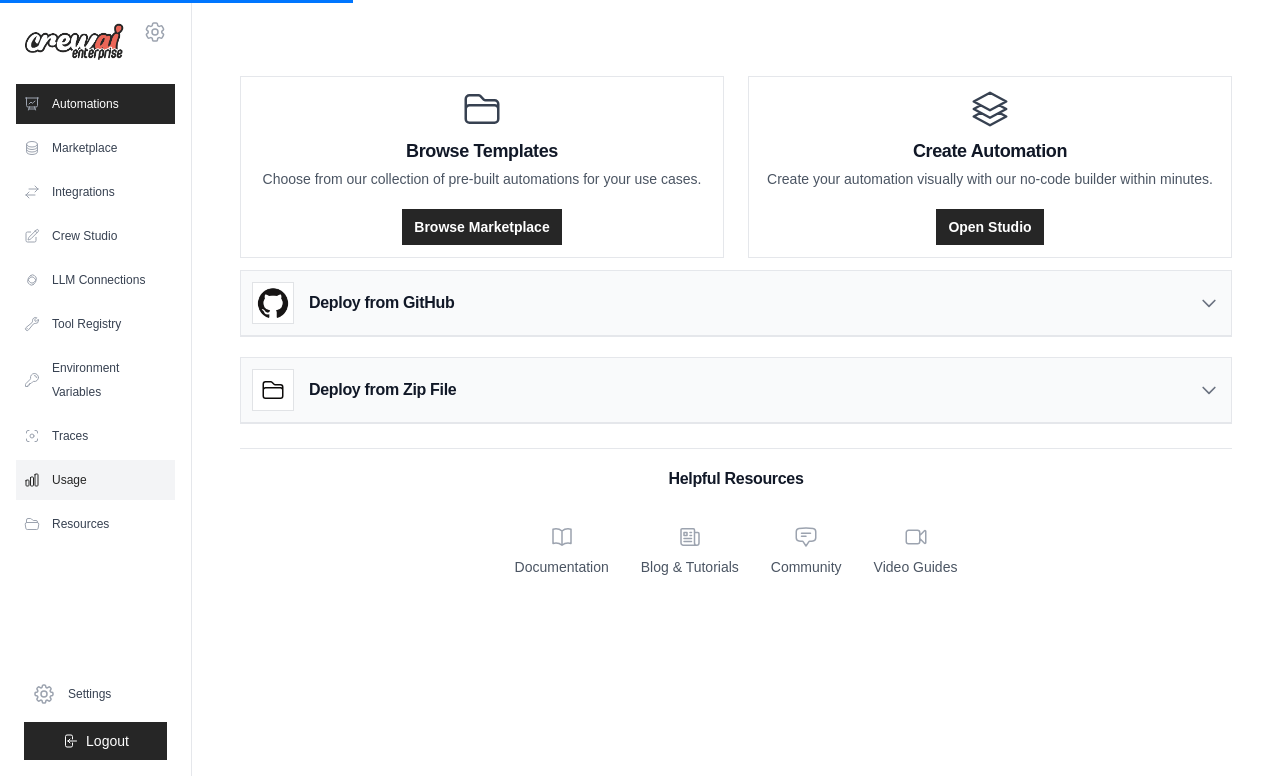 click on "Usage" at bounding box center (95, 480) 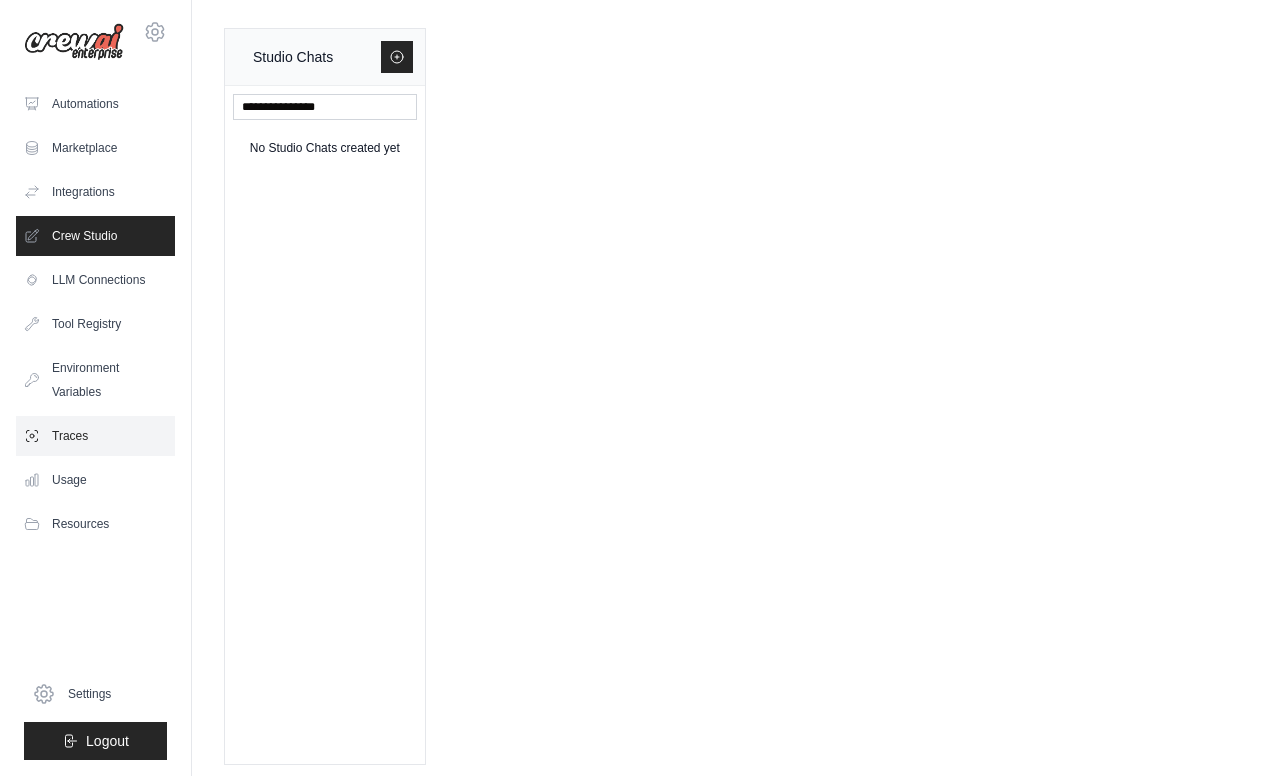 click on "Traces" at bounding box center (95, 436) 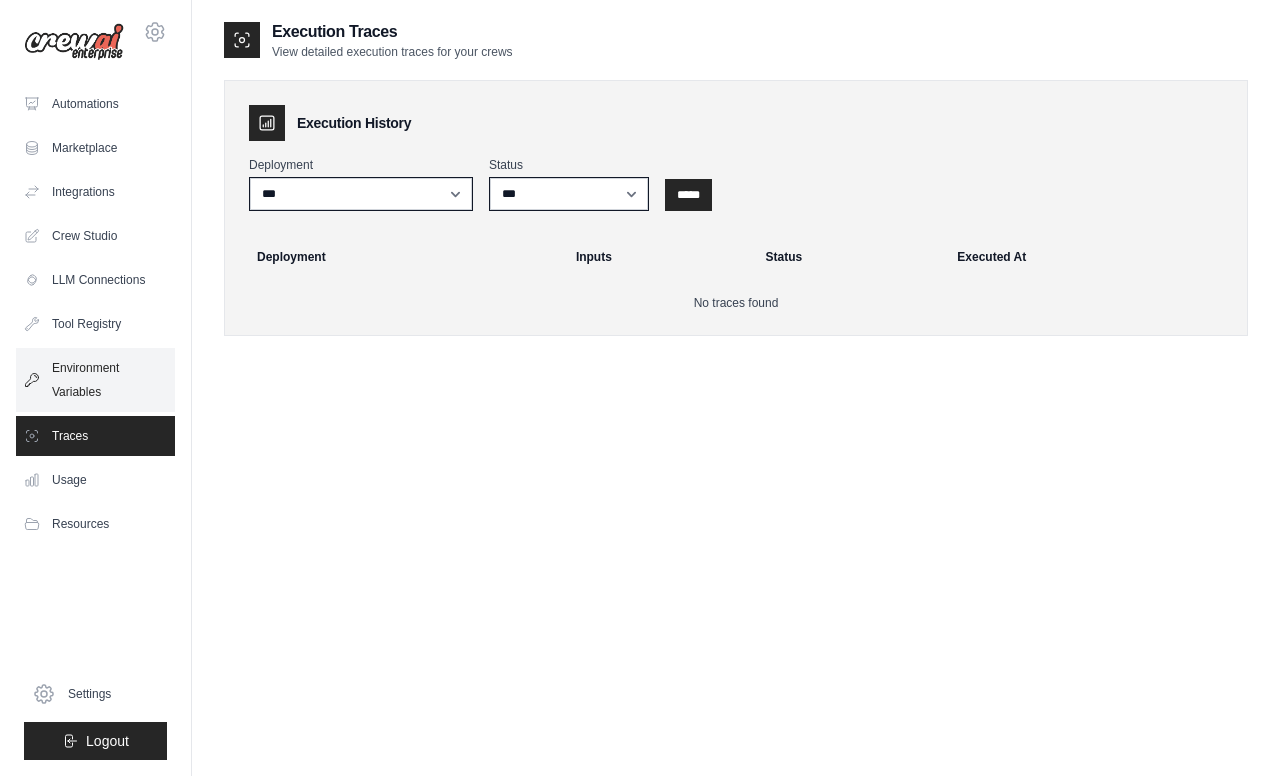 click on "Environment Variables" at bounding box center [95, 380] 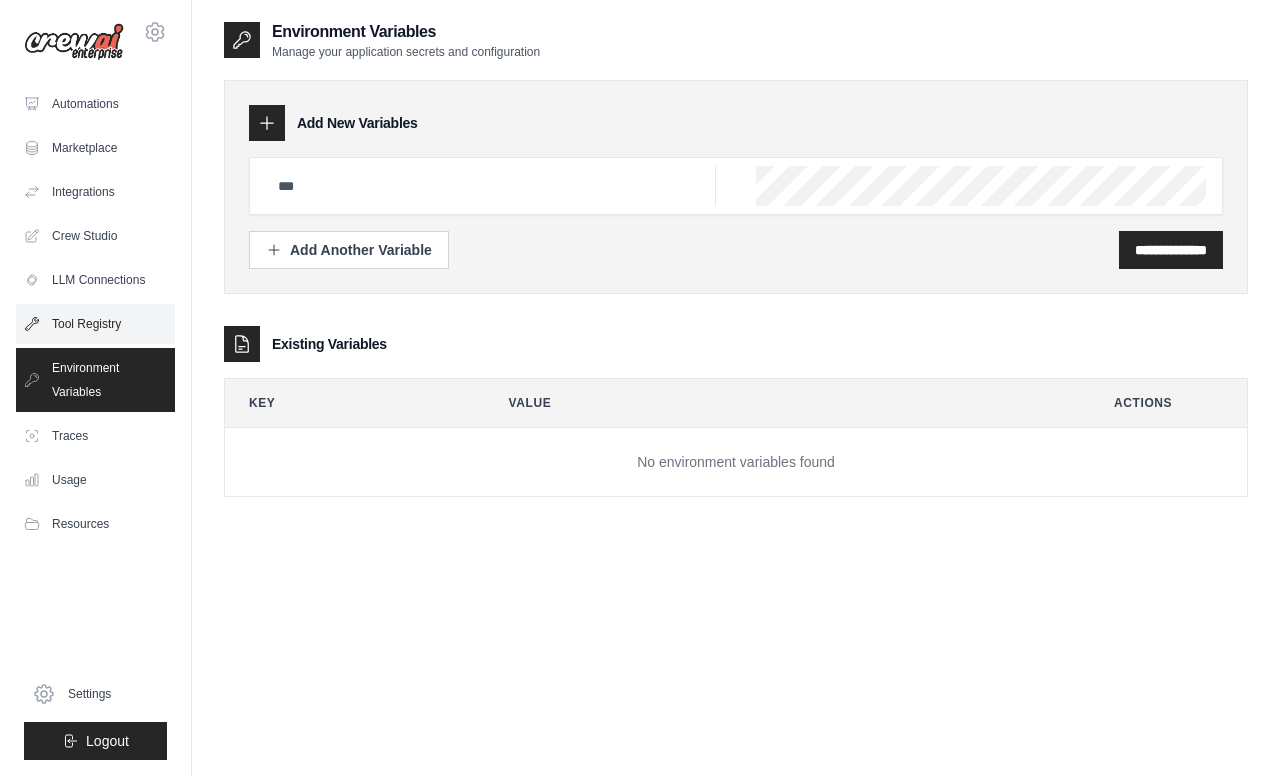 click on "Tool Registry" at bounding box center [95, 324] 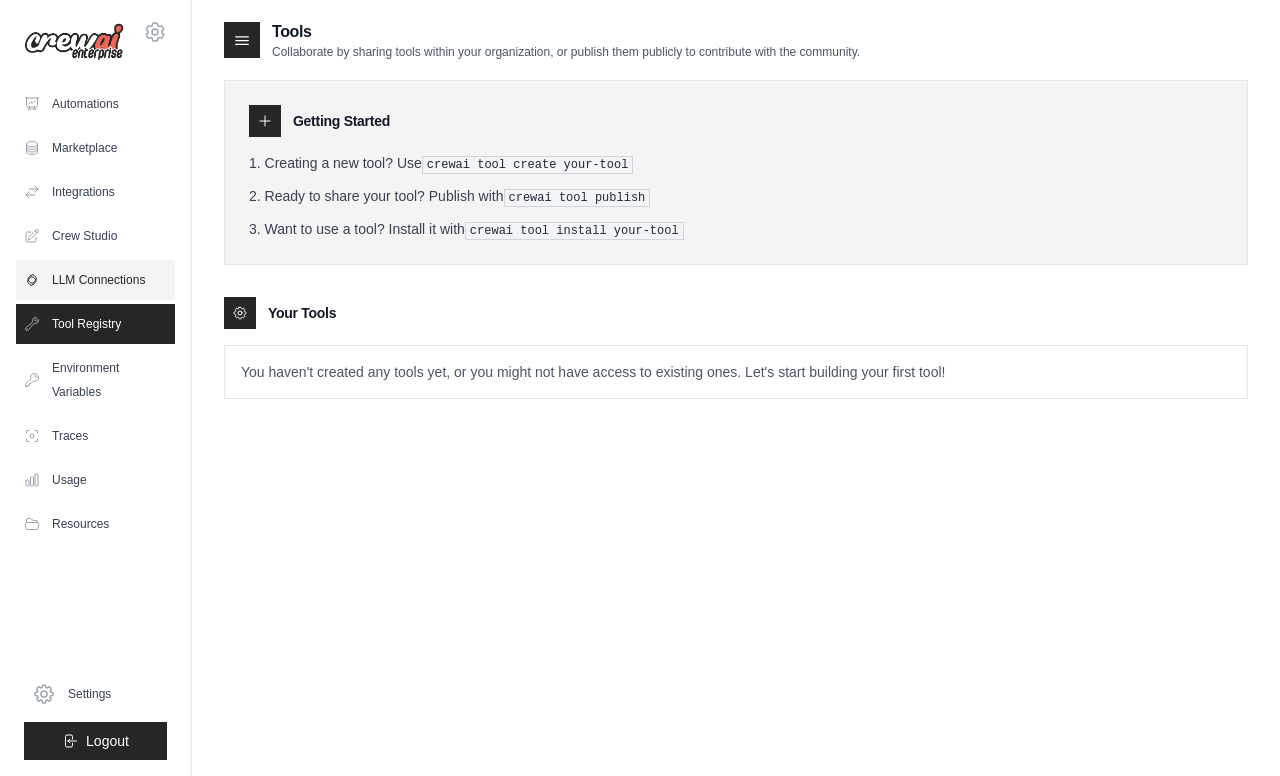 click on "LLM Connections" at bounding box center (95, 280) 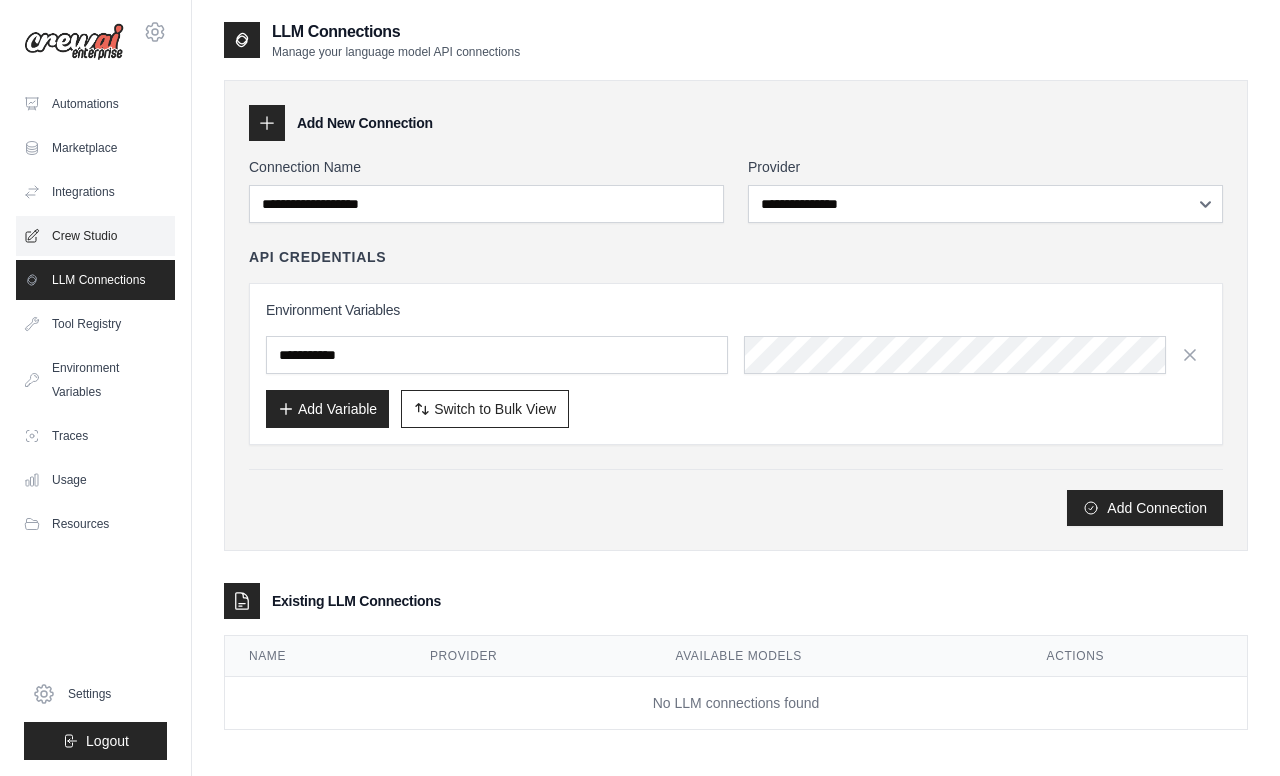 click on "Crew Studio" at bounding box center [95, 236] 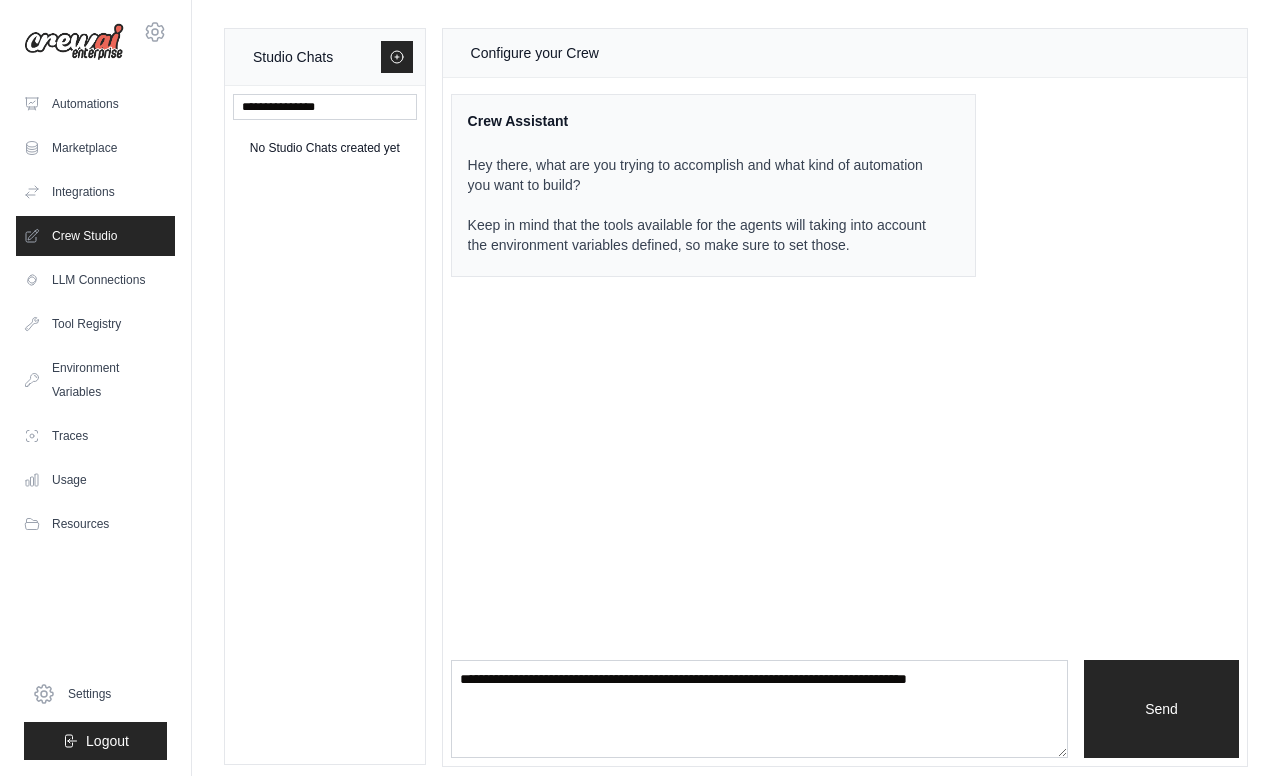 click on "Integrations" at bounding box center (95, 192) 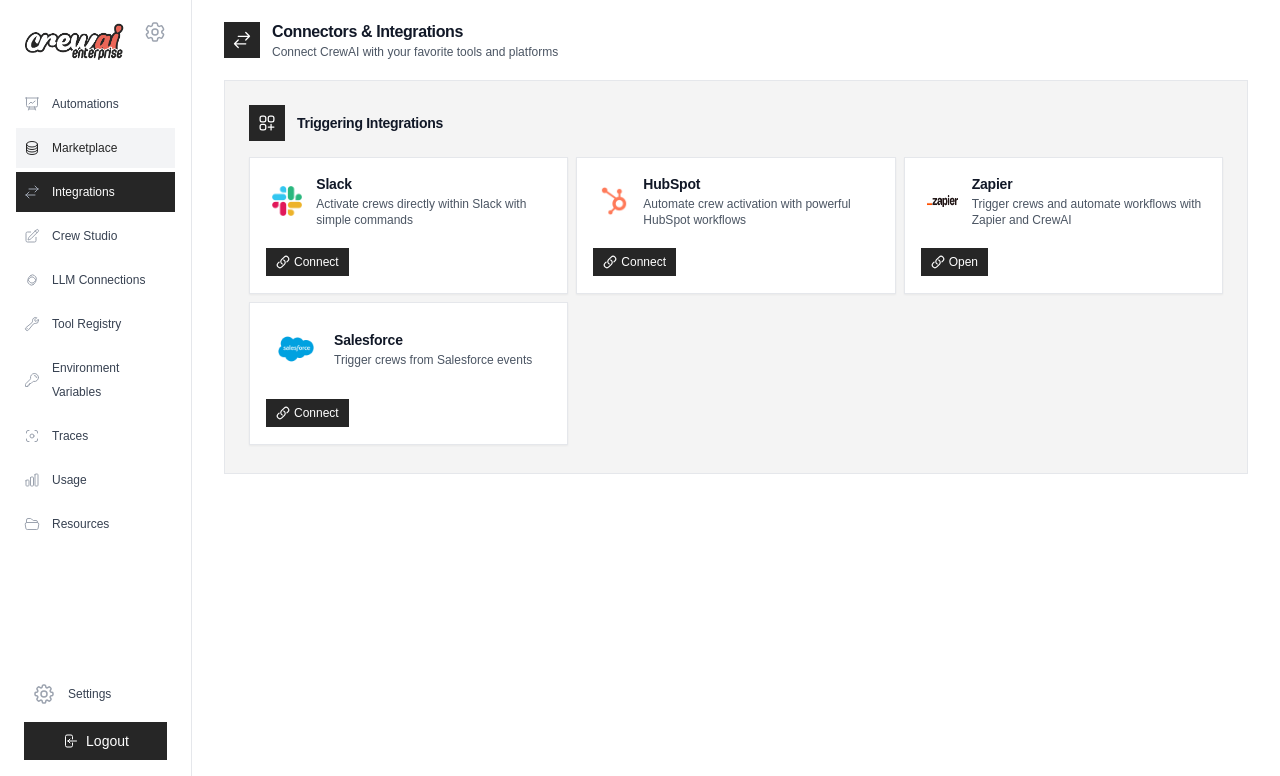 click on "Marketplace" at bounding box center [95, 148] 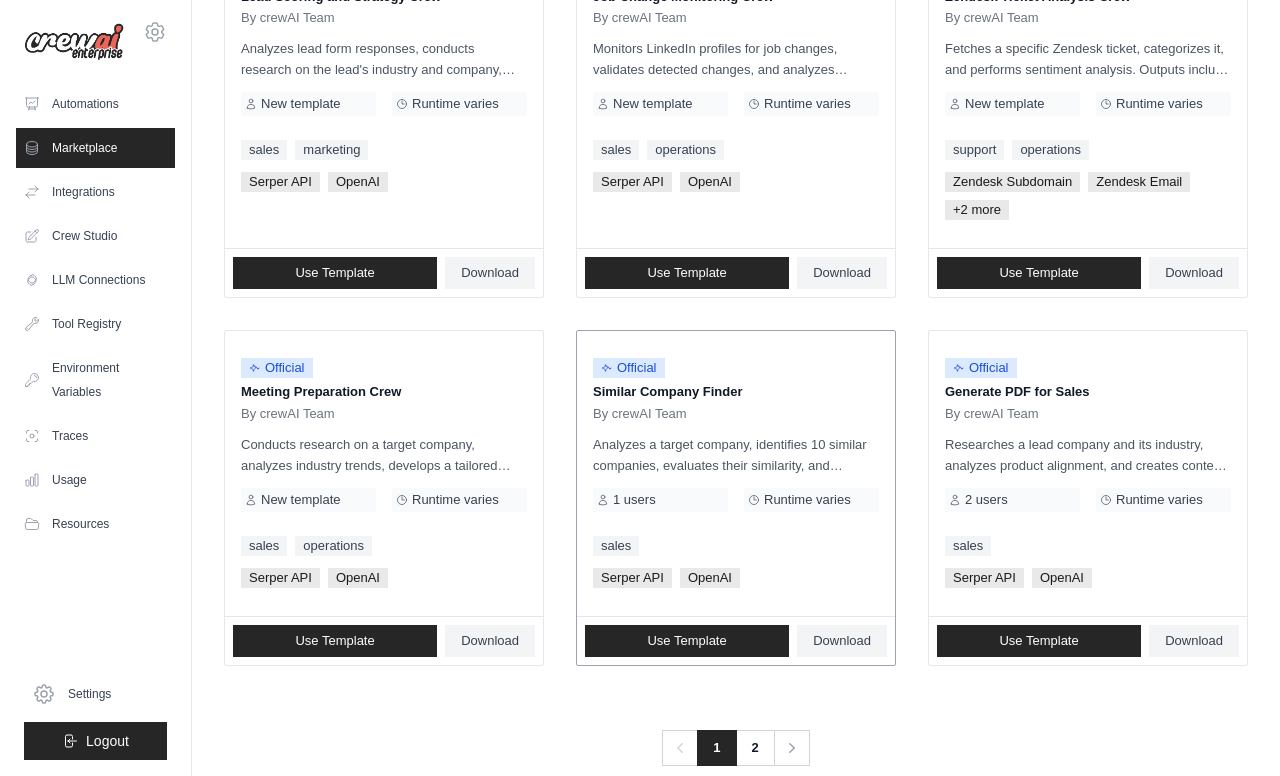 scroll, scrollTop: 1133, scrollLeft: 0, axis: vertical 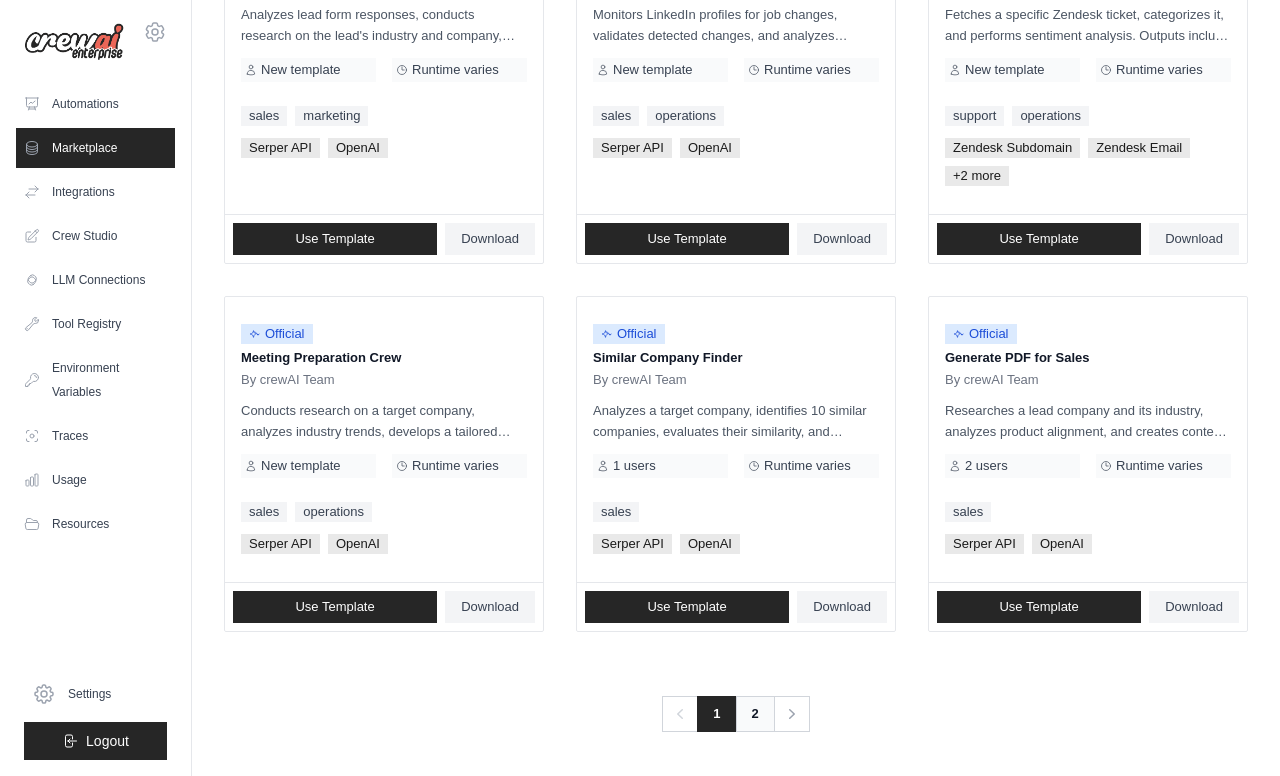 click on "2" at bounding box center (755, 714) 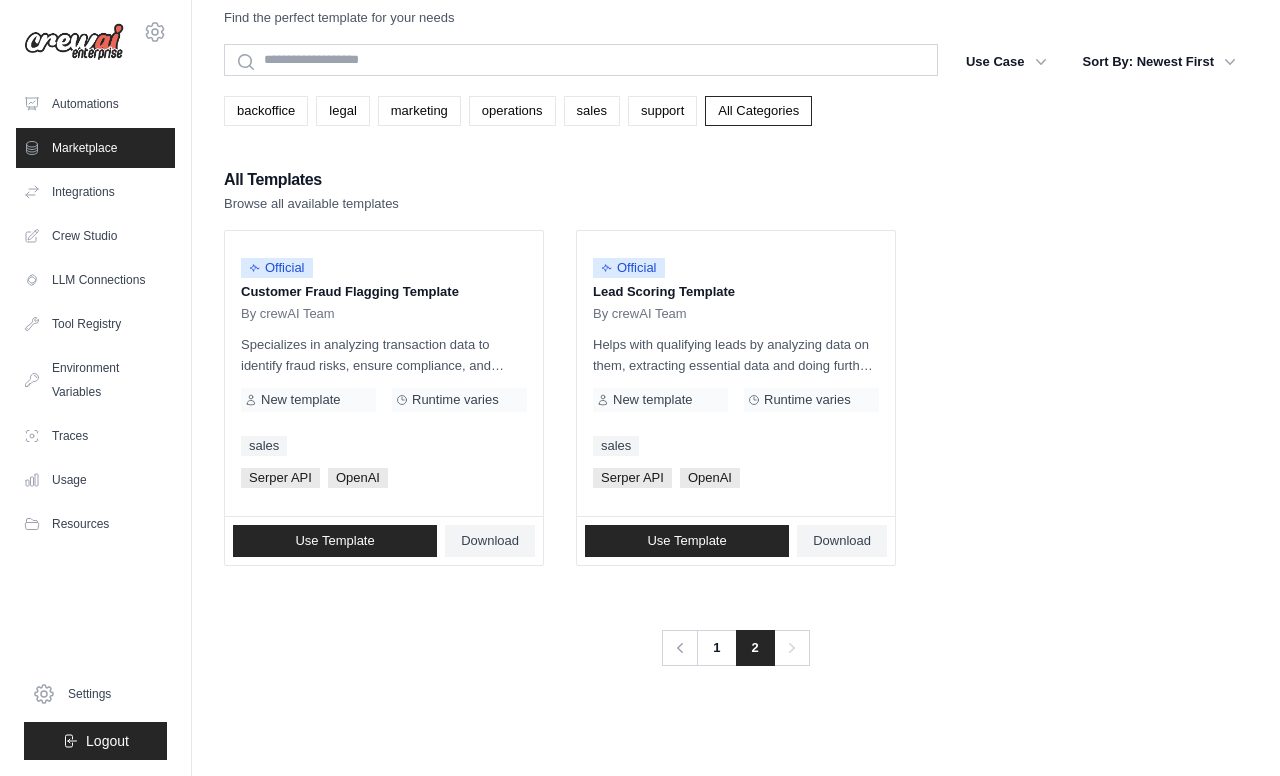 scroll, scrollTop: 0, scrollLeft: 0, axis: both 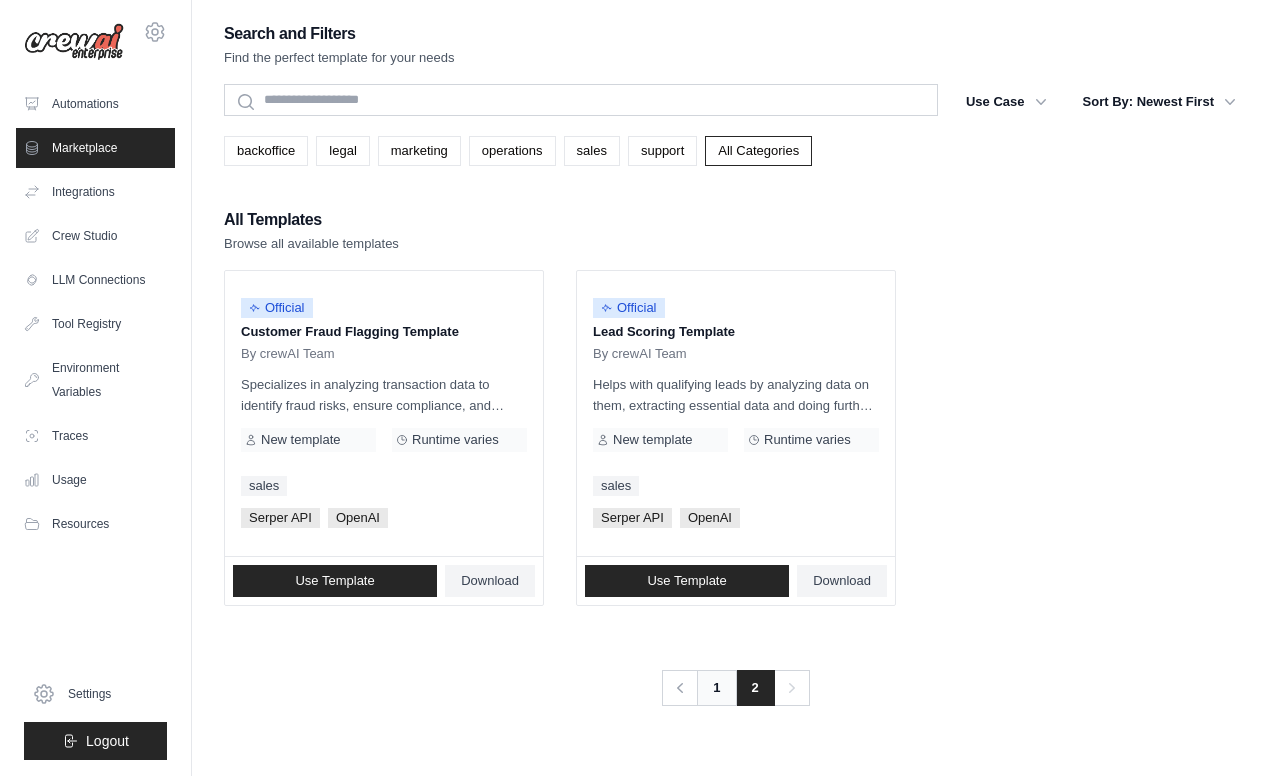 click on "1" at bounding box center (716, 688) 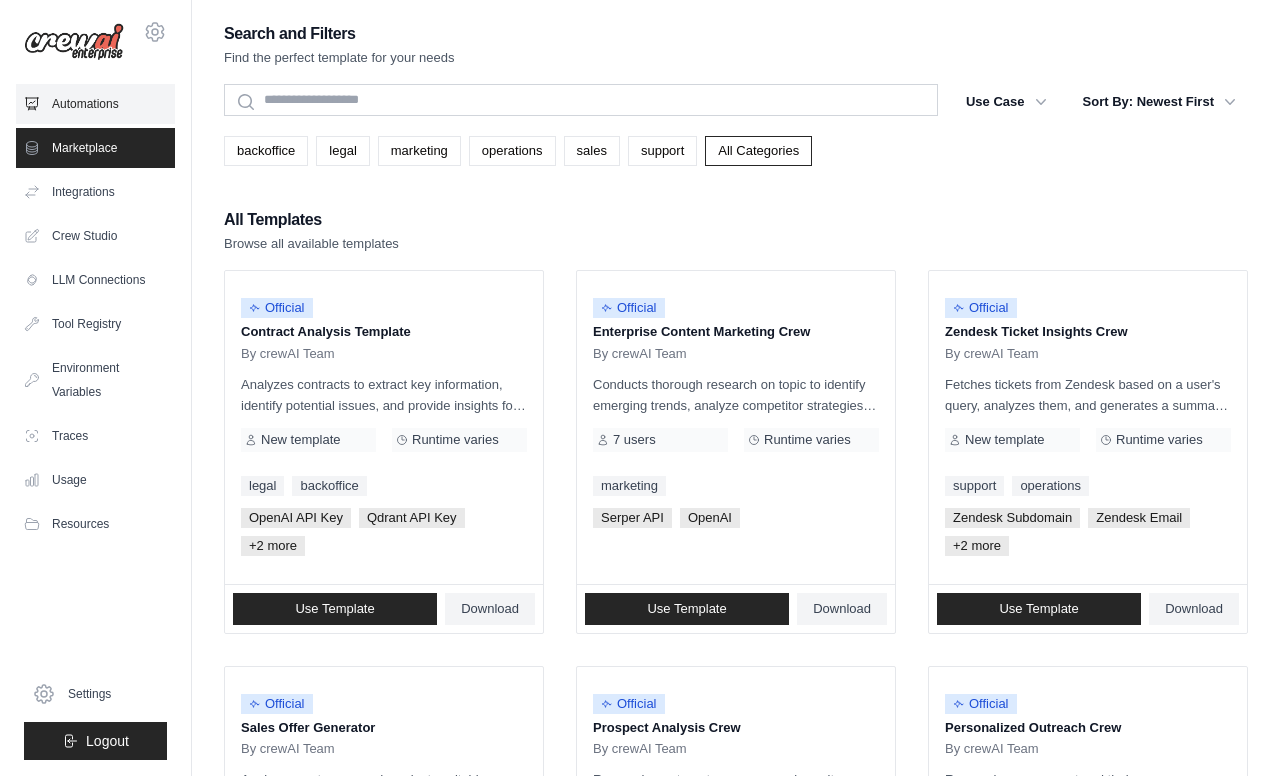 click on "Automations" at bounding box center (95, 104) 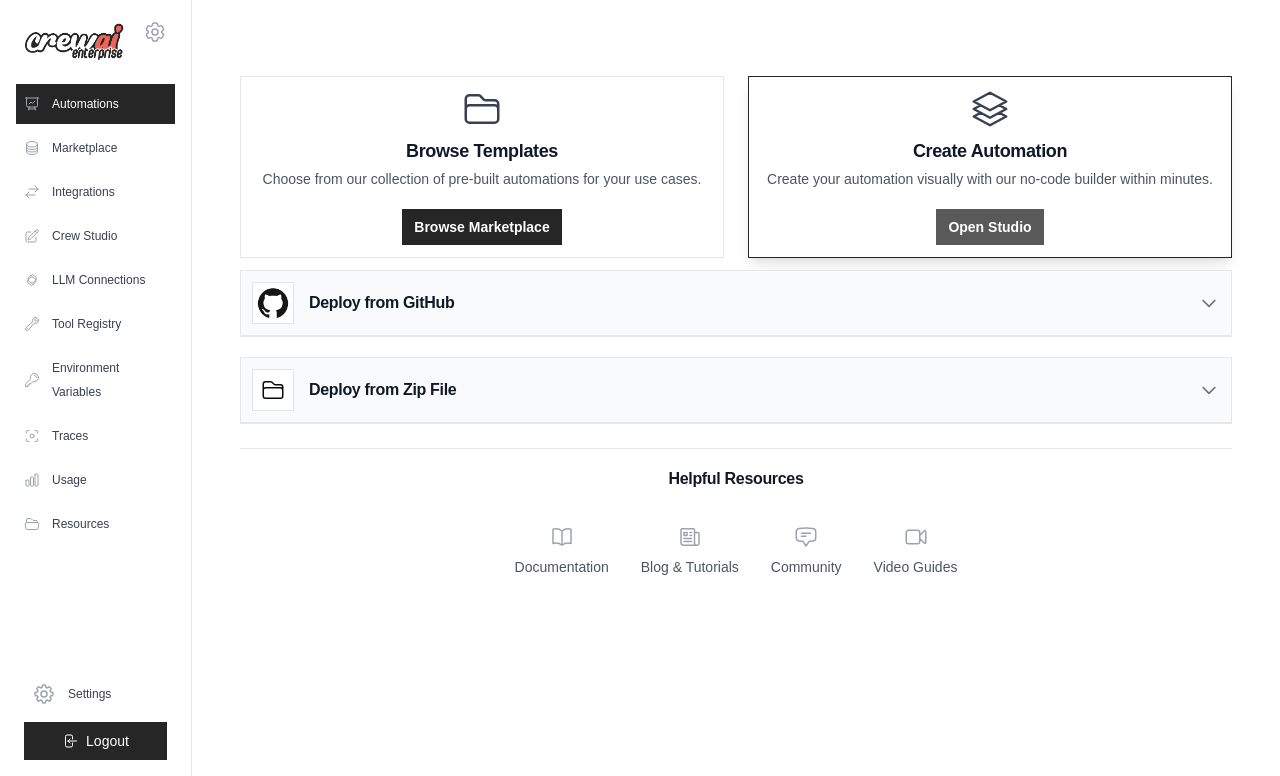 click on "Open Studio" at bounding box center (989, 227) 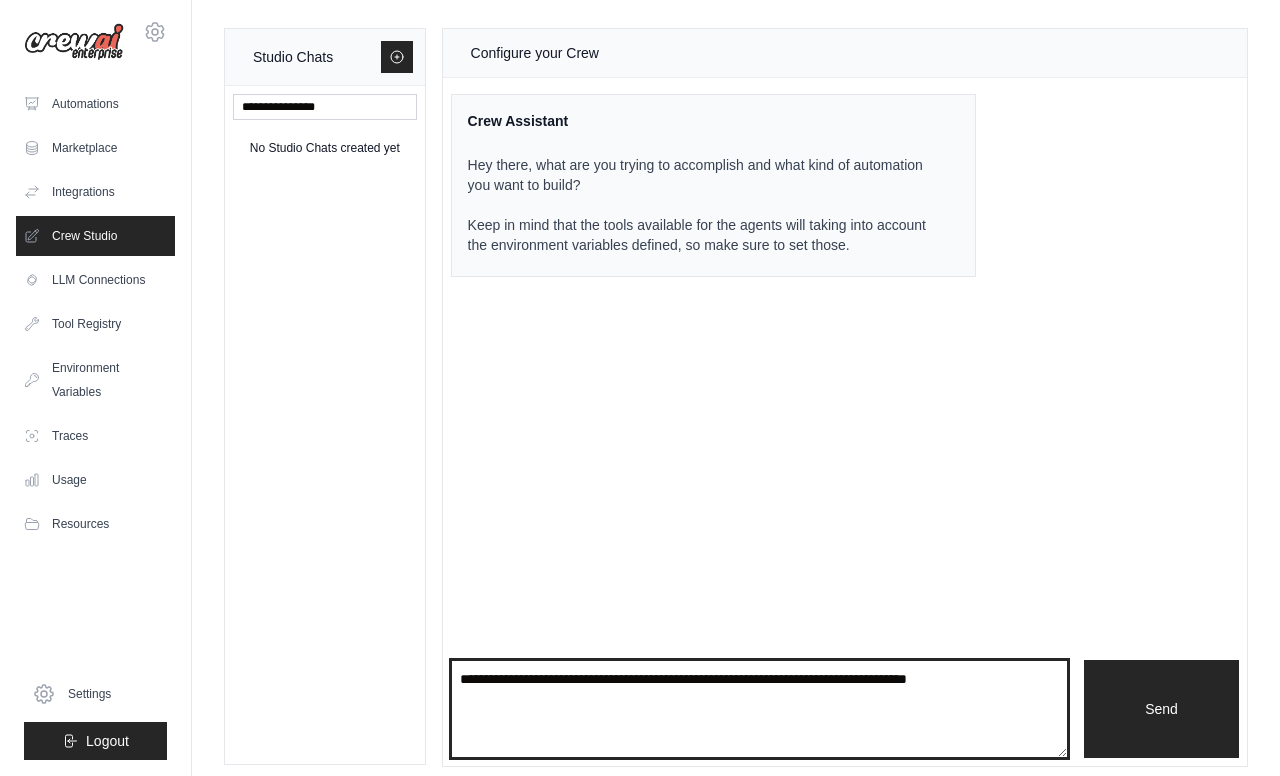click at bounding box center [759, 709] 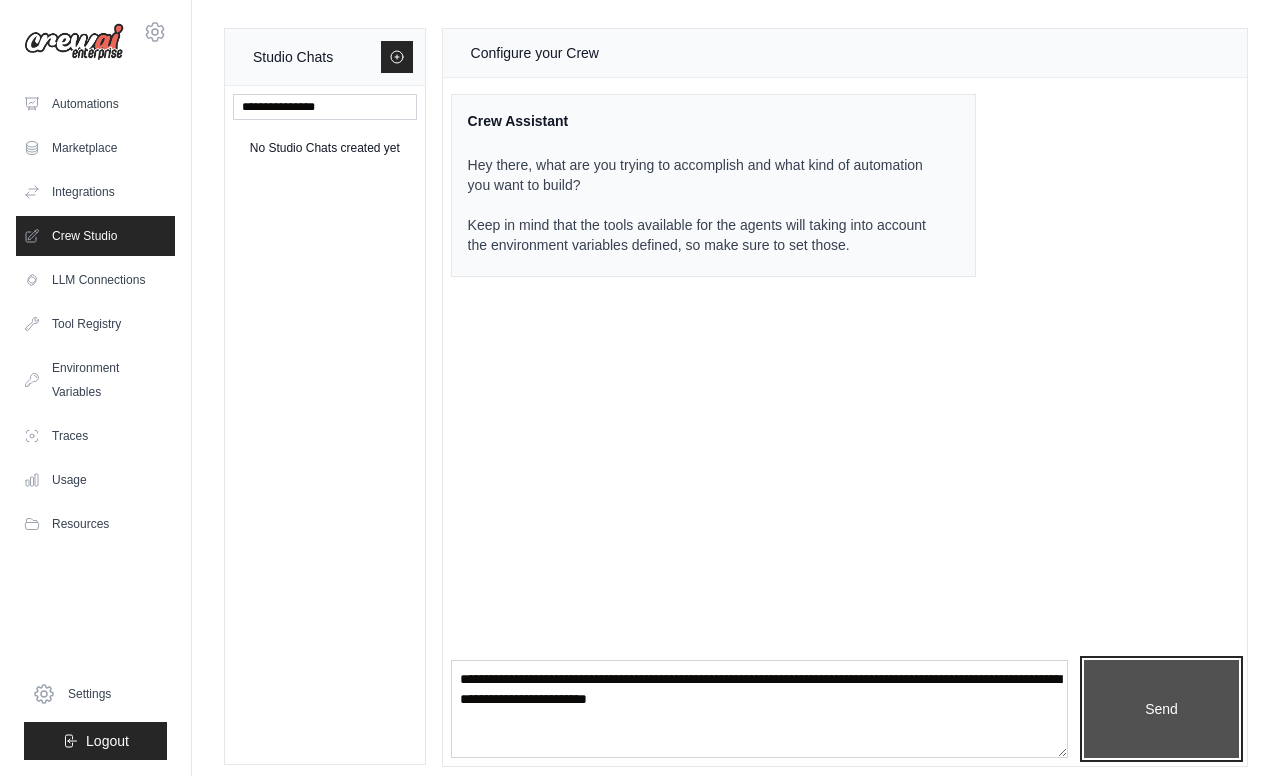 click on "Send" at bounding box center (1161, 709) 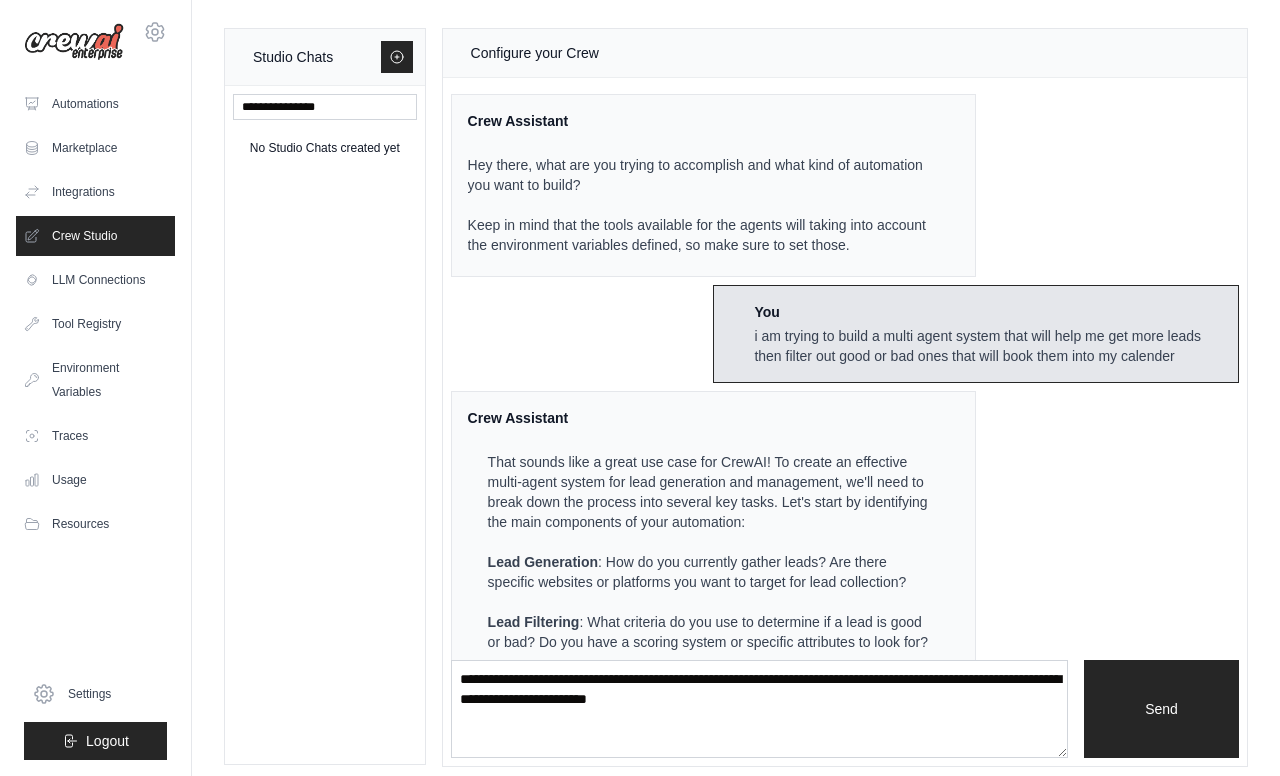 scroll, scrollTop: 190, scrollLeft: 0, axis: vertical 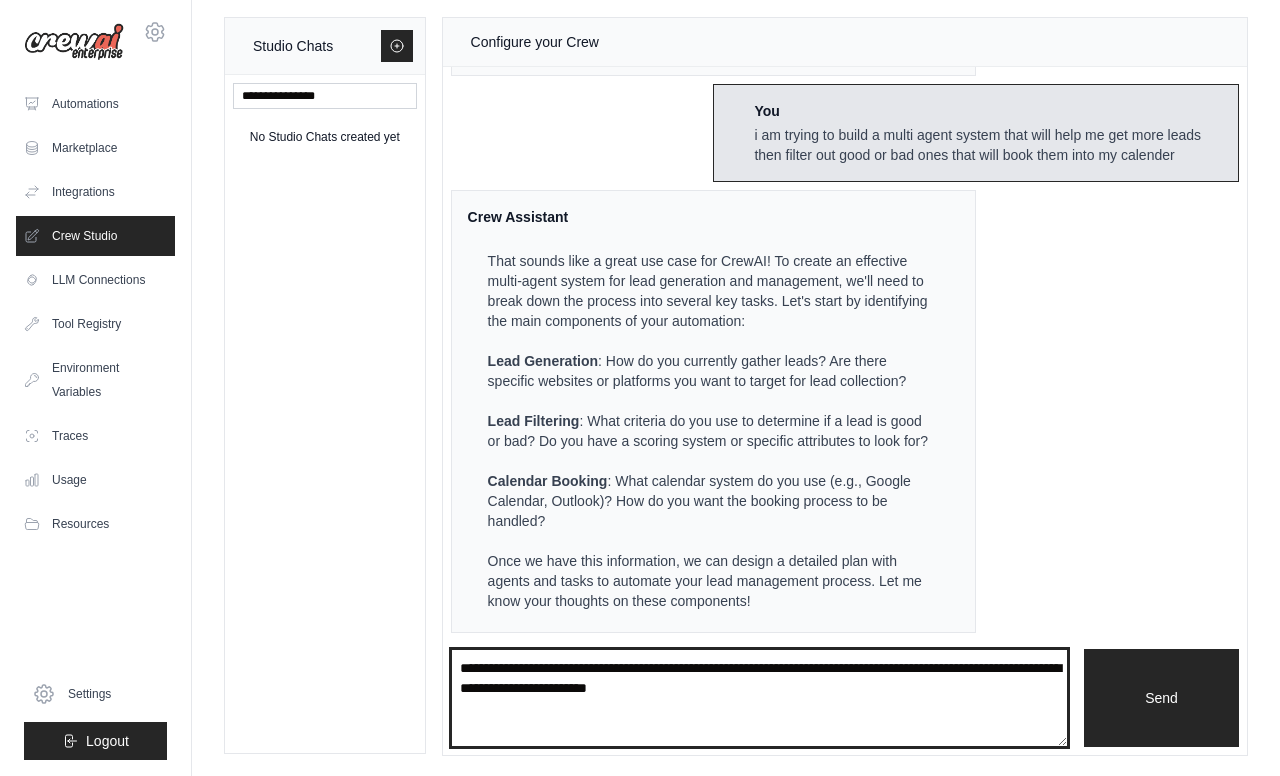 click on "**********" at bounding box center (759, 698) 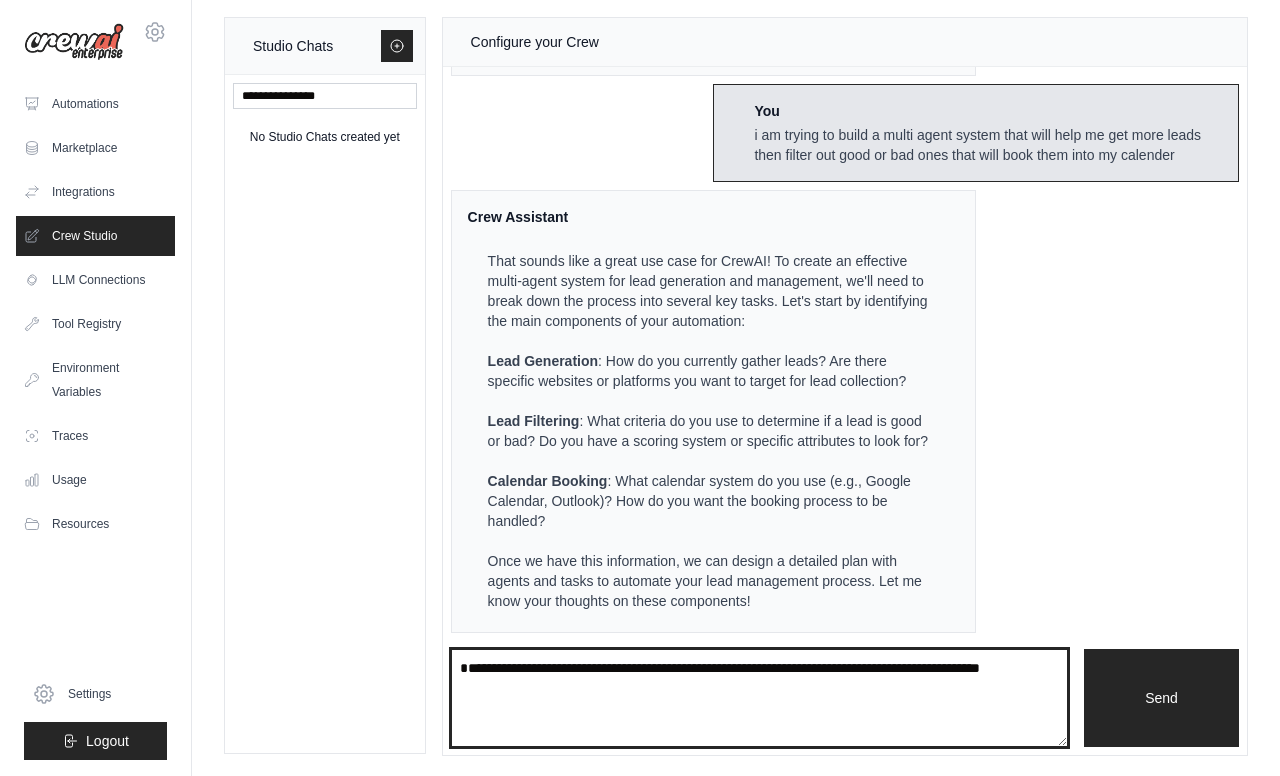 paste on "**********" 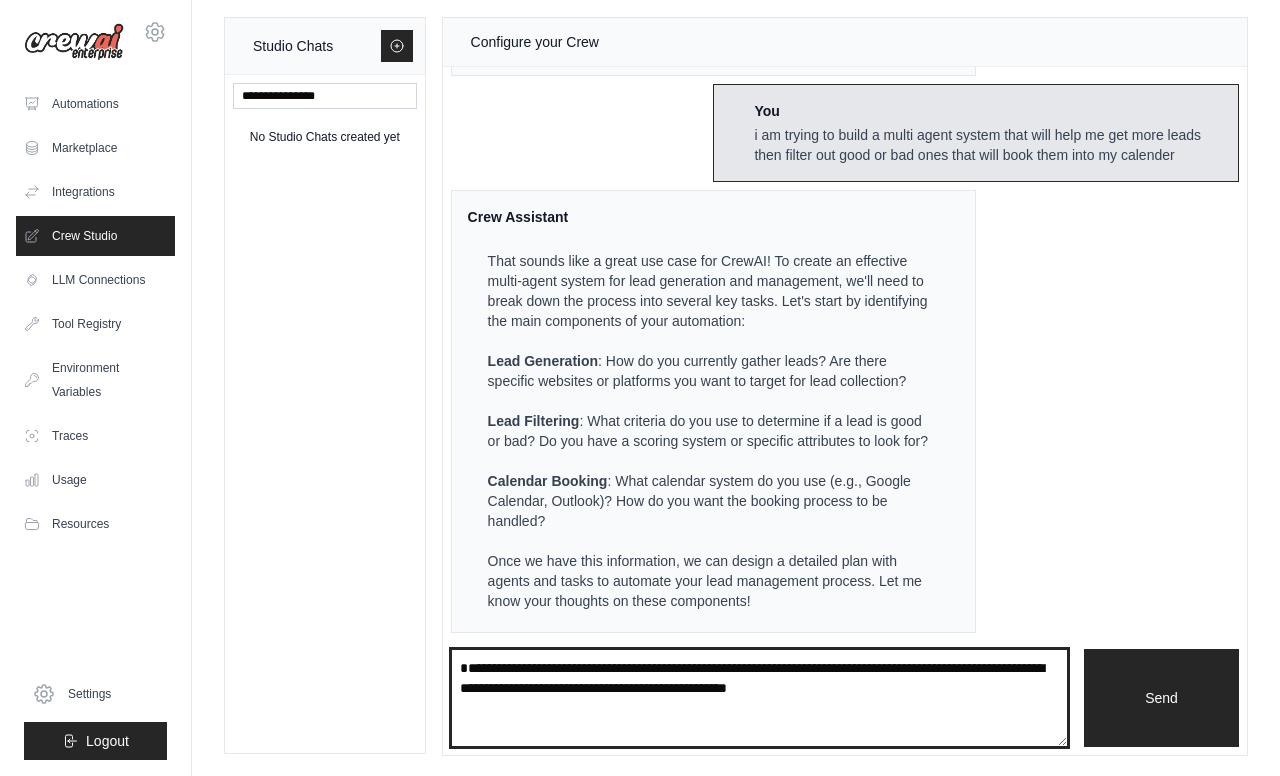 click on "**********" at bounding box center (759, 698) 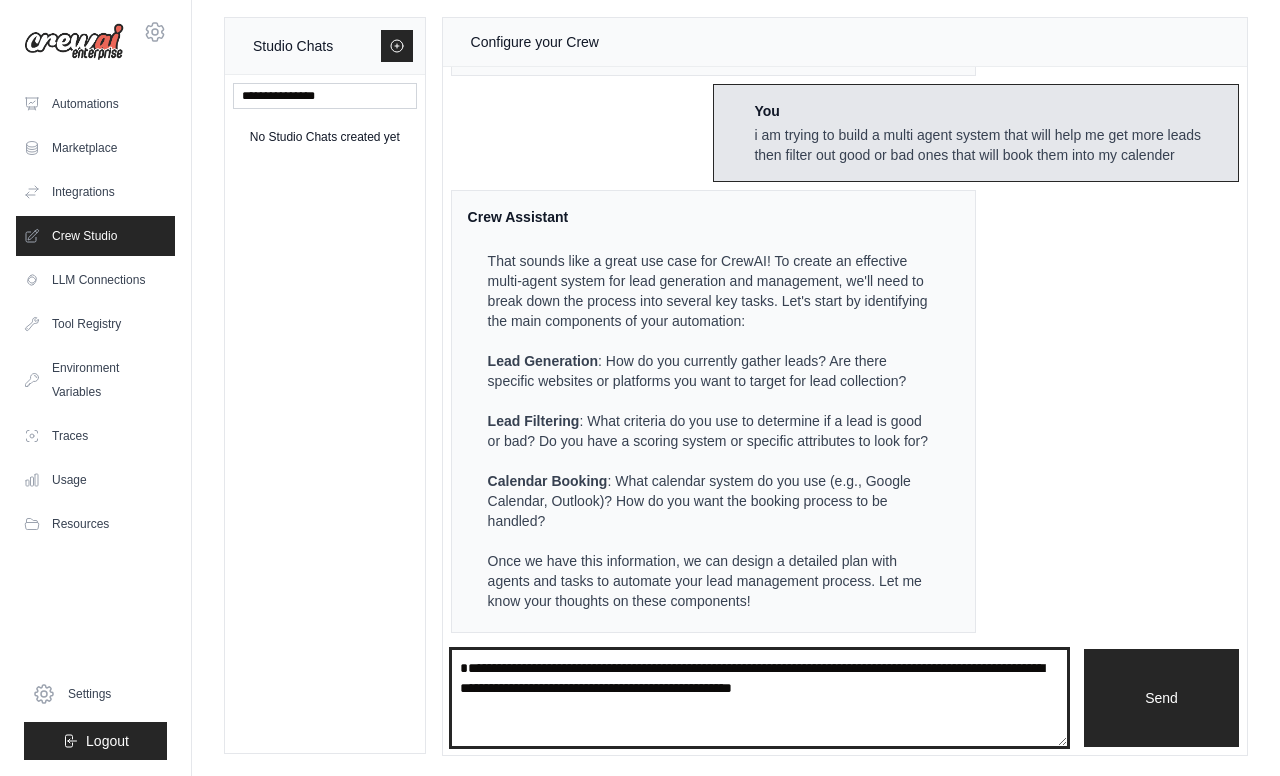 paste on "**********" 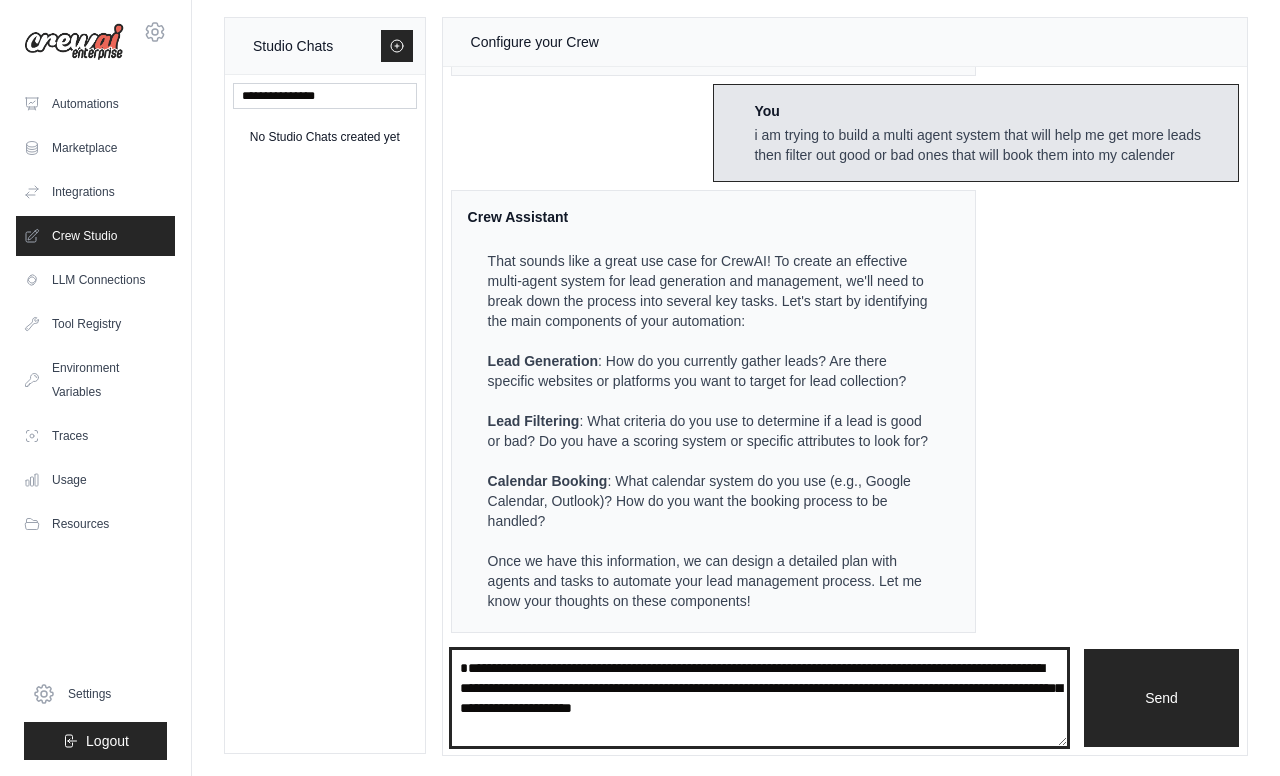 type on "**********" 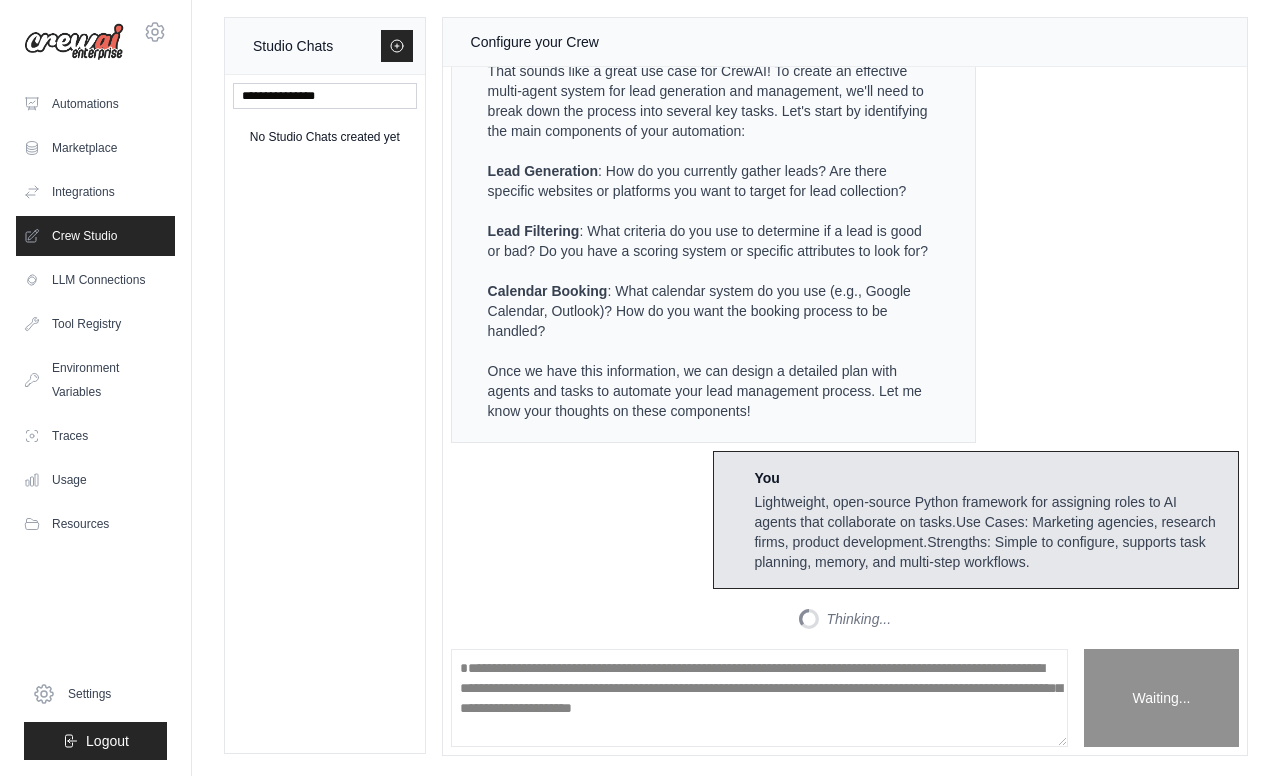 scroll, scrollTop: 711, scrollLeft: 0, axis: vertical 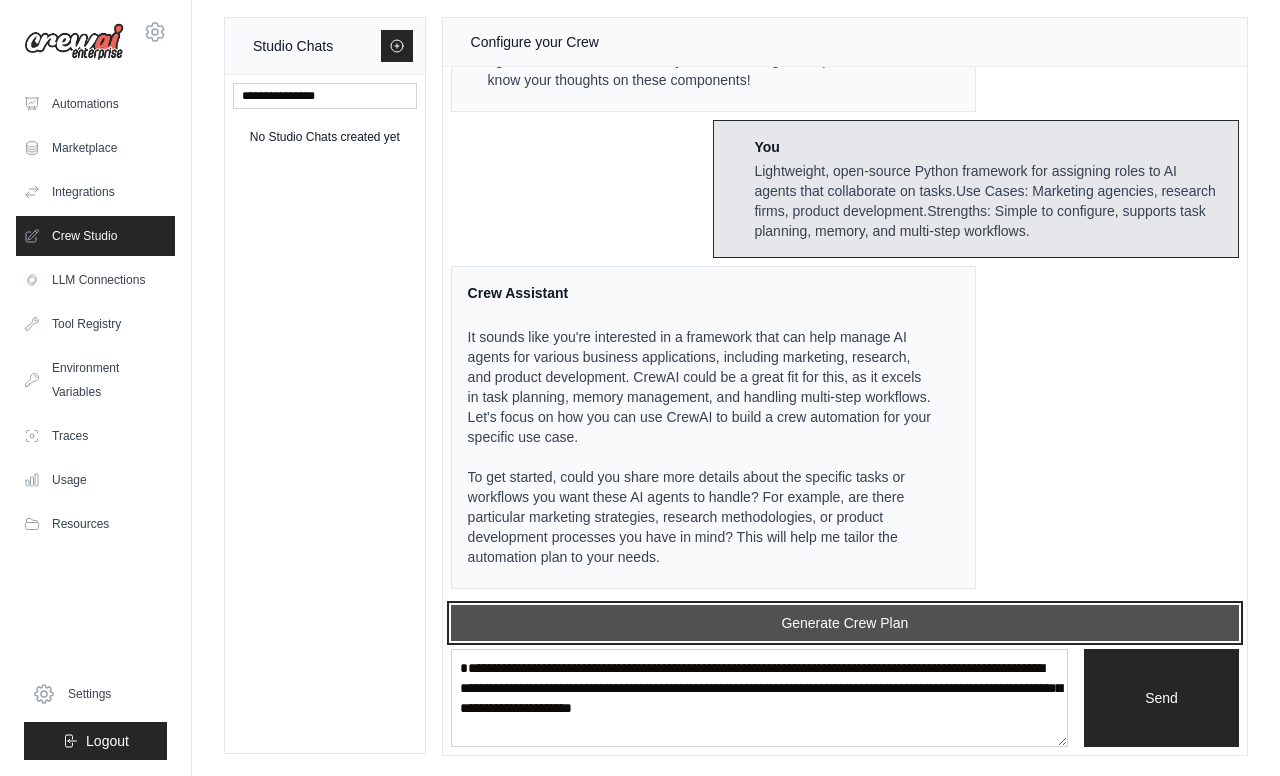 click on "Generate Crew Plan" at bounding box center (845, 623) 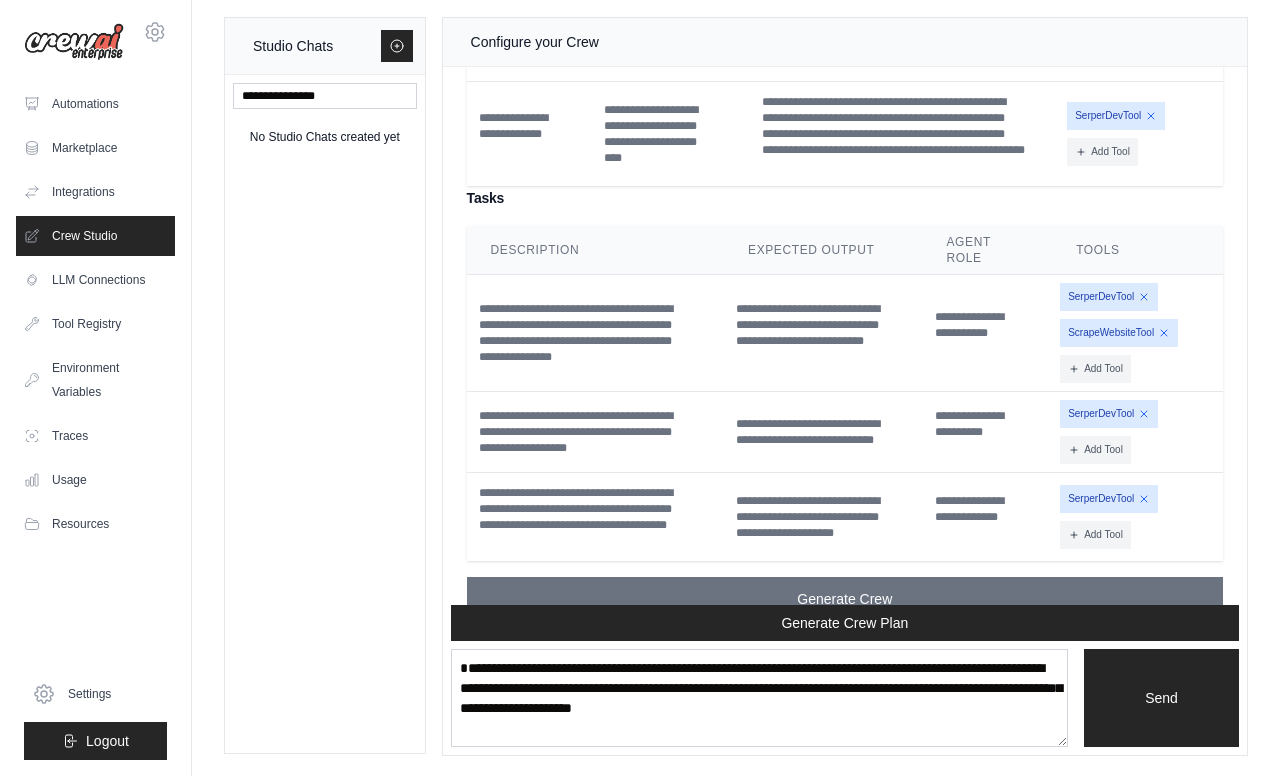 scroll, scrollTop: 1725, scrollLeft: 0, axis: vertical 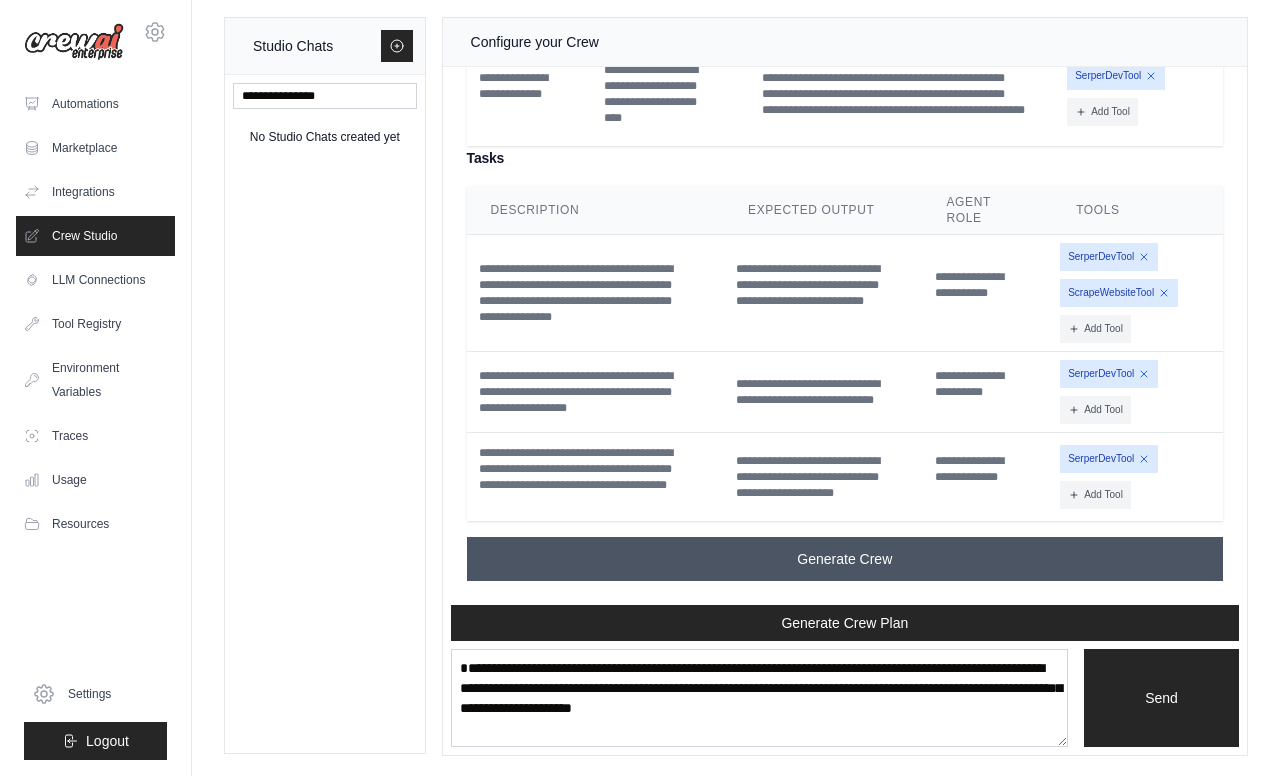 click on "Generate Crew" at bounding box center (845, 559) 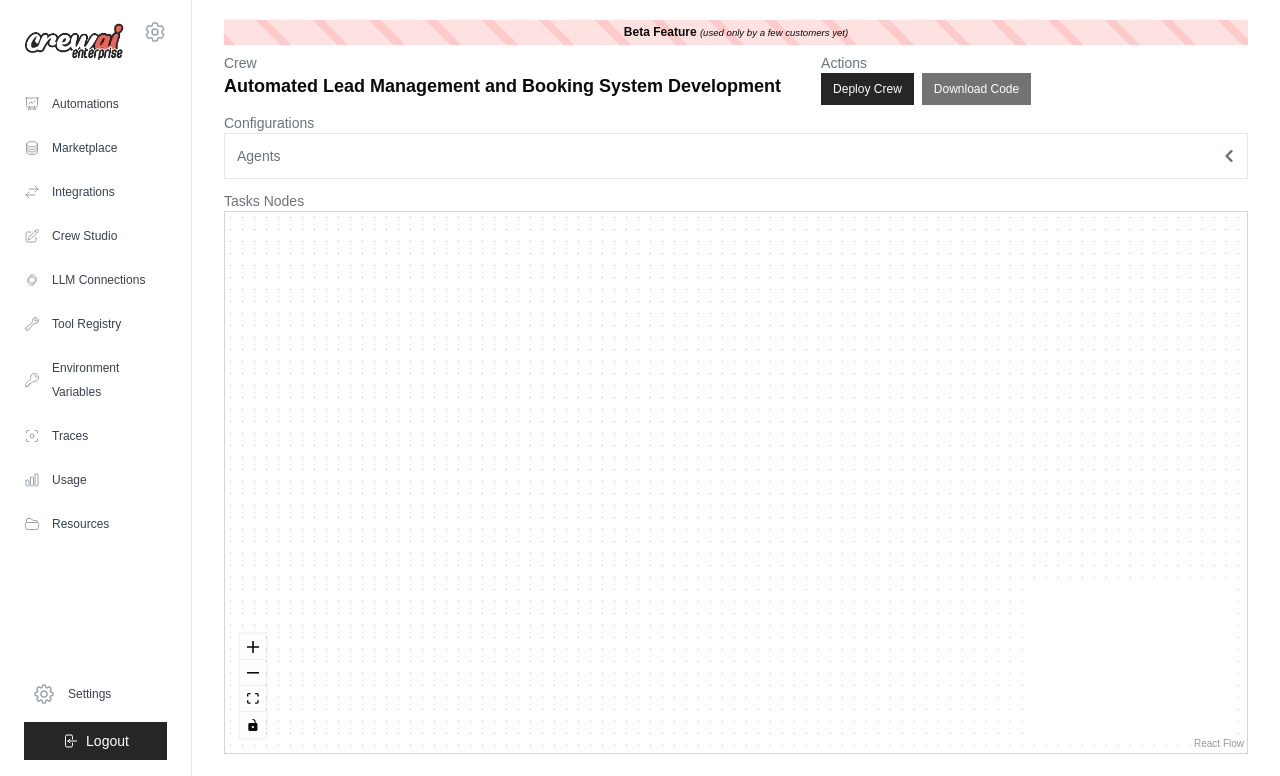 scroll, scrollTop: 0, scrollLeft: 0, axis: both 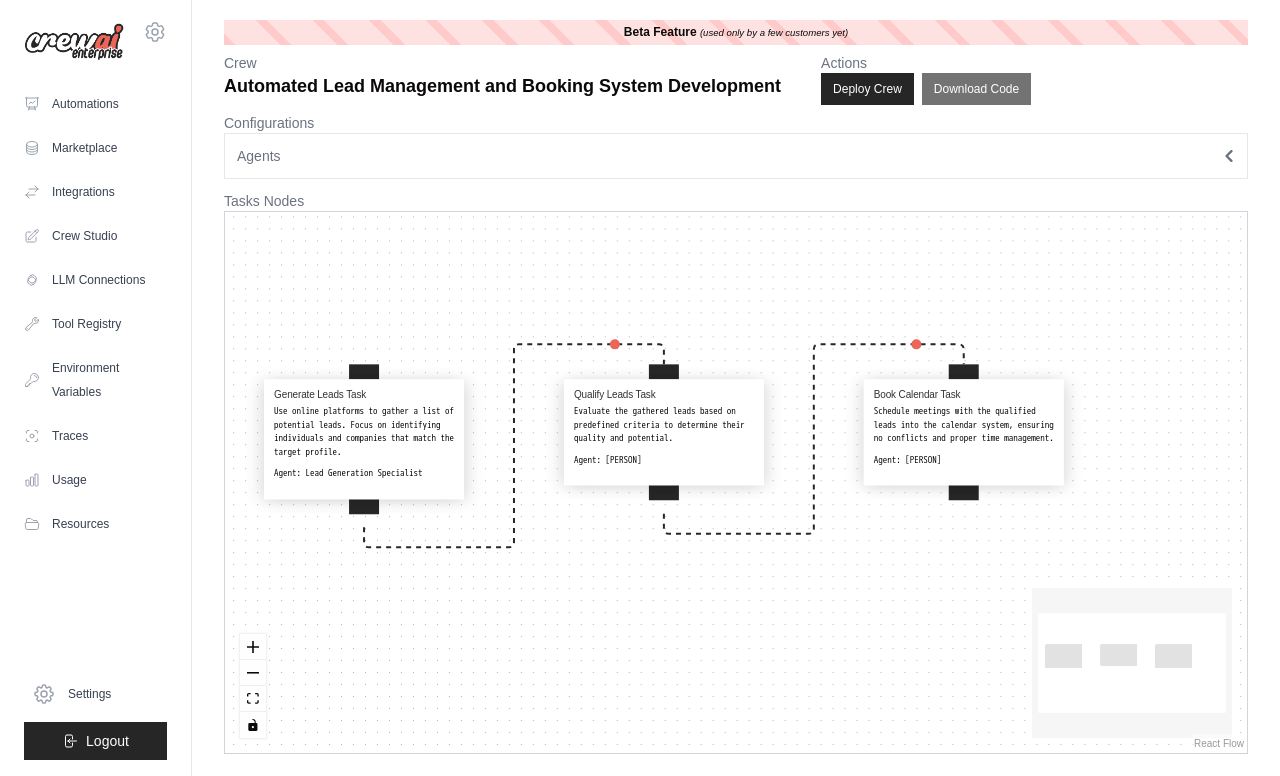 drag, startPoint x: 855, startPoint y: 357, endPoint x: 756, endPoint y: 292, distance: 118.43141 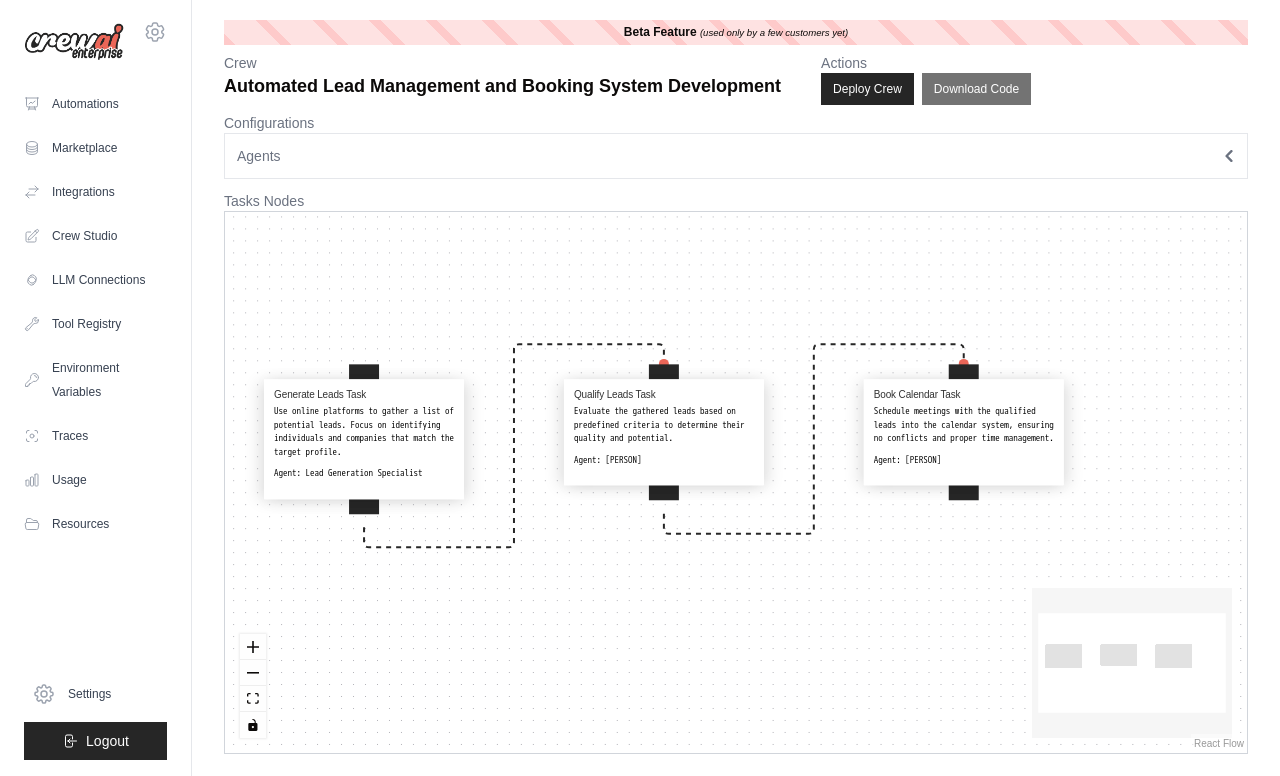 click on "Generate Leads Task Use online platforms to gather a list of potential leads. Focus on identifying individuals and companies that match the target profile. Agent:   Lead Generation Specialist Qualify Leads Task Evaluate the gathered leads based on predefined criteria to determine their quality and potential. Agent:   Lead Qualification Expert Book Calendar Task Schedule meetings with the qualified leads into the calendar system, ensuring no conflicts and proper time management. Agent:   Calendar Booking Coordinator" at bounding box center (736, 482) 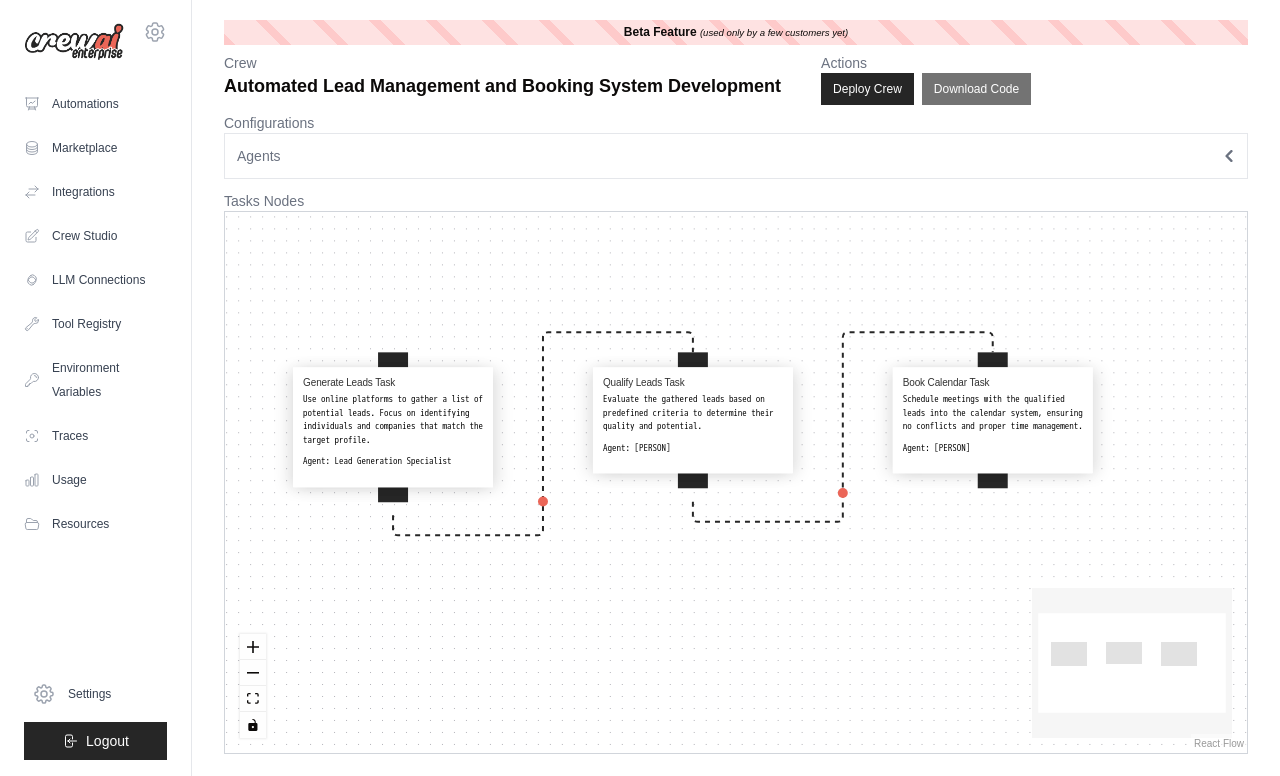 drag, startPoint x: 756, startPoint y: 292, endPoint x: 786, endPoint y: 284, distance: 31.04835 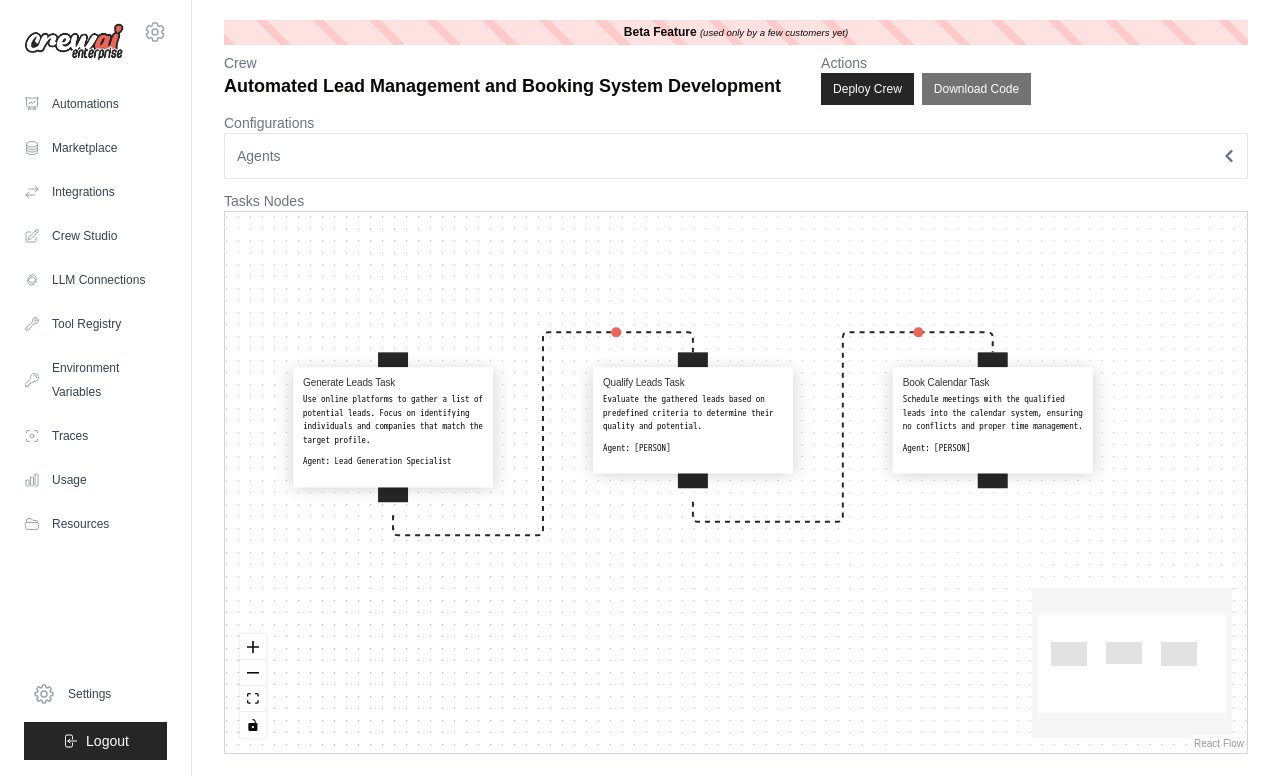 click on "Generate Leads Task Use online platforms to gather a list of potential leads. Focus on identifying individuals and companies that match the target profile. Agent:   Lead Generation Specialist Qualify Leads Task Evaluate the gathered leads based on predefined criteria to determine their quality and potential. Agent:   Lead Qualification Expert Book Calendar Task Schedule meetings with the qualified leads into the calendar system, ensuring no conflicts and proper time management. Agent:   Calendar Booking Coordinator" at bounding box center (736, 482) 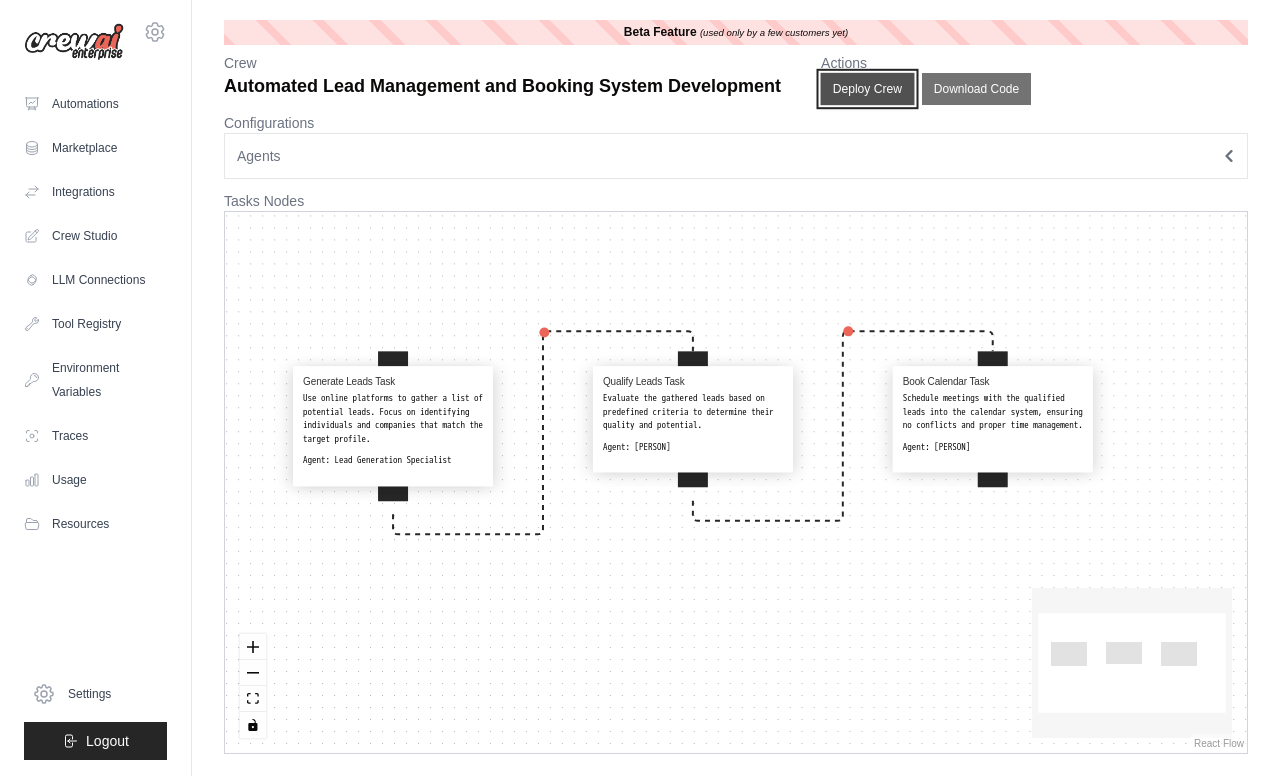click on "Deploy Crew" at bounding box center (868, 89) 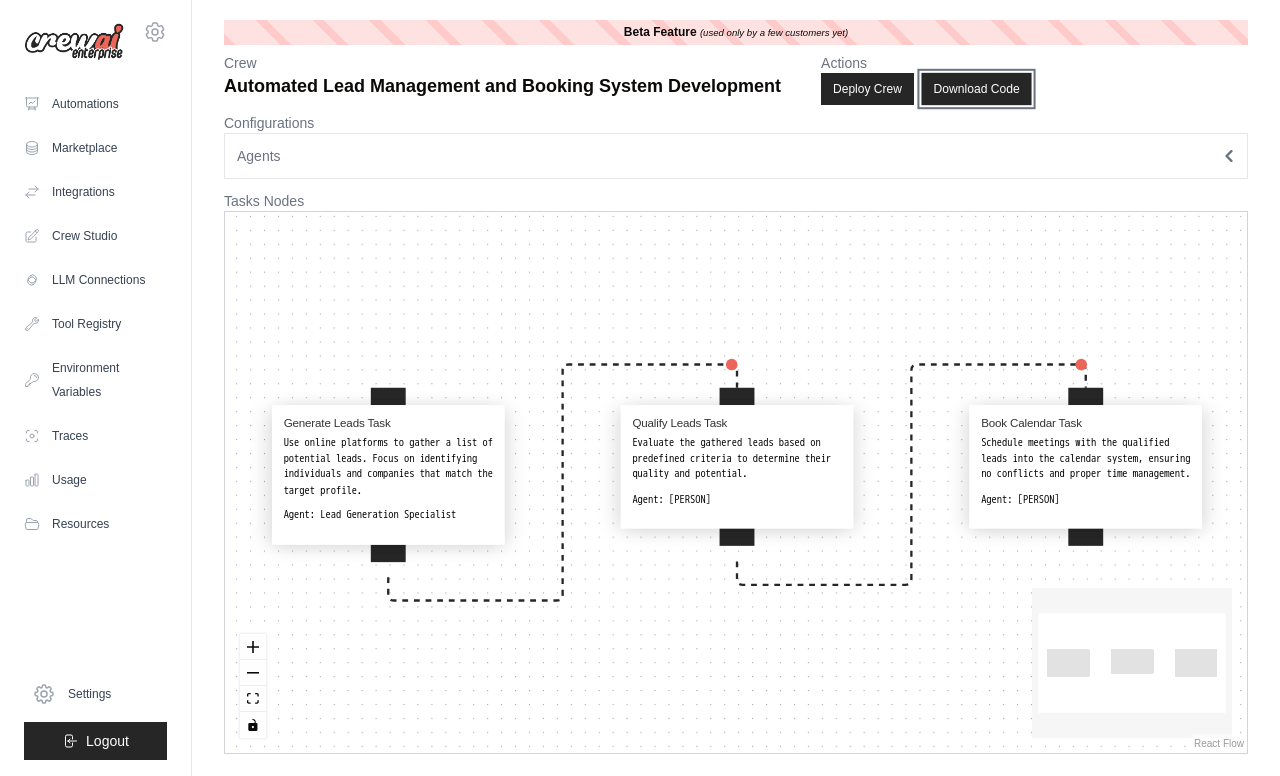 click on "Download Code" at bounding box center (976, 89) 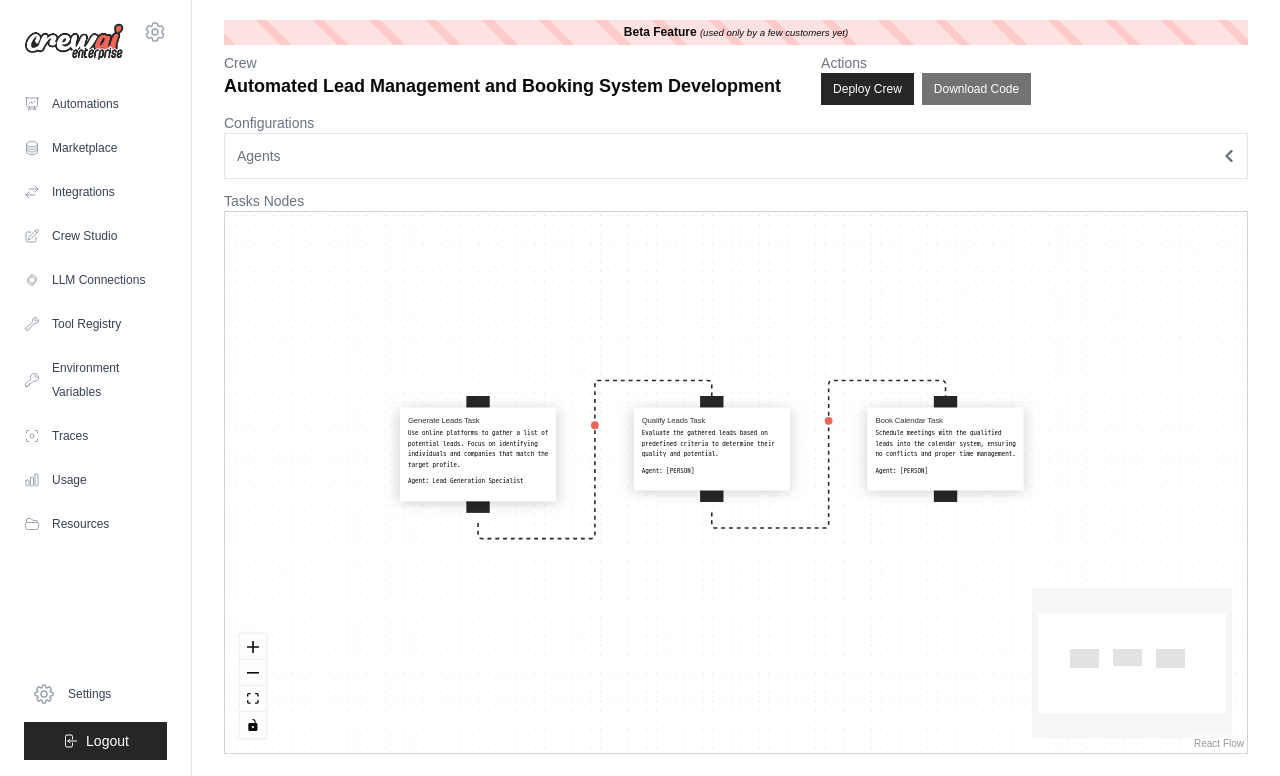 drag, startPoint x: 436, startPoint y: 313, endPoint x: 543, endPoint y: 322, distance: 107.37784 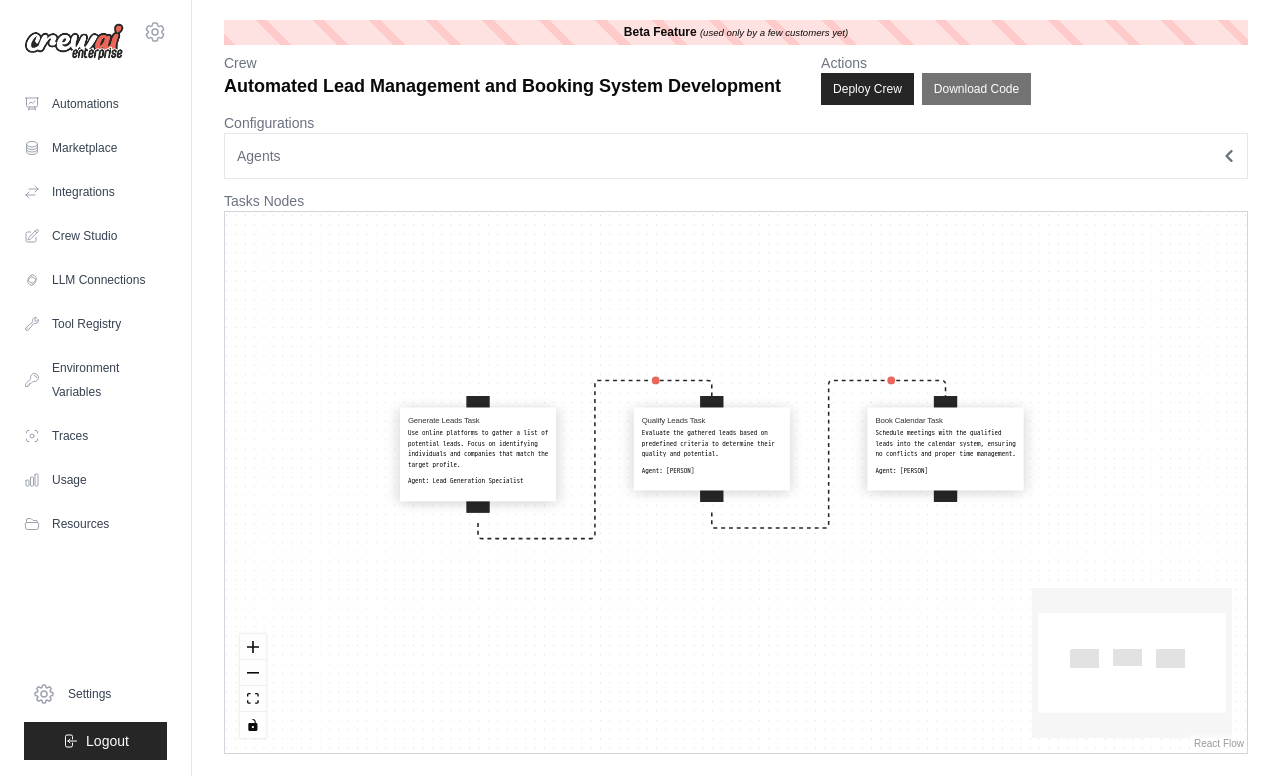 click on "Generate Leads Task Use online platforms to gather a list of potential leads. Focus on identifying individuals and companies that match the target profile. Agent:   Lead Generation Specialist Qualify Leads Task Evaluate the gathered leads based on predefined criteria to determine their quality and potential. Agent:   Lead Qualification Expert Book Calendar Task Schedule meetings with the qualified leads into the calendar system, ensuring no conflicts and proper time management. Agent:   Calendar Booking Coordinator" at bounding box center [736, 482] 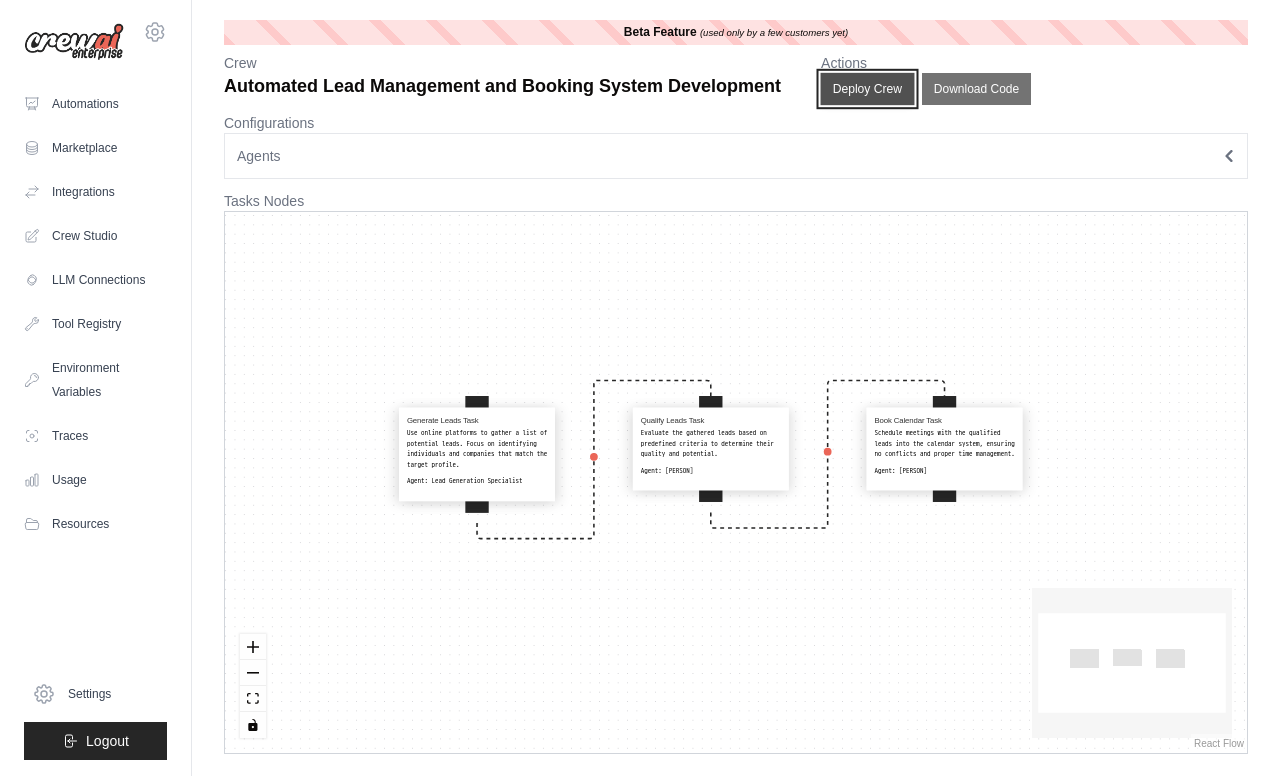 click on "Deploy Crew" at bounding box center (868, 89) 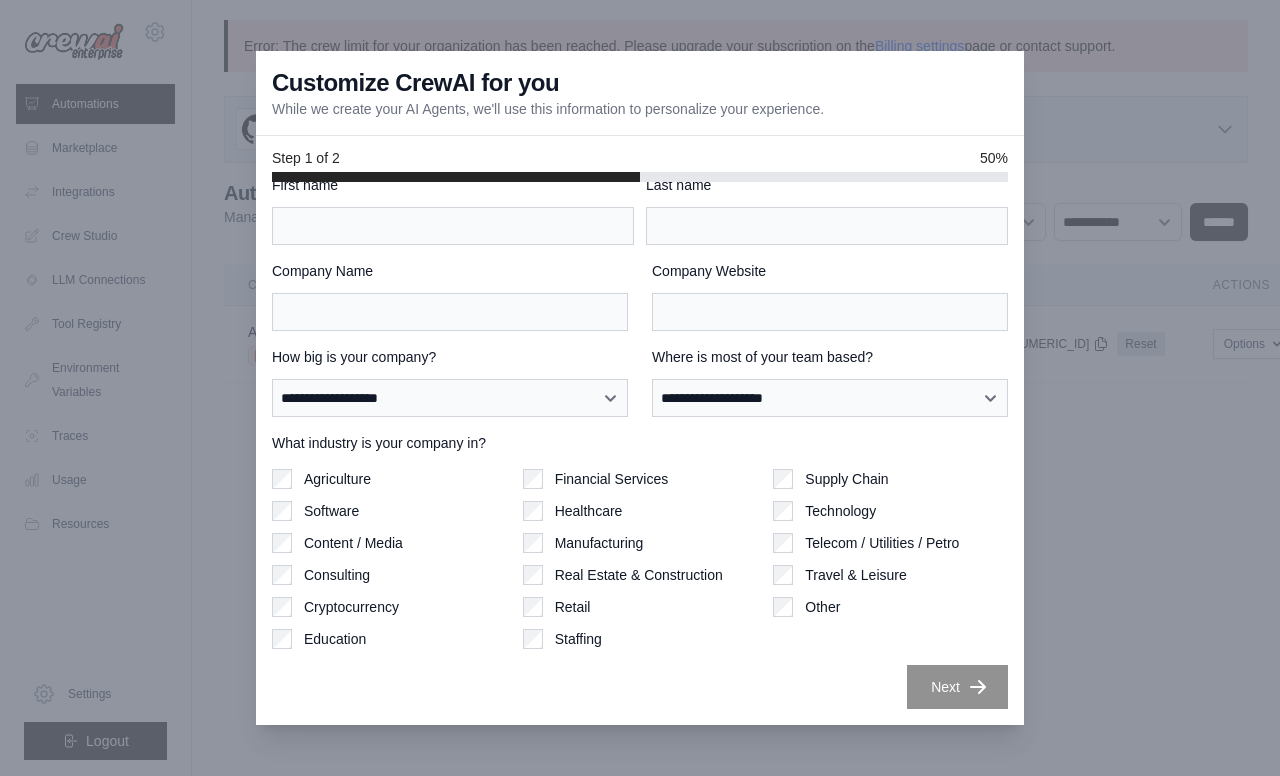 scroll, scrollTop: 0, scrollLeft: 0, axis: both 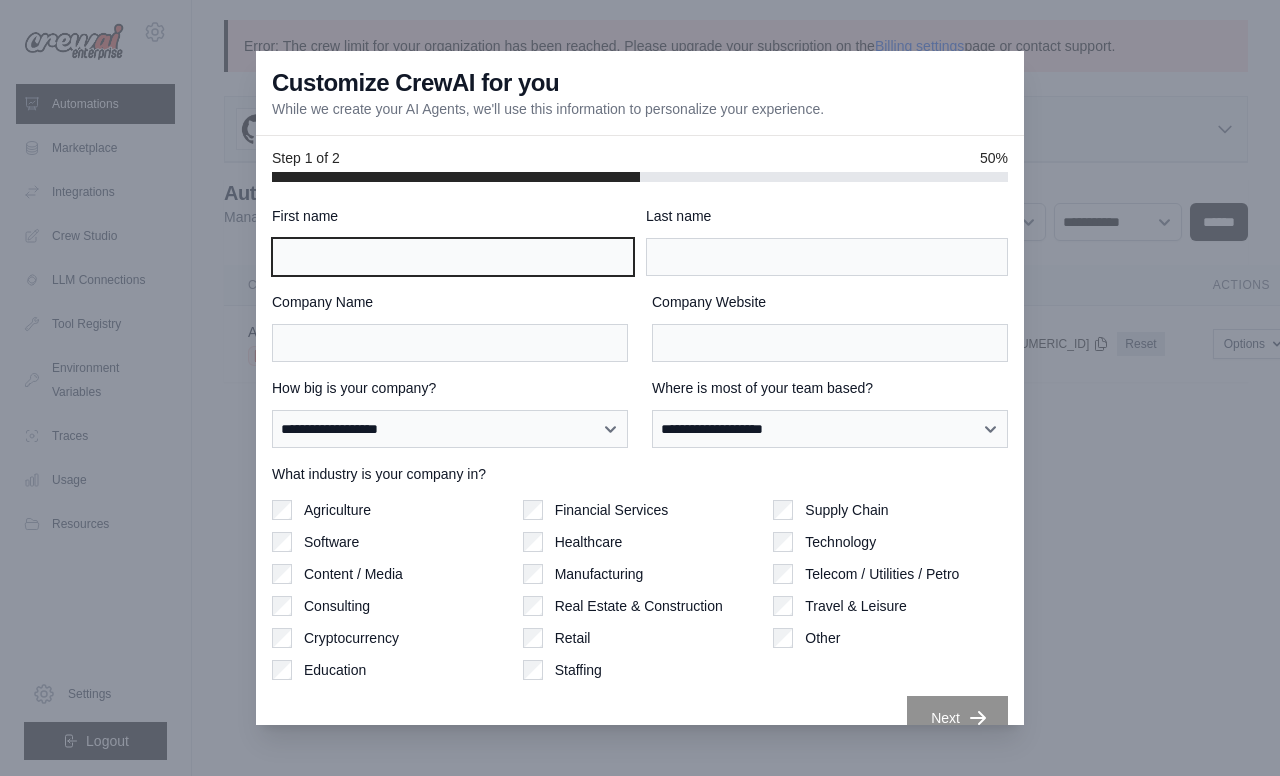 click on "First name" at bounding box center (453, 257) 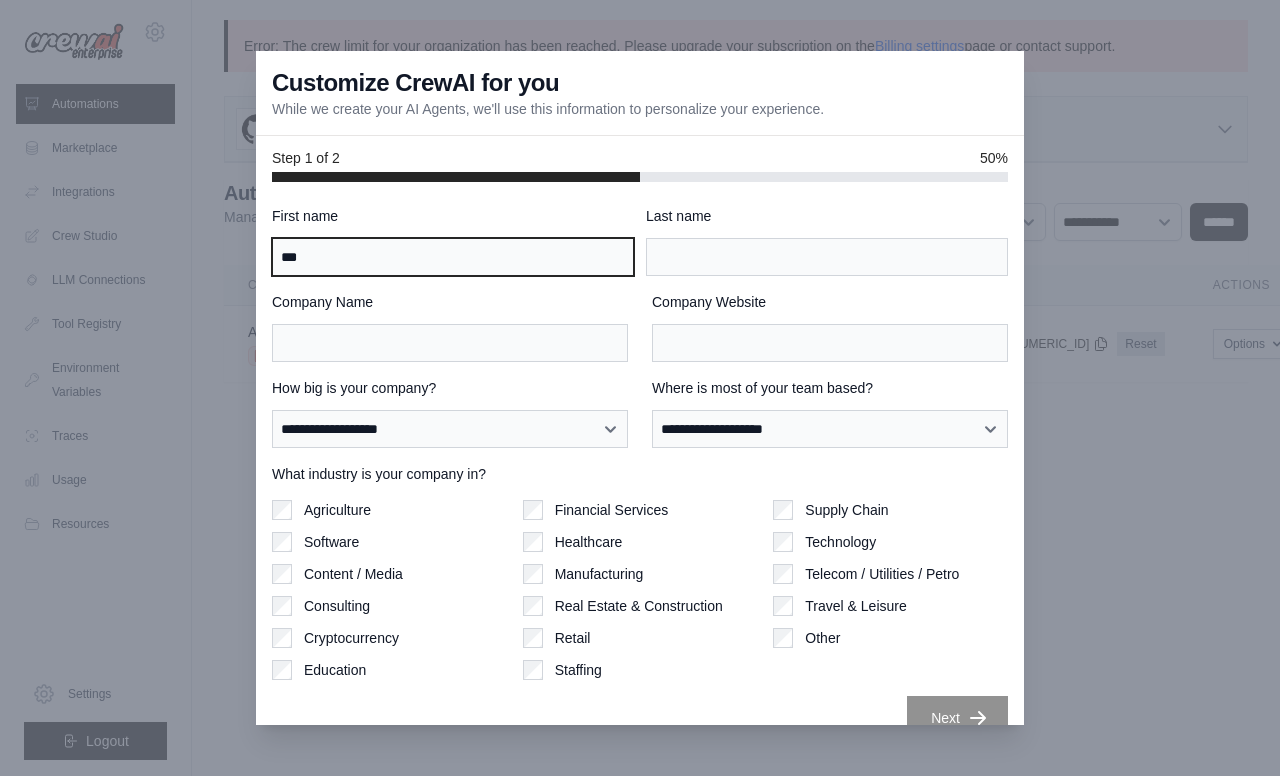 type on "***" 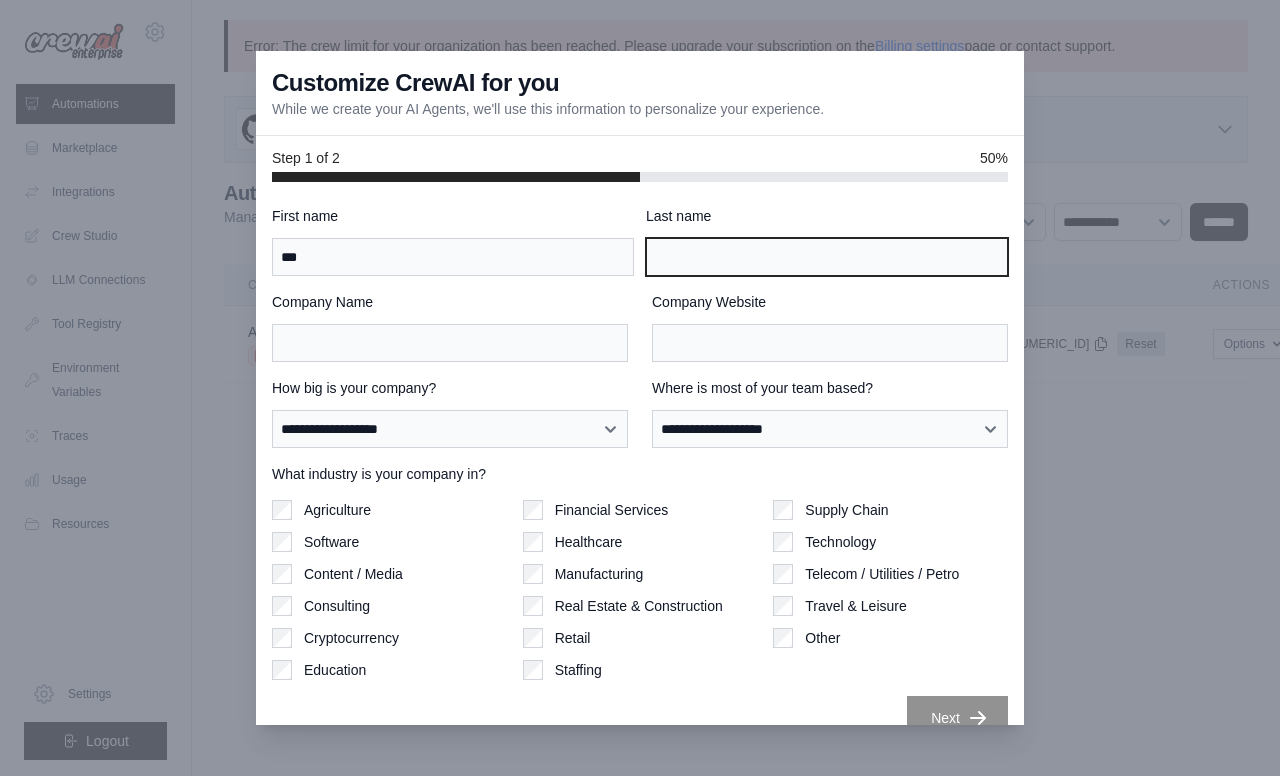 click on "Last name" at bounding box center (827, 257) 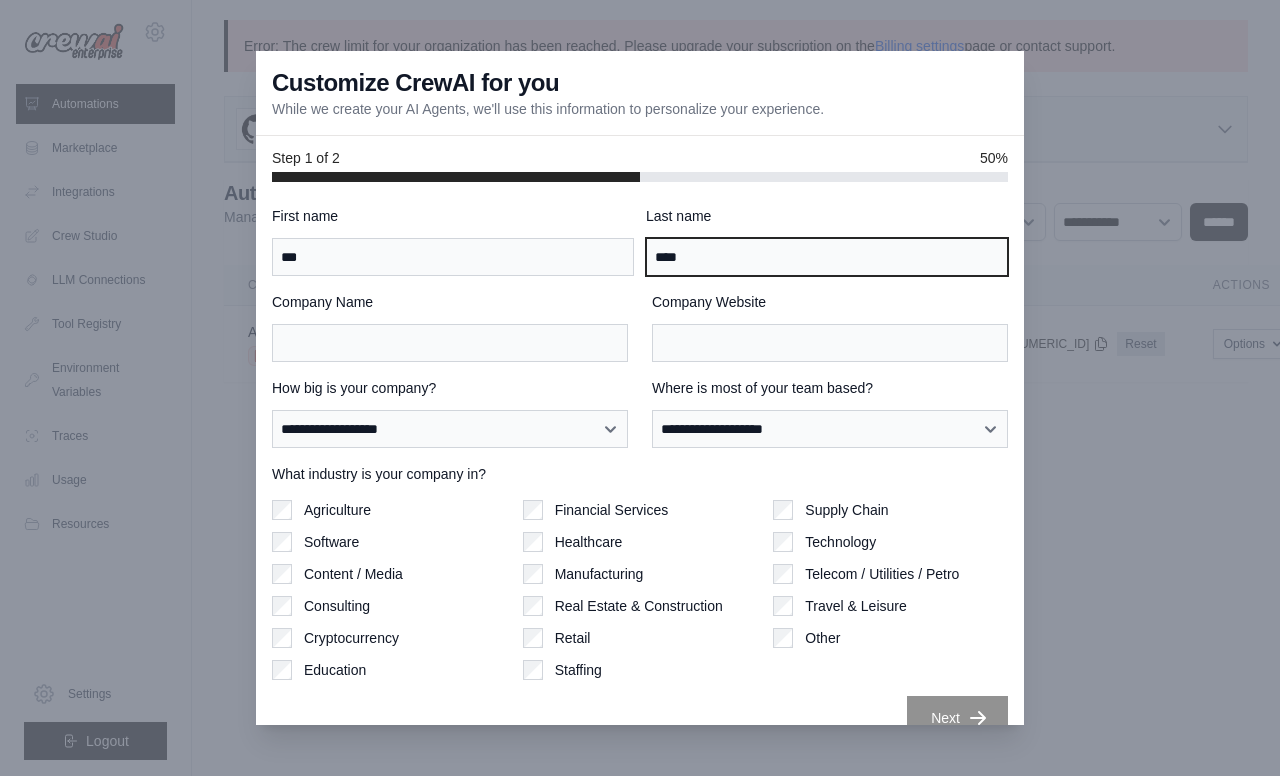 type on "****" 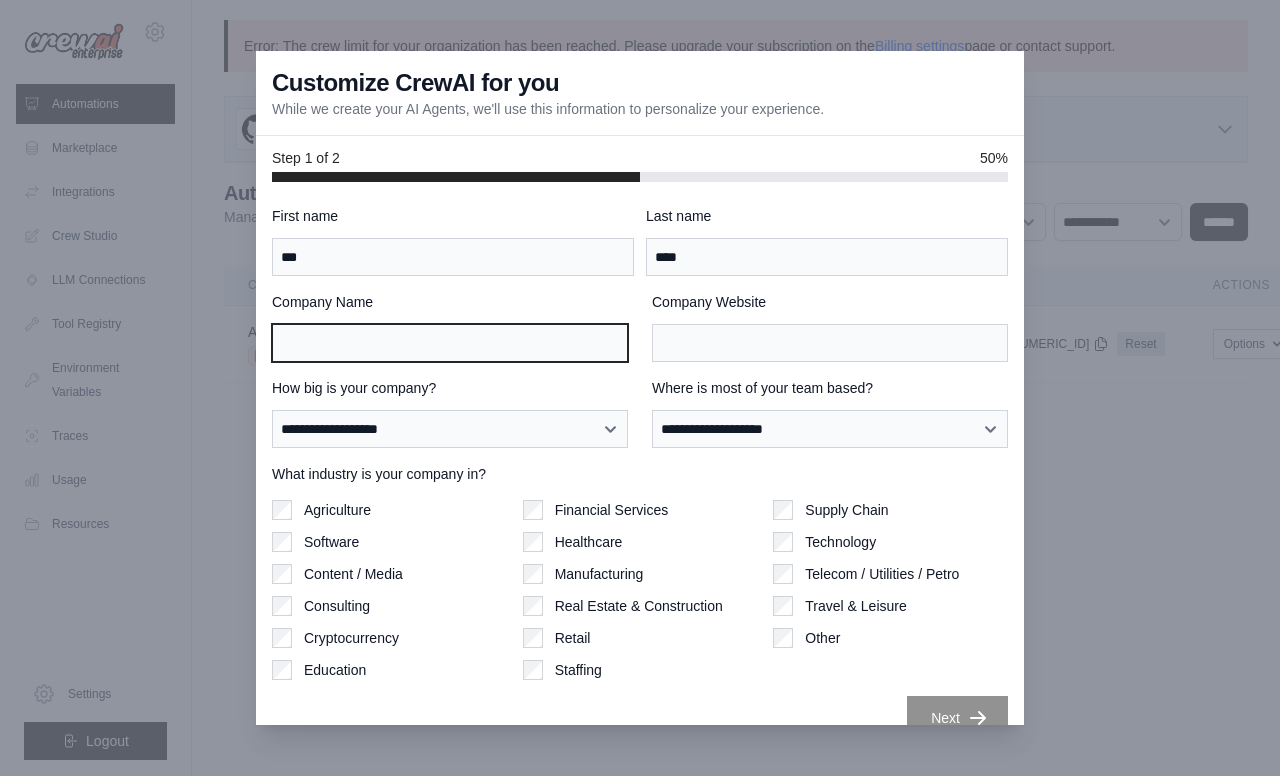 click on "Company Name" at bounding box center (450, 343) 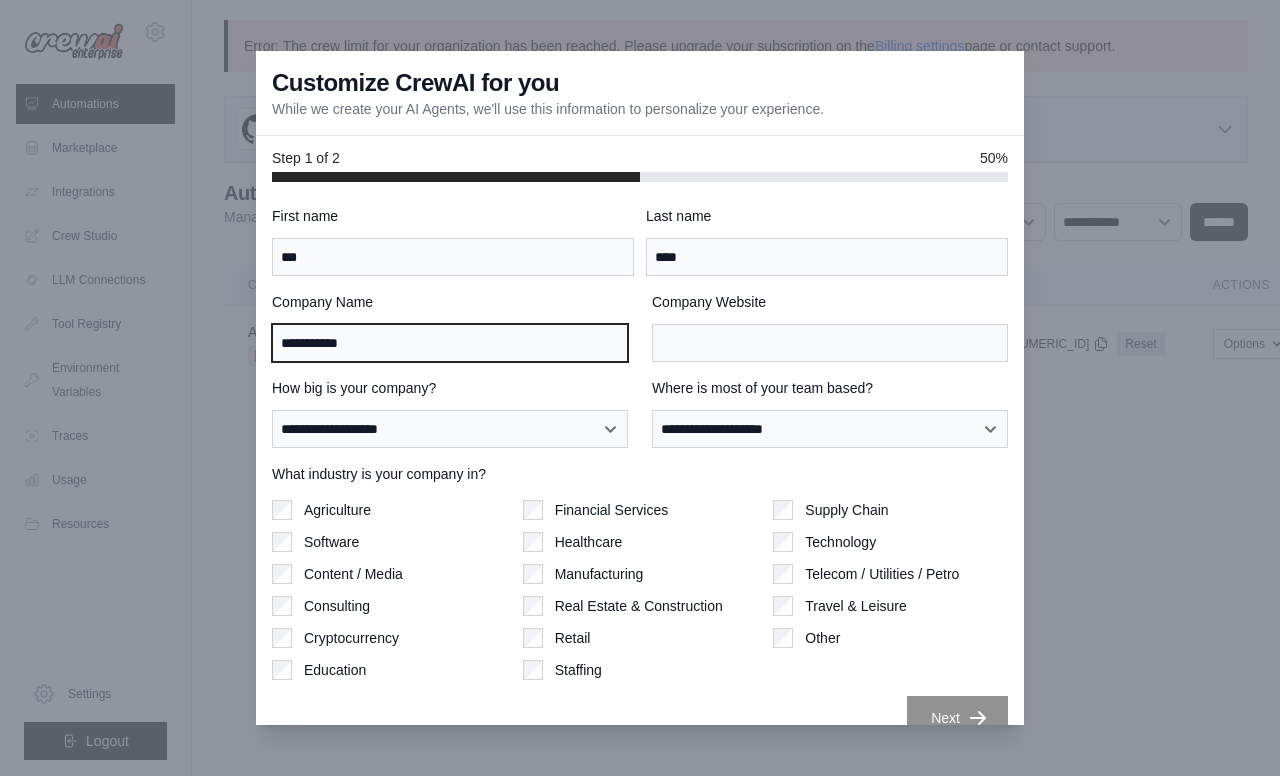 type on "**********" 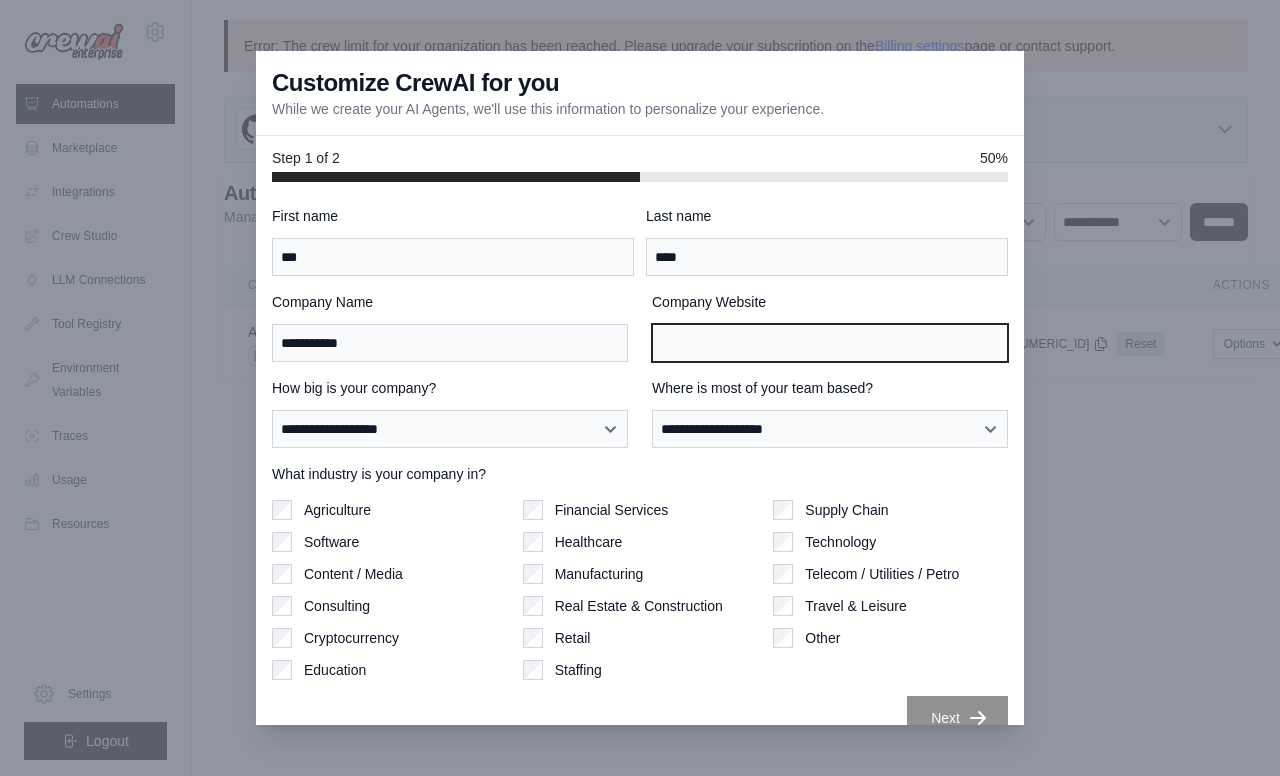 click on "Company Website" at bounding box center (830, 343) 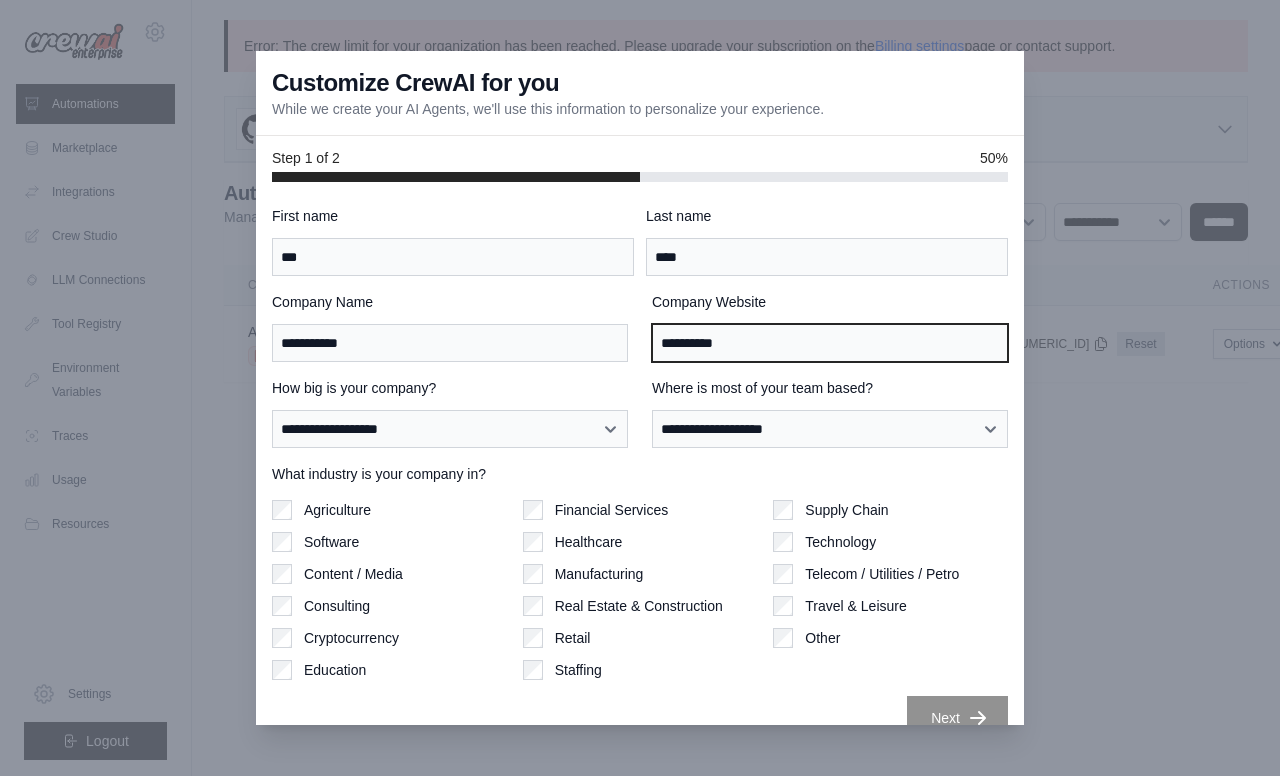 type on "**********" 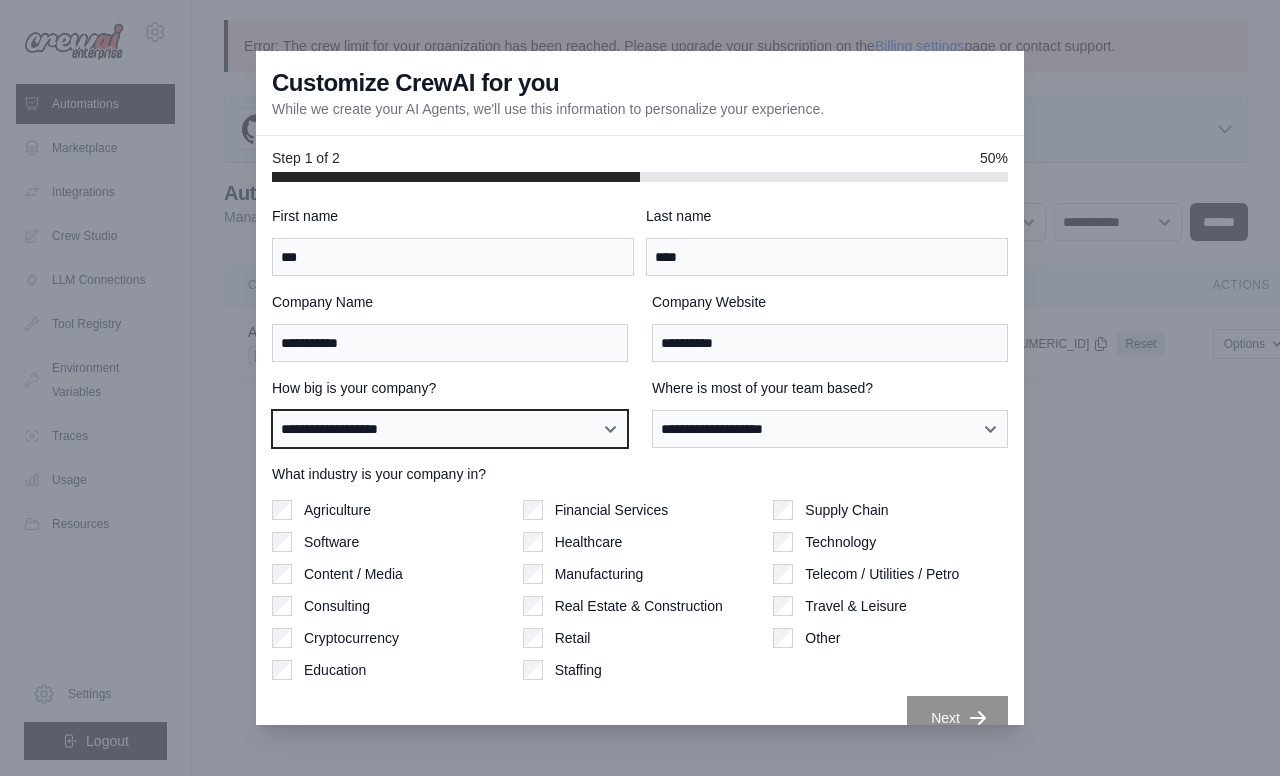 click on "**********" at bounding box center [450, 429] 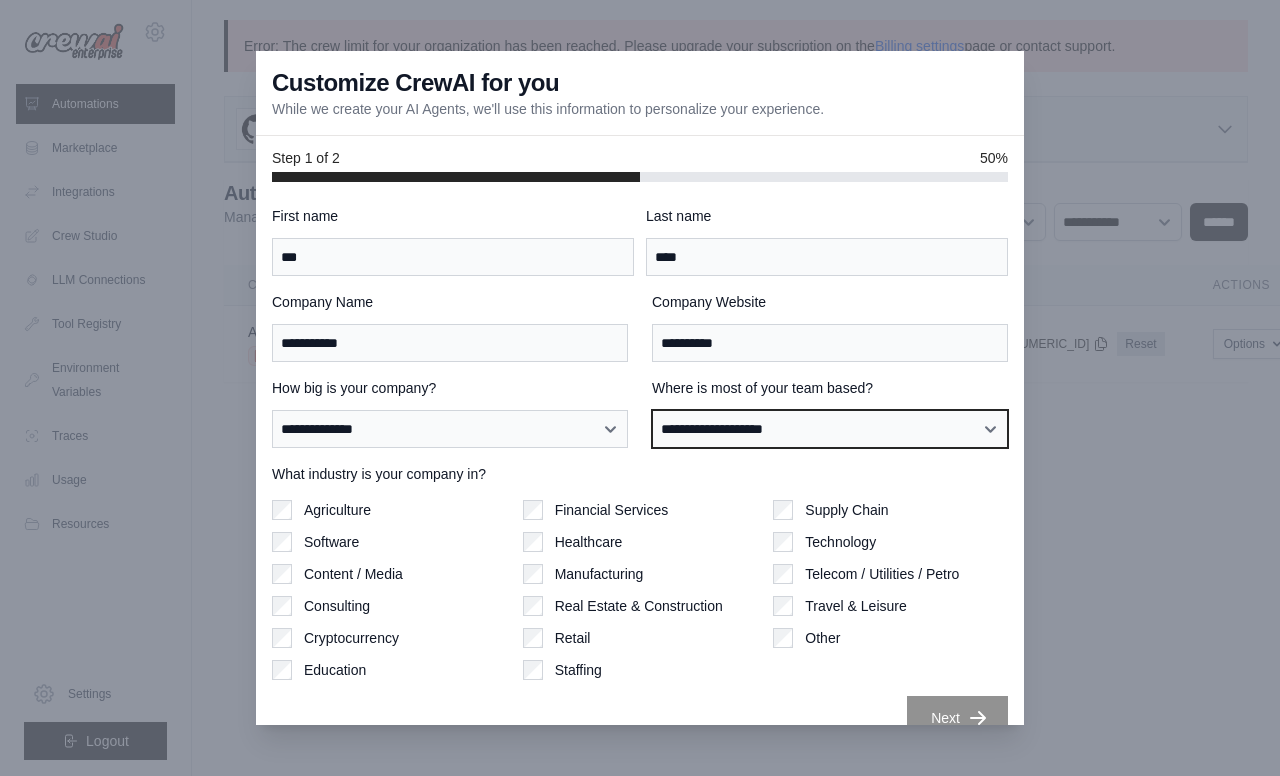 click on "**********" at bounding box center [830, 429] 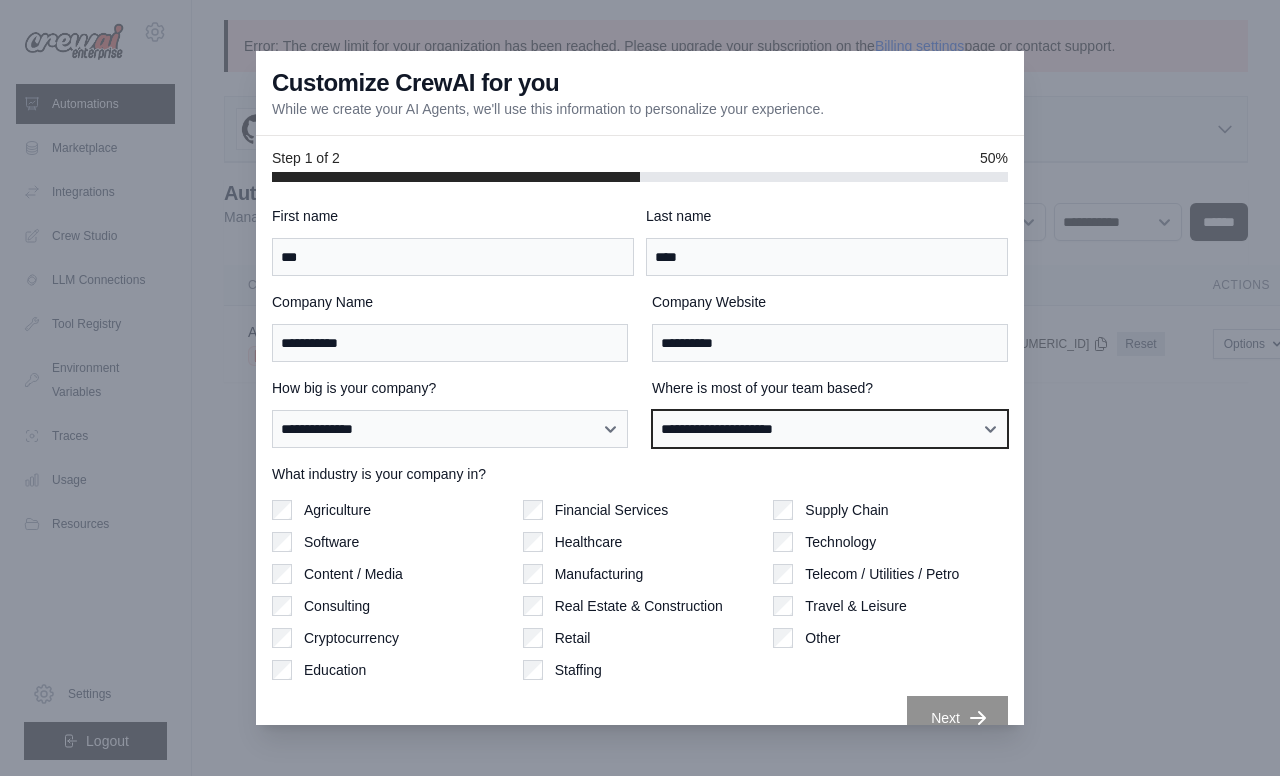 scroll, scrollTop: 31, scrollLeft: 0, axis: vertical 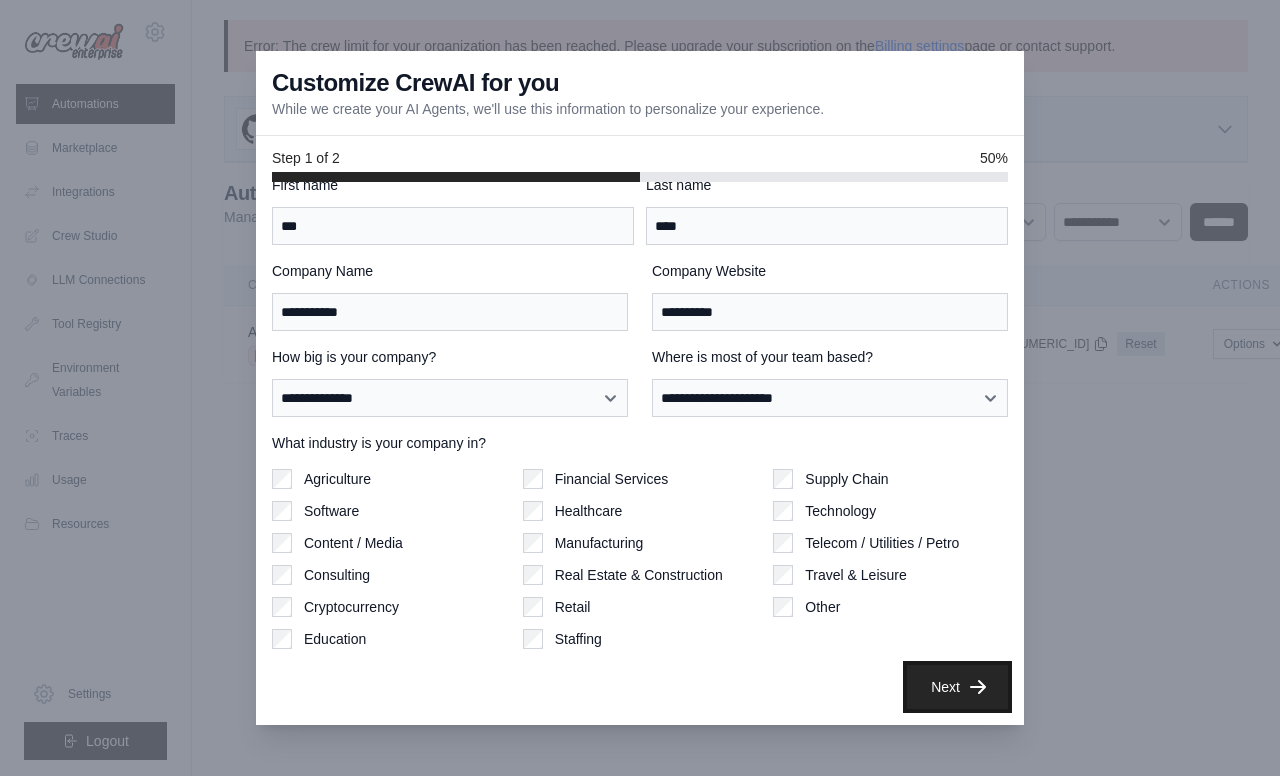 click on "Next" at bounding box center (957, 687) 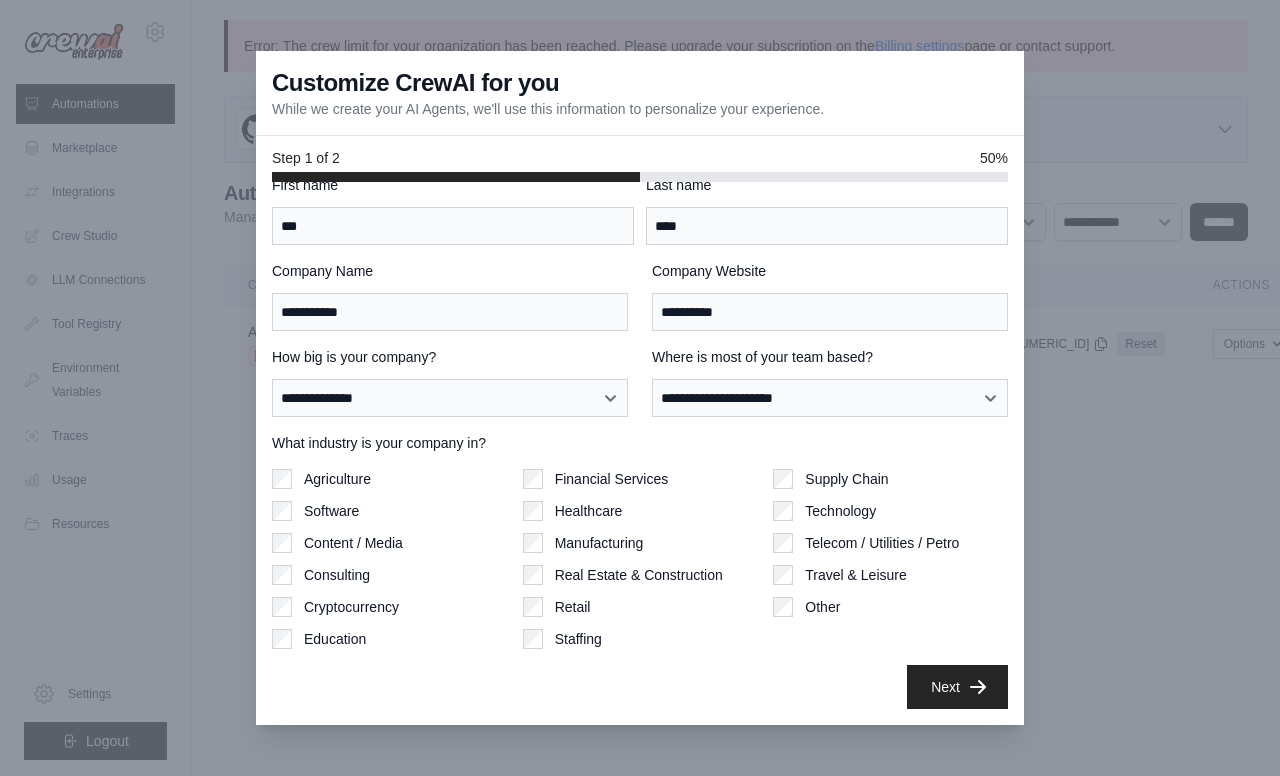scroll, scrollTop: 0, scrollLeft: 0, axis: both 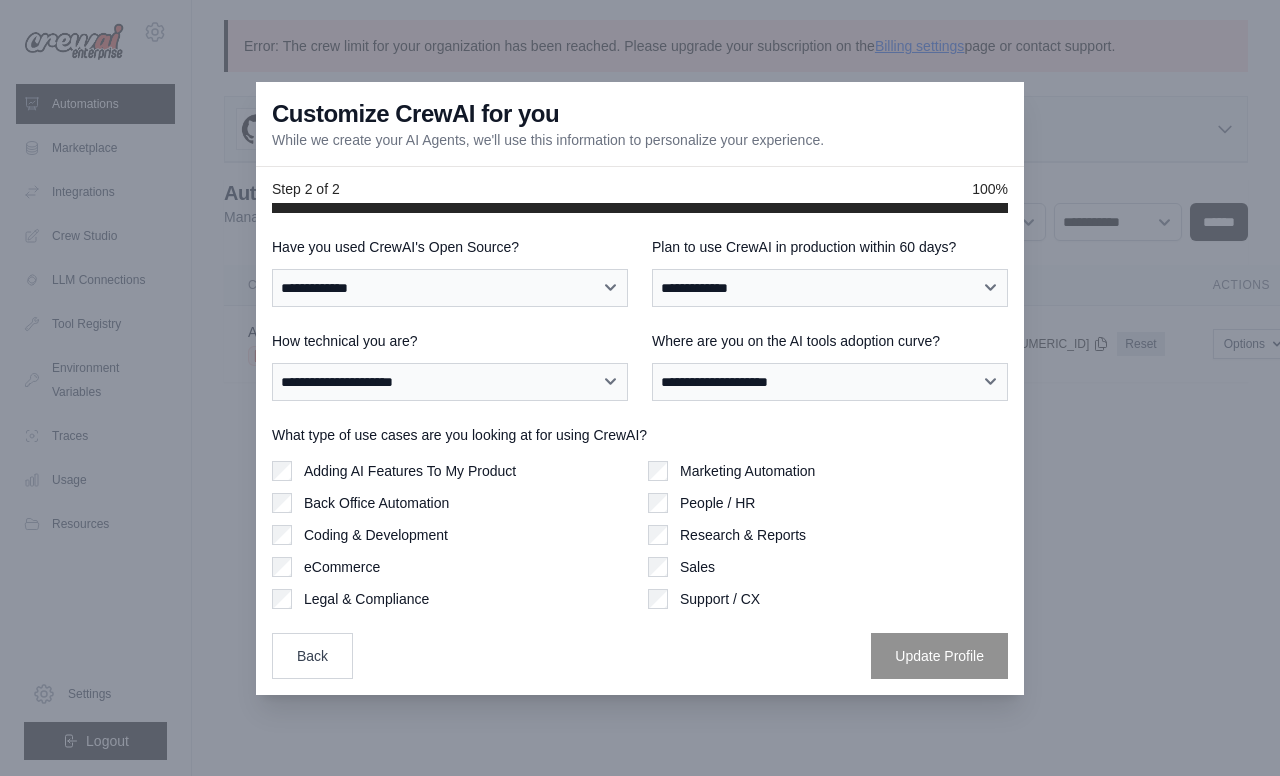 click on "**********" at bounding box center [640, 458] 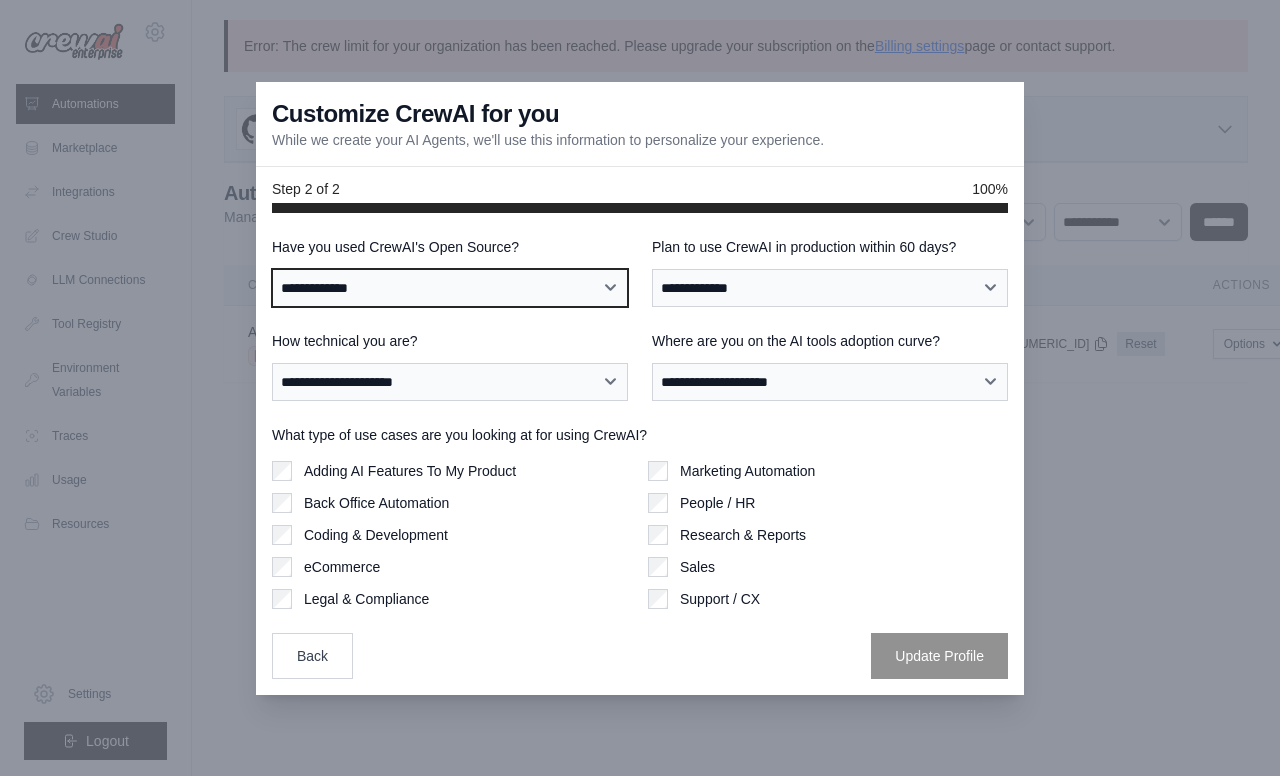 click on "**********" at bounding box center (450, 288) 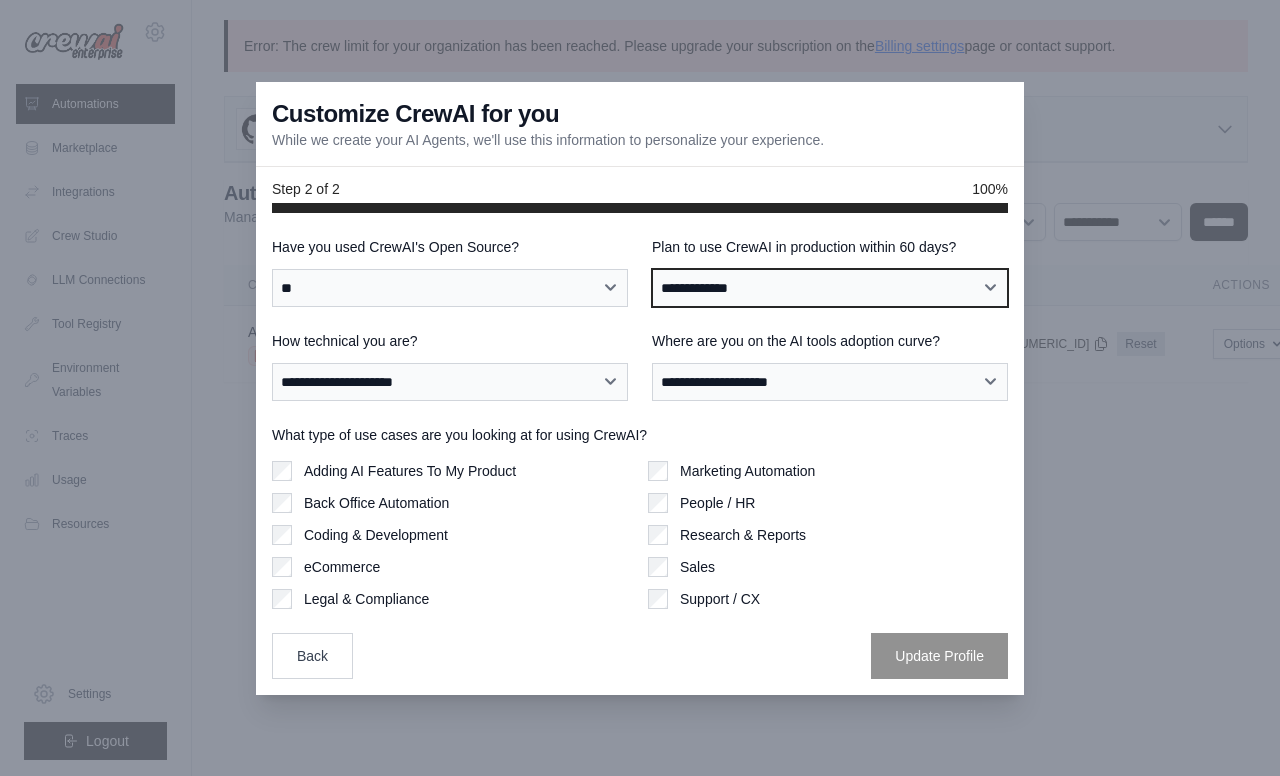 click on "**********" at bounding box center (830, 288) 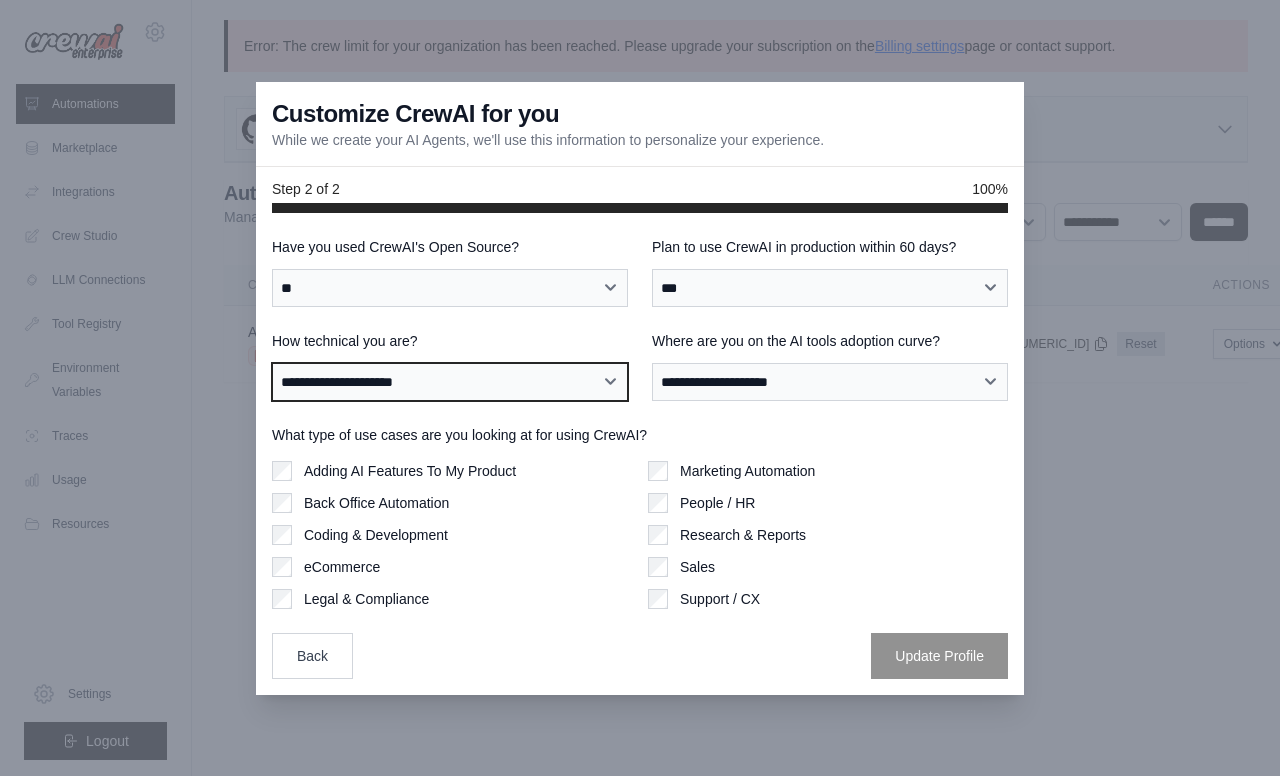 click on "**********" at bounding box center [450, 382] 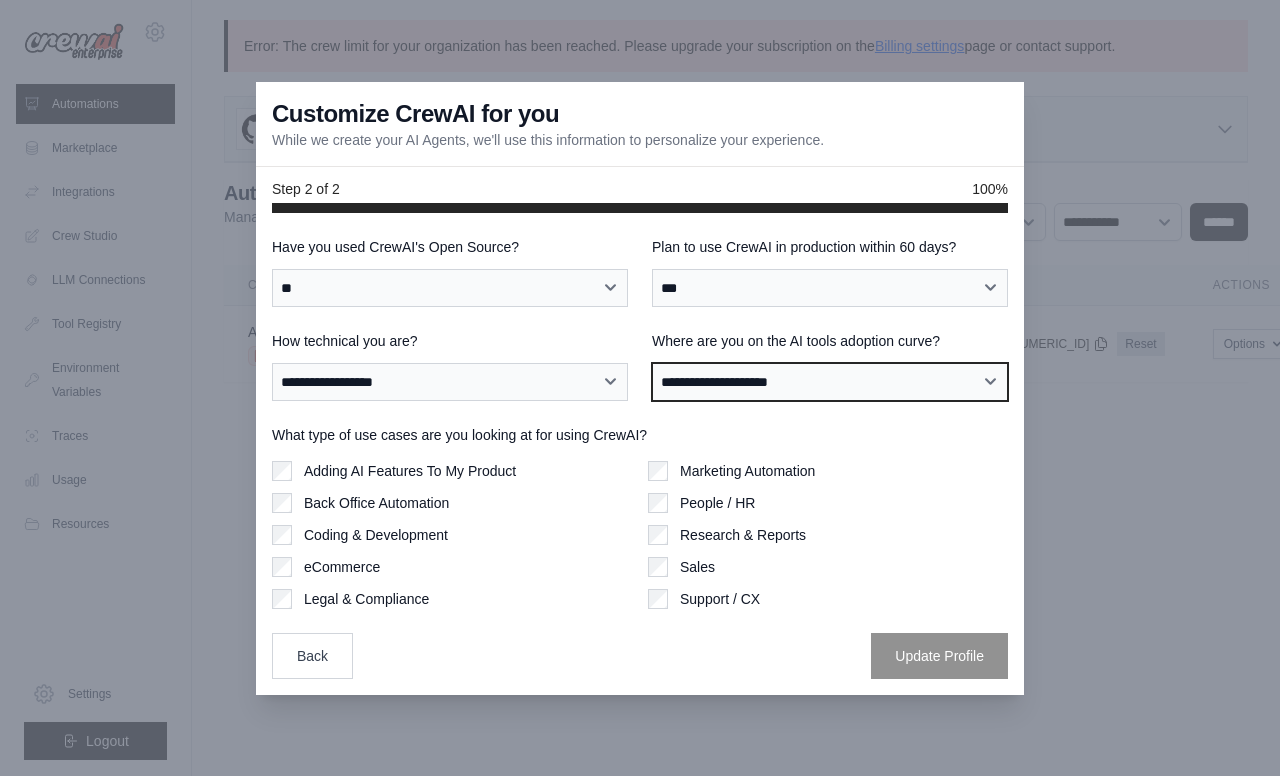 click on "**********" at bounding box center (830, 382) 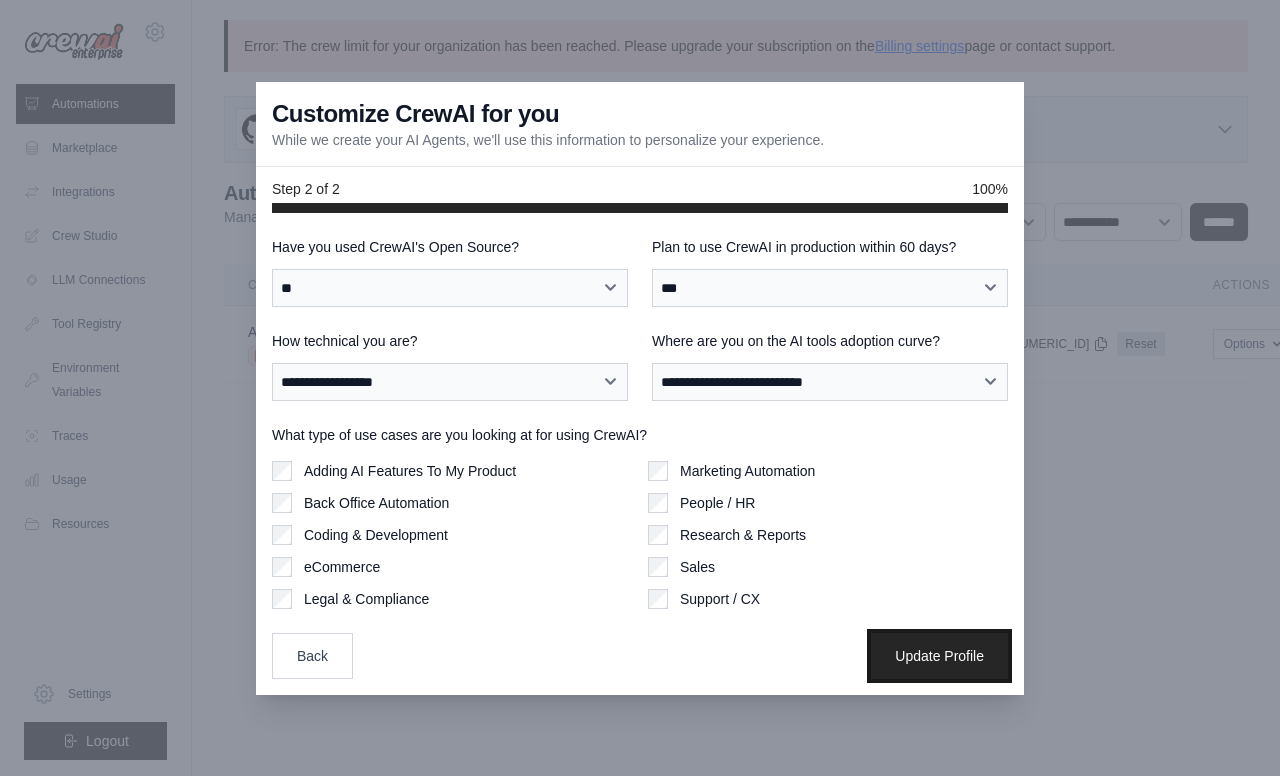 click on "Update Profile" at bounding box center [939, 656] 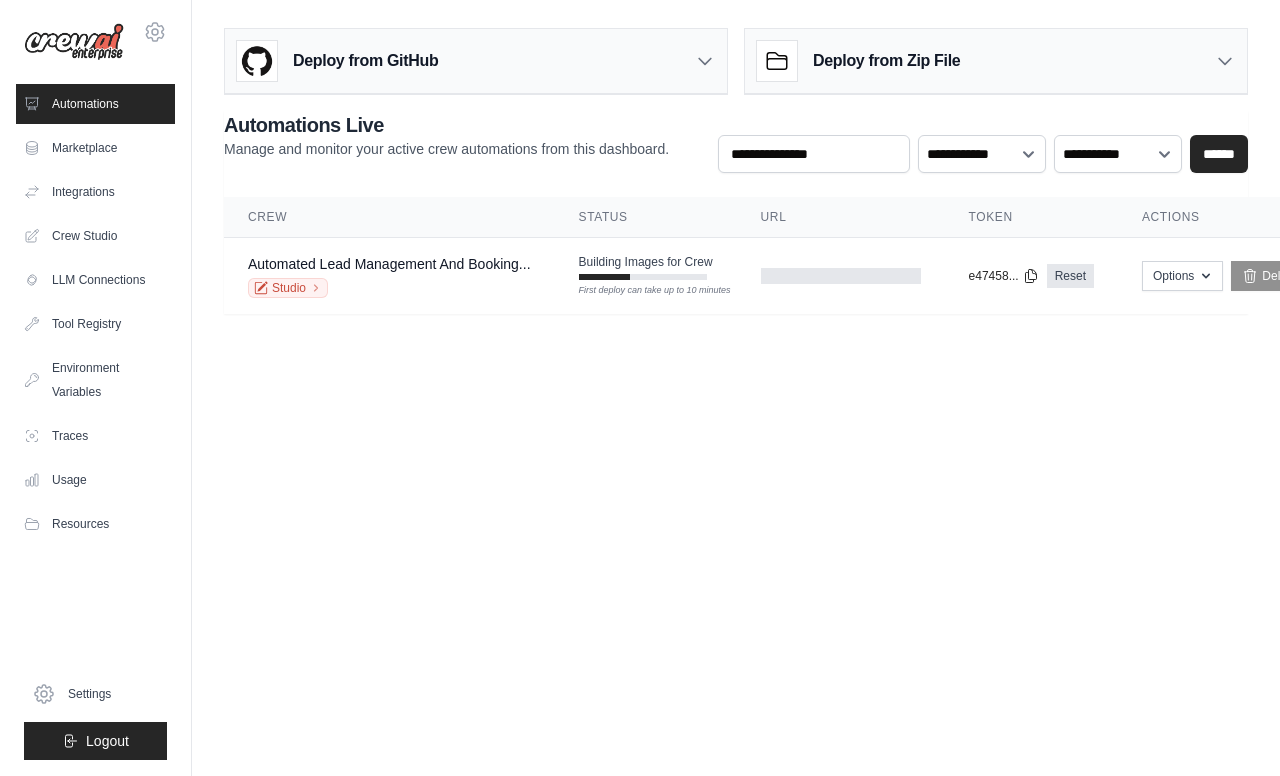 scroll, scrollTop: 0, scrollLeft: 0, axis: both 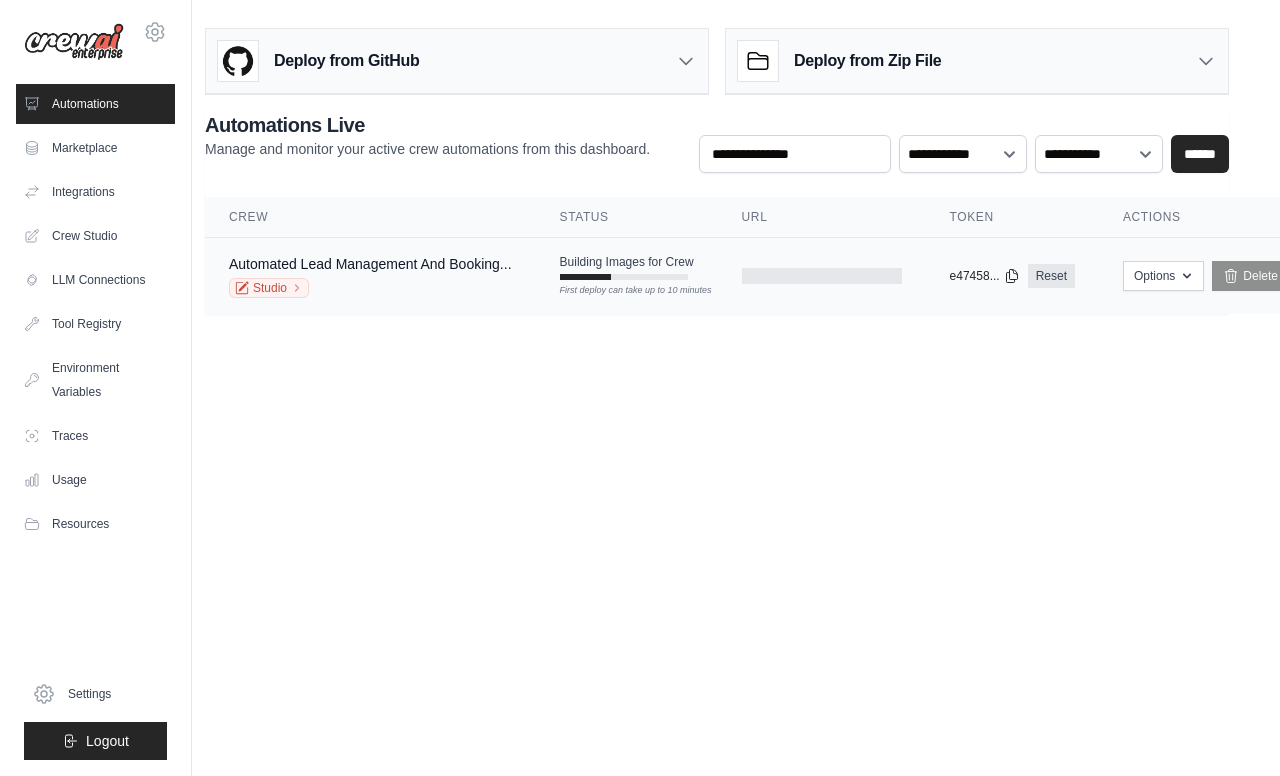 click on "Building Images for Crew
First deploy can take up to 10 minutes" at bounding box center (627, 267) 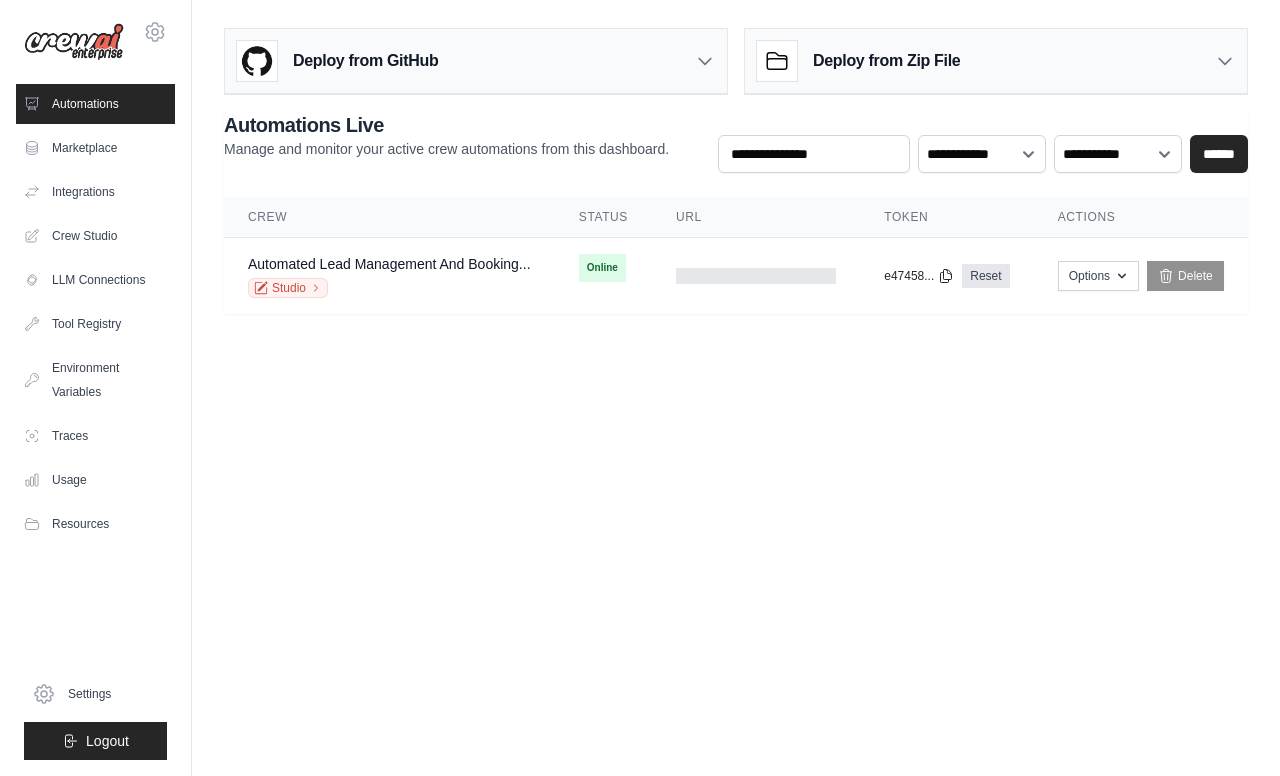scroll, scrollTop: 0, scrollLeft: 0, axis: both 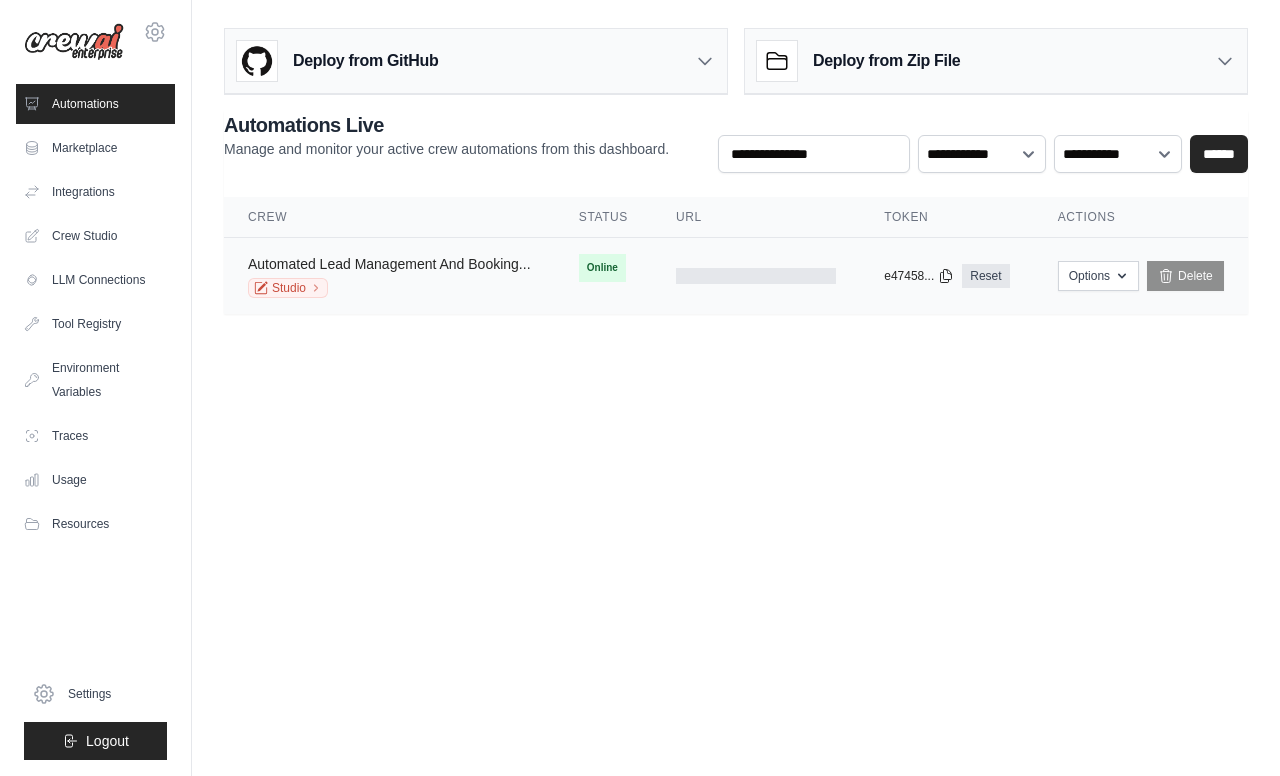 click on "Automated Lead Management And Booking..." at bounding box center [389, 264] 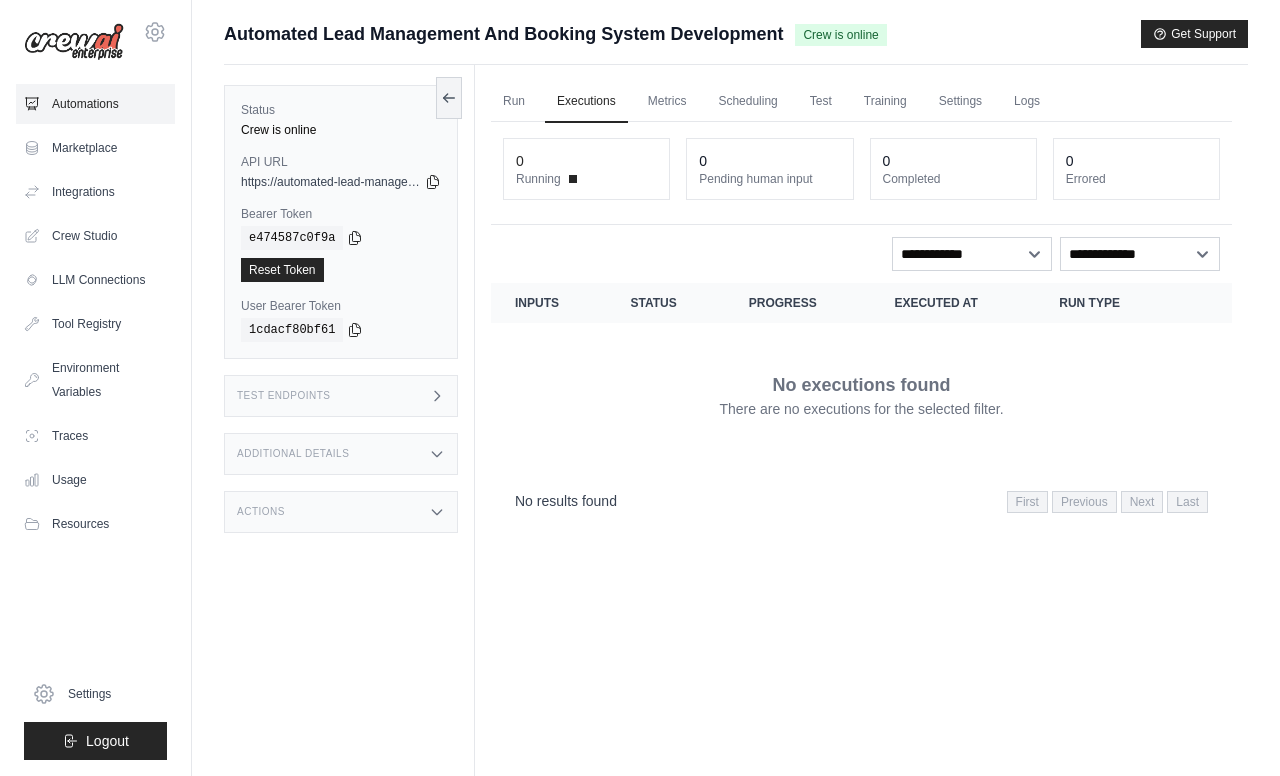 click on "Automations" at bounding box center (95, 104) 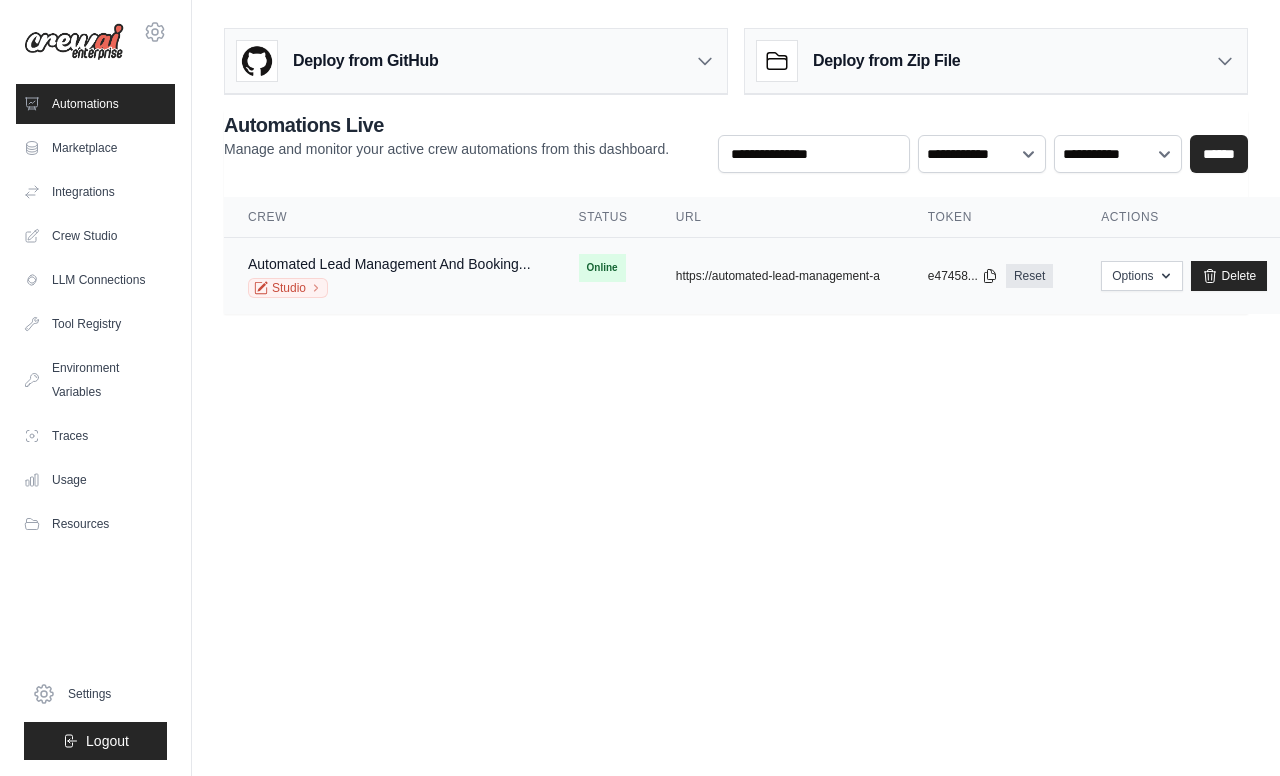 click on "copied" at bounding box center (697, 268) 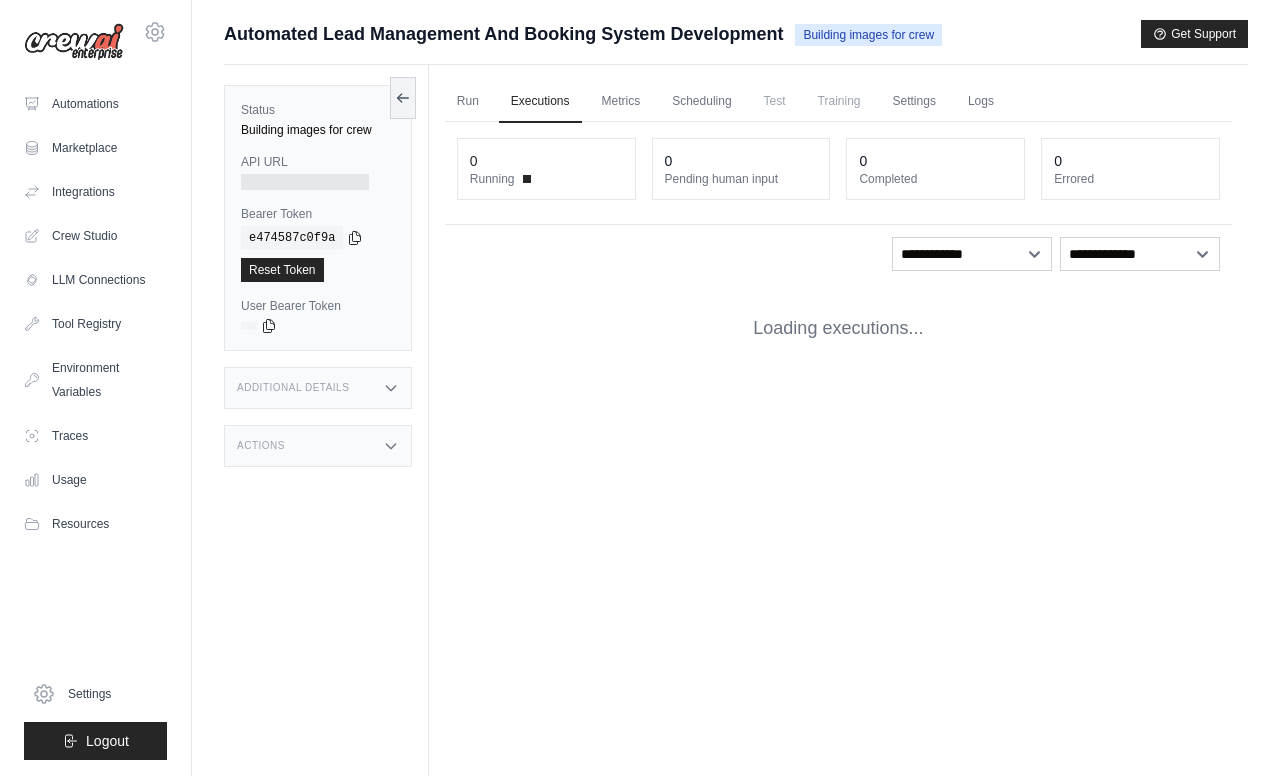 scroll, scrollTop: 0, scrollLeft: 0, axis: both 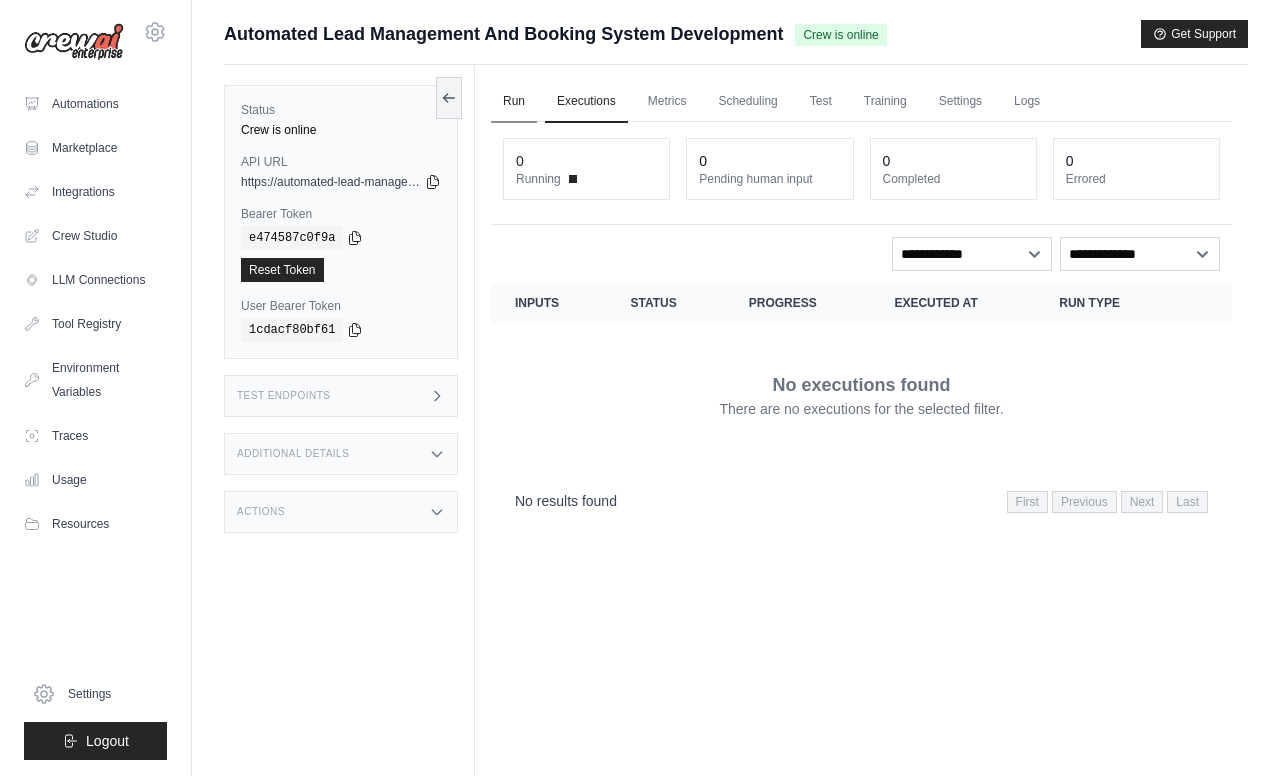 click on "Run" at bounding box center (514, 102) 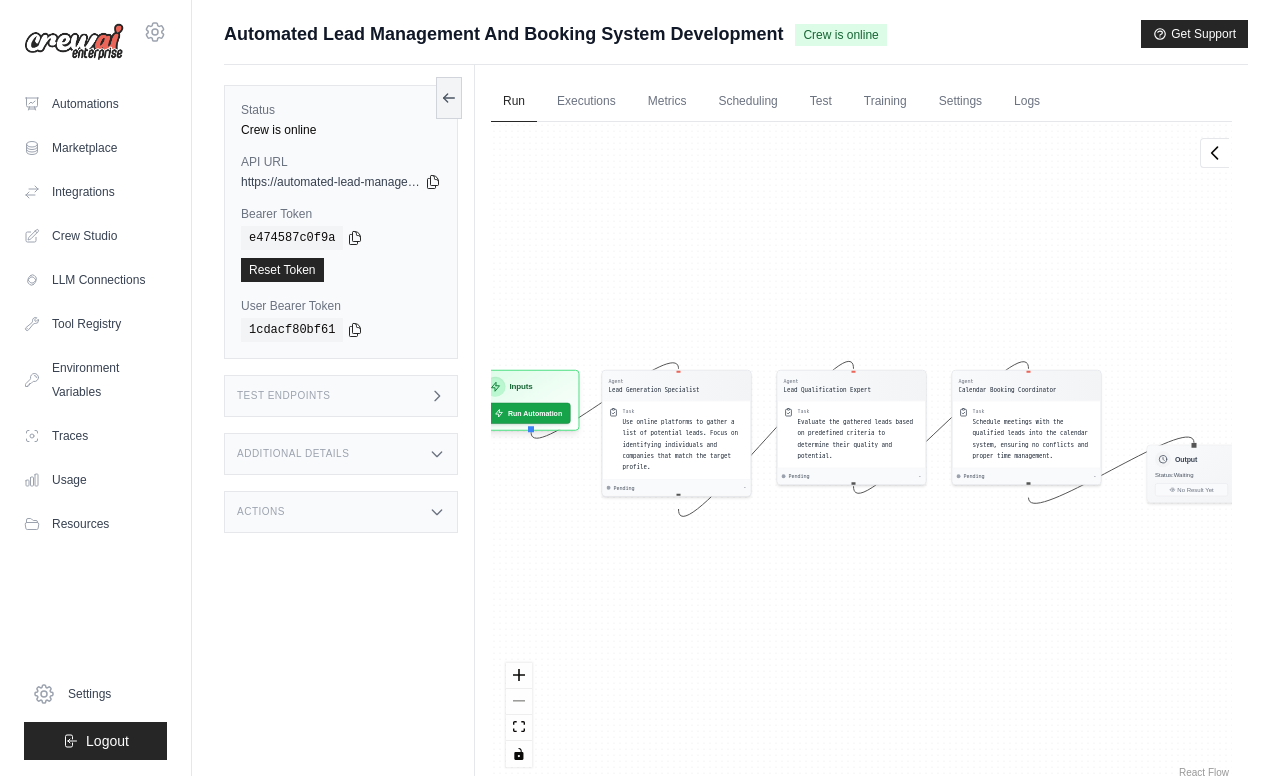 drag, startPoint x: 715, startPoint y: 333, endPoint x: 710, endPoint y: 320, distance: 13.928389 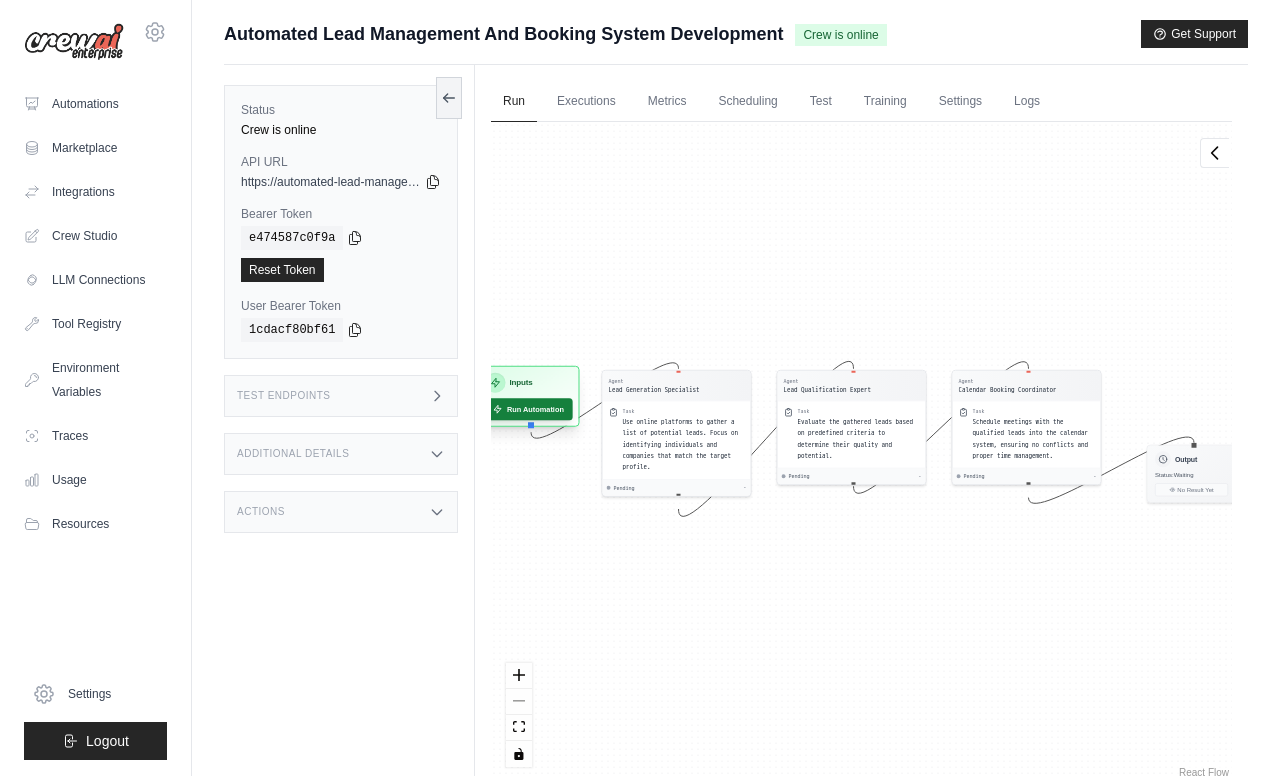 click on "Run Automation" at bounding box center (527, 409) 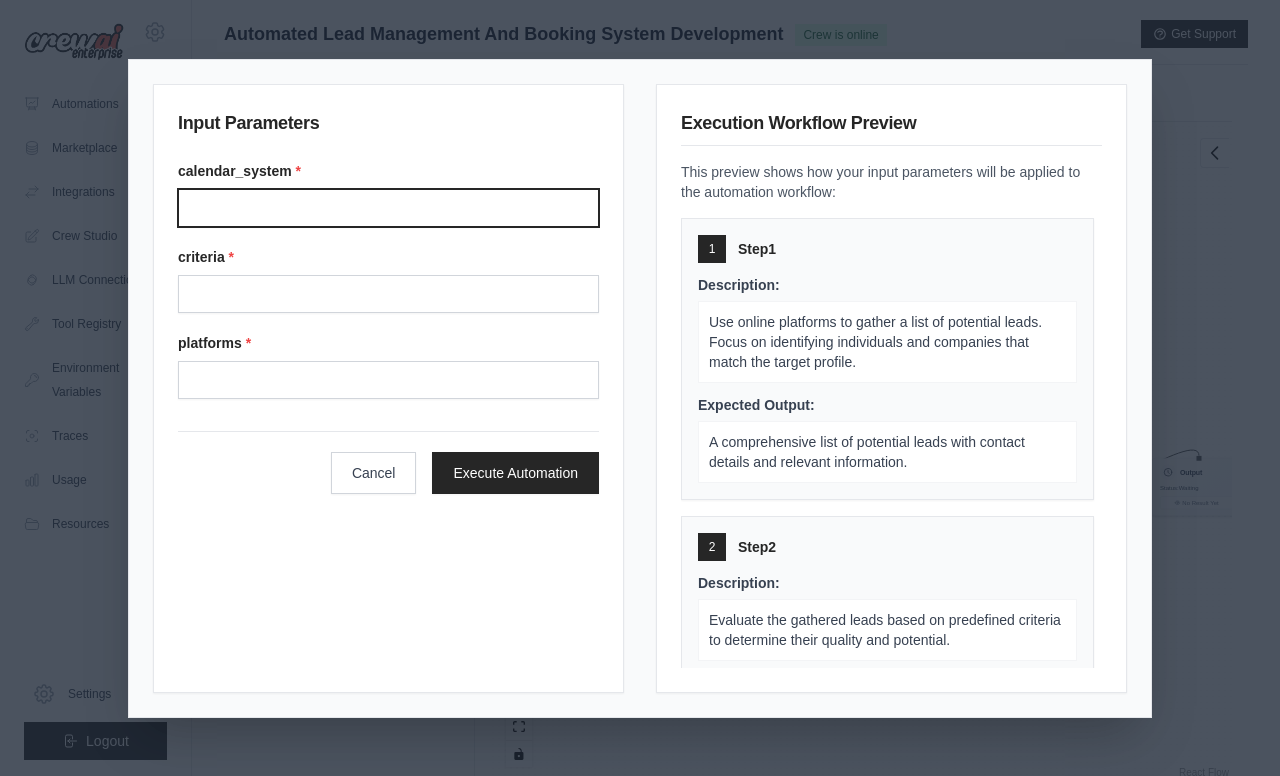 click on "Calendar system" at bounding box center [388, 208] 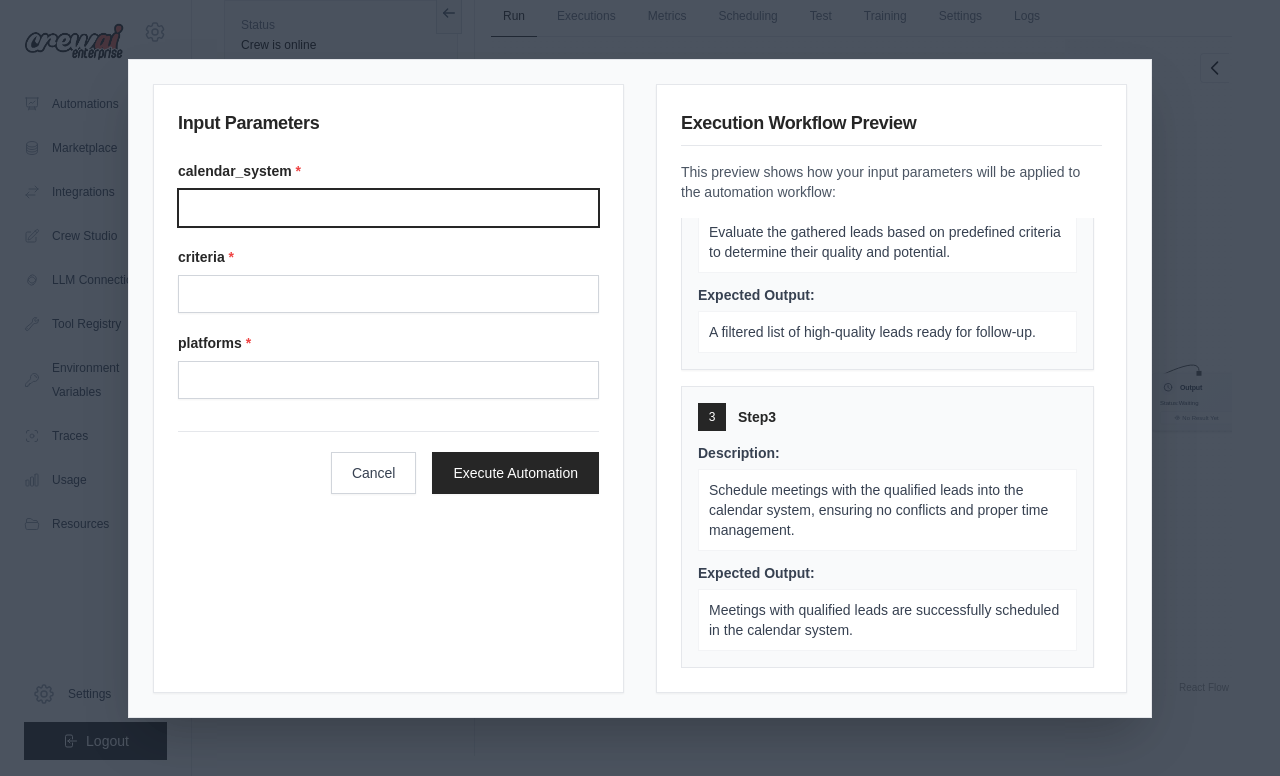 scroll, scrollTop: 0, scrollLeft: 0, axis: both 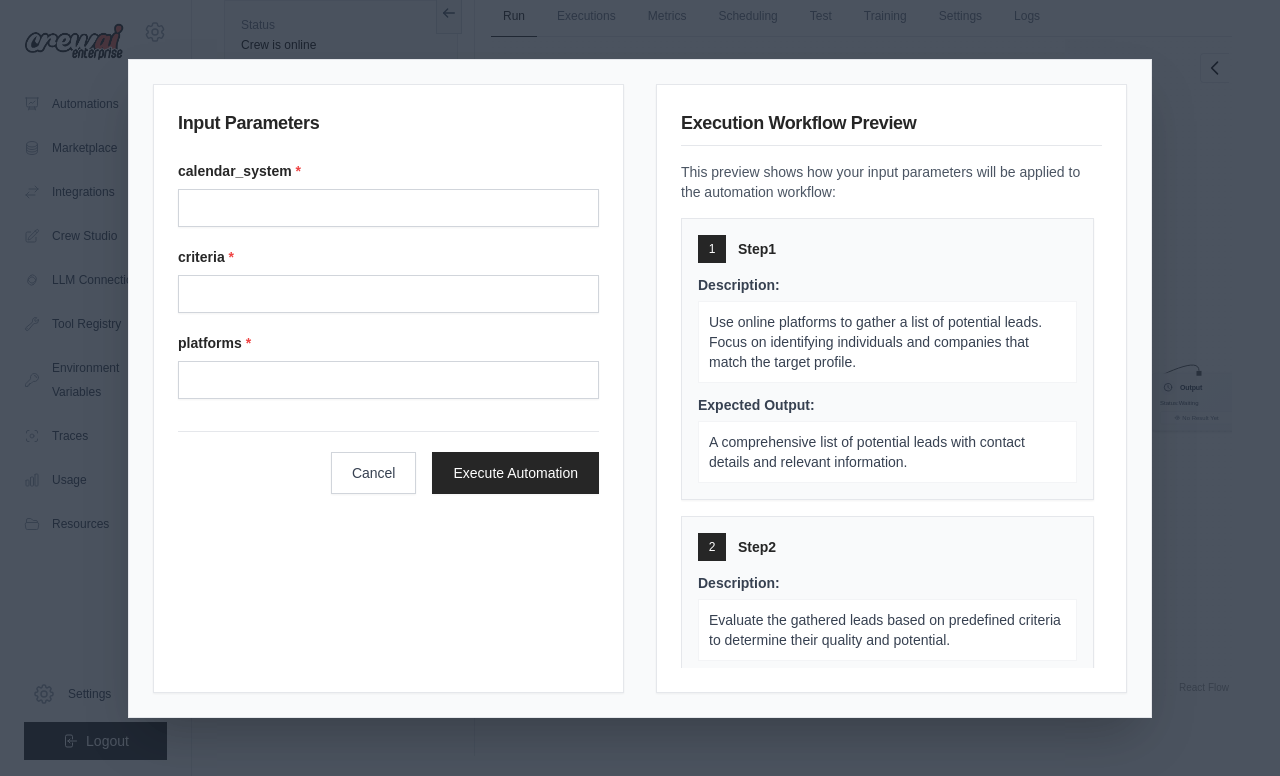 click on "Use online platforms to gather a list of potential leads. Focus on identifying individuals and companies that match the target profile." at bounding box center (887, 342) 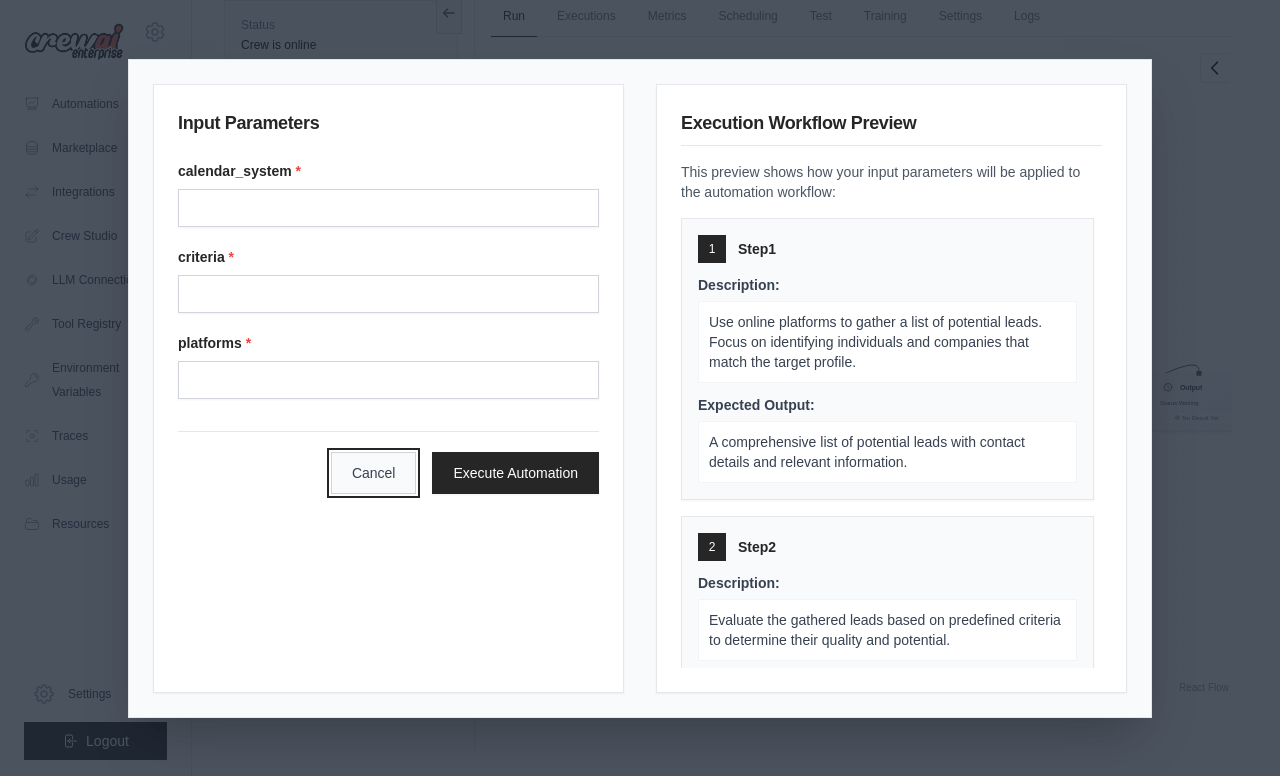 click on "Cancel" at bounding box center (374, 473) 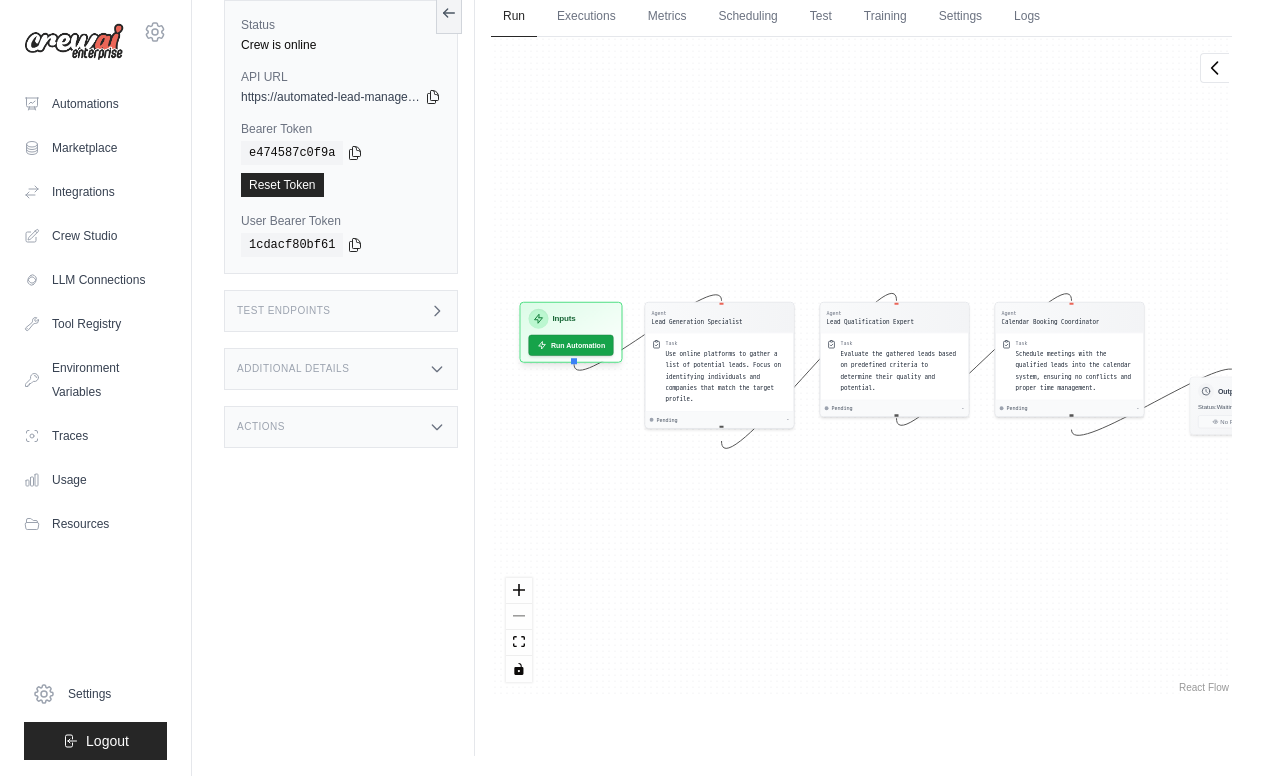 drag, startPoint x: 604, startPoint y: 352, endPoint x: 643, endPoint y: 357, distance: 39.319206 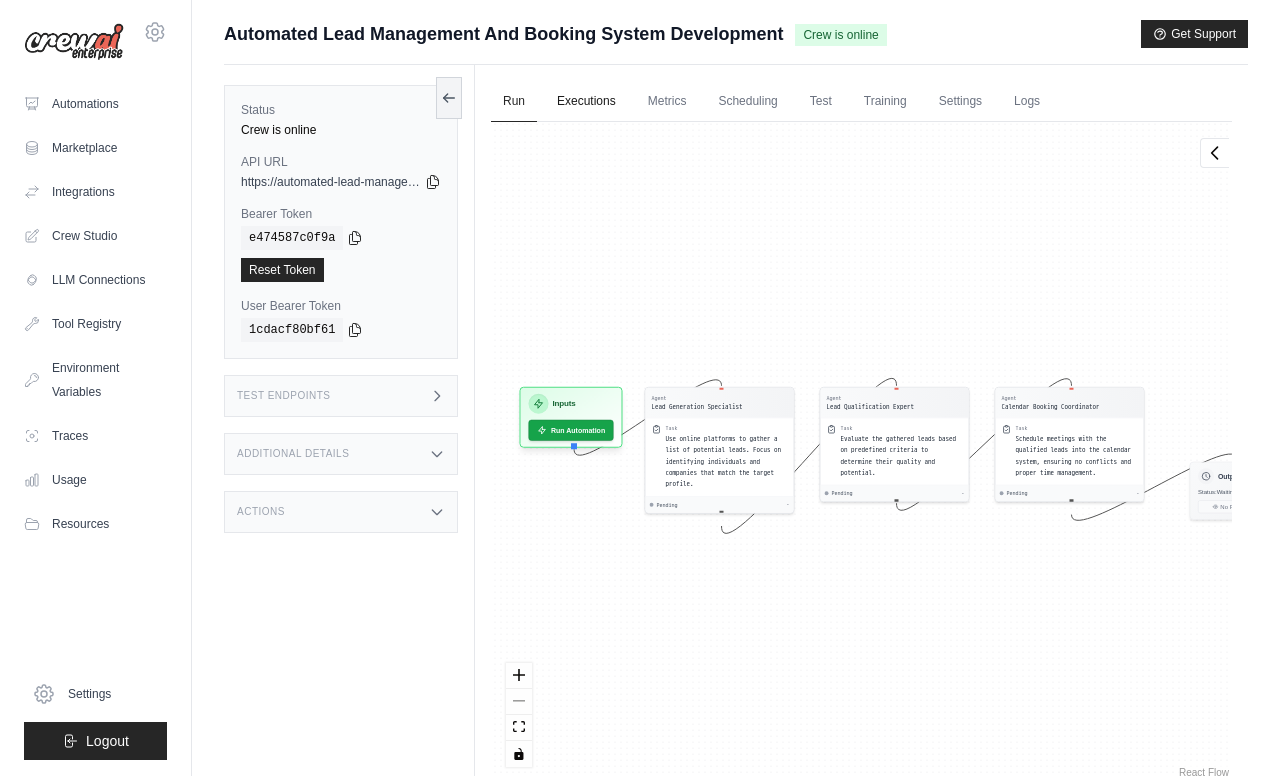 click on "Executions" at bounding box center [586, 102] 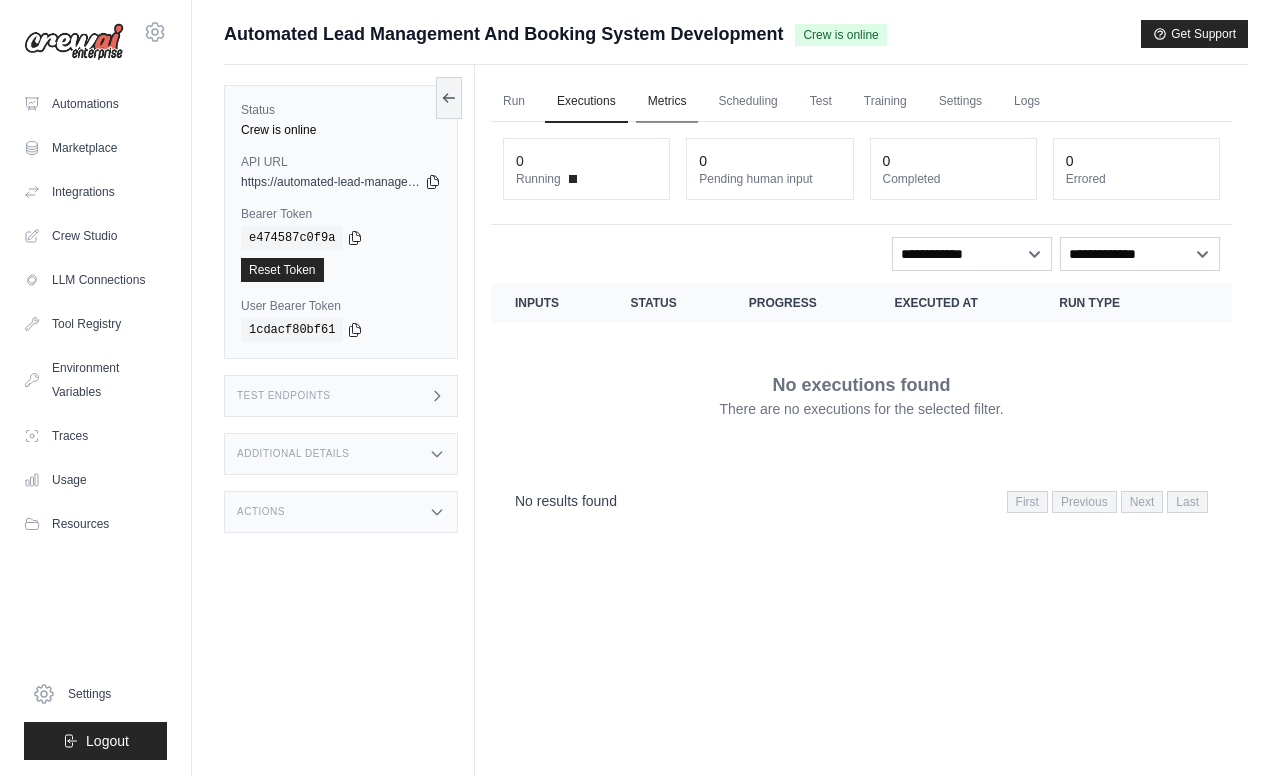 click on "Metrics" at bounding box center [667, 102] 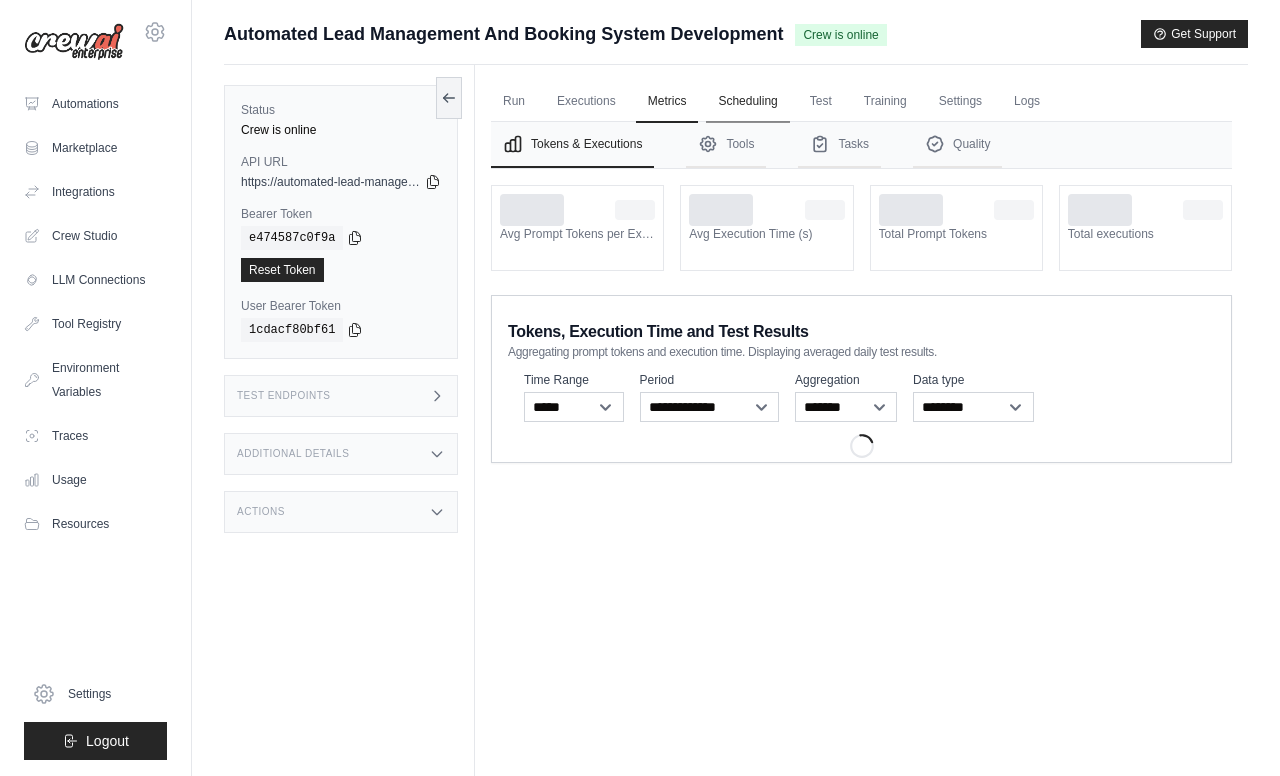click on "Scheduling" at bounding box center (747, 102) 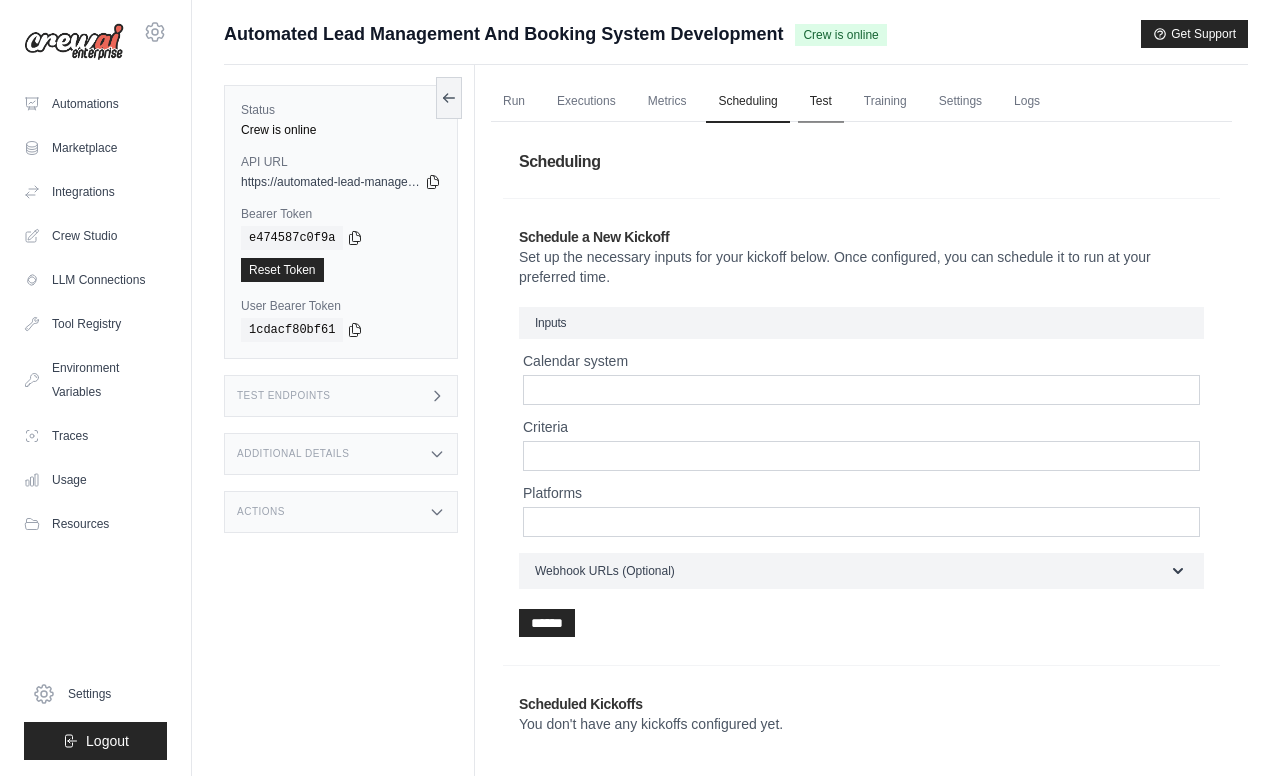 click on "Test" at bounding box center (821, 102) 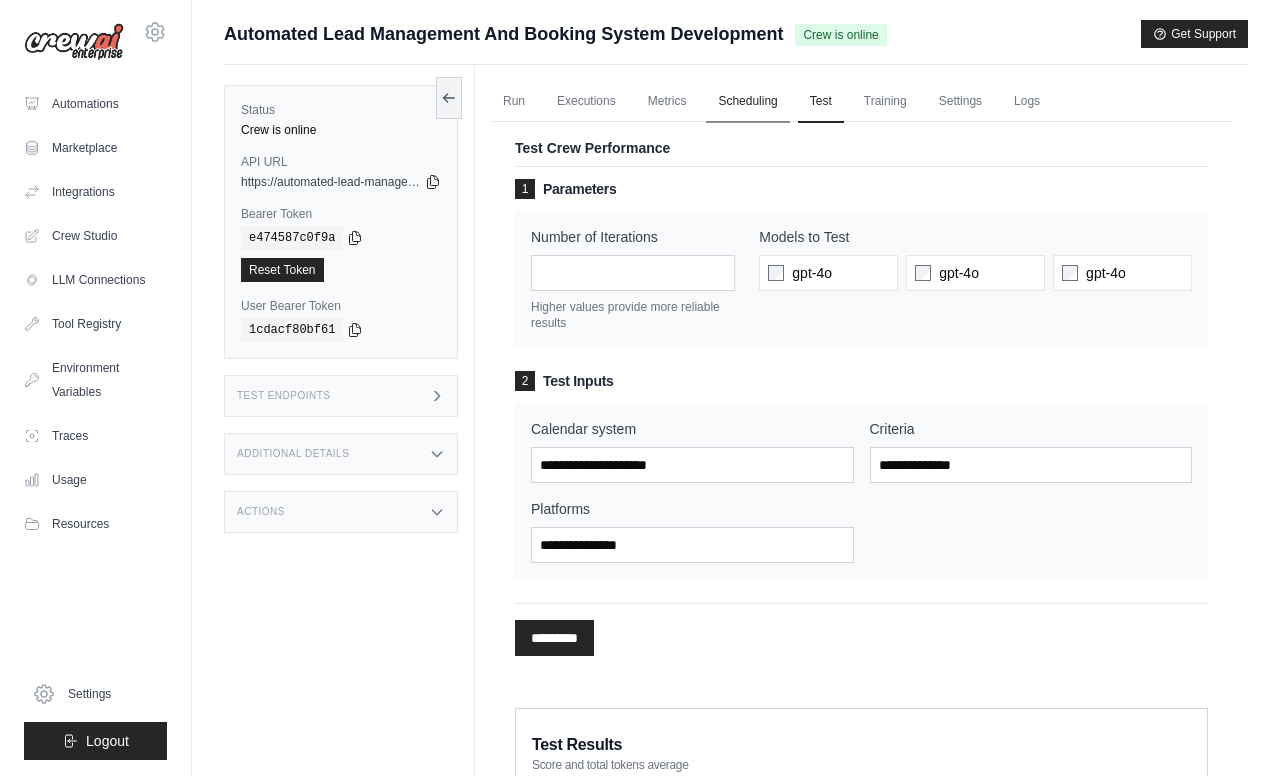 click on "Scheduling" at bounding box center (747, 102) 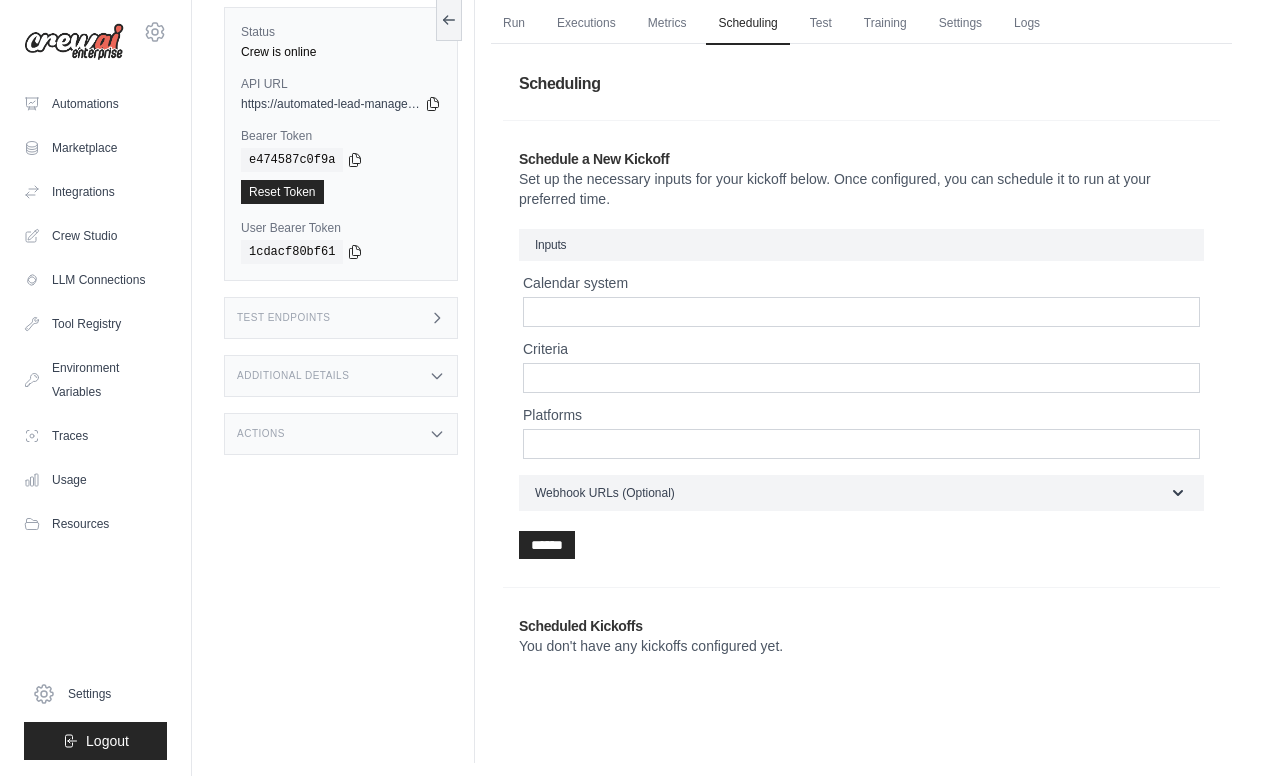 scroll, scrollTop: 85, scrollLeft: 0, axis: vertical 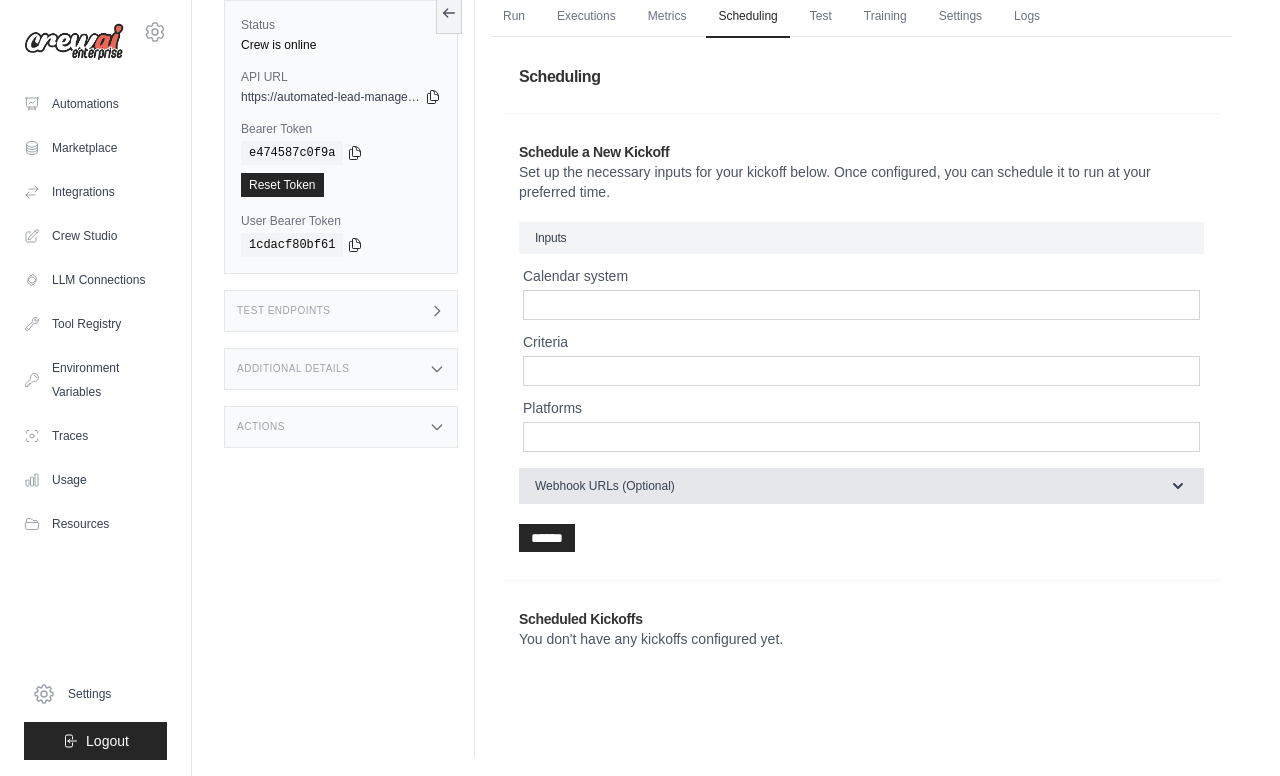 click on "Webhook URLs (Optional)" at bounding box center (861, 486) 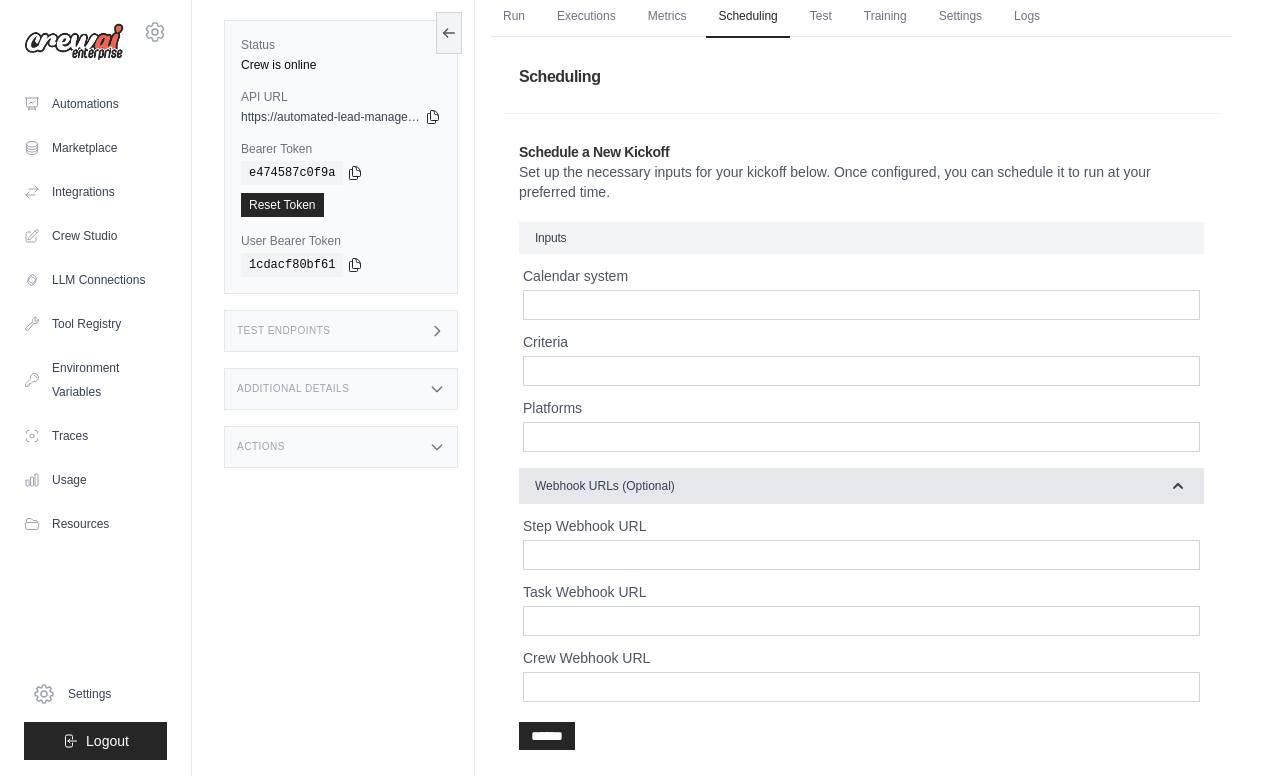 click on "Webhook URLs (Optional)" at bounding box center [861, 486] 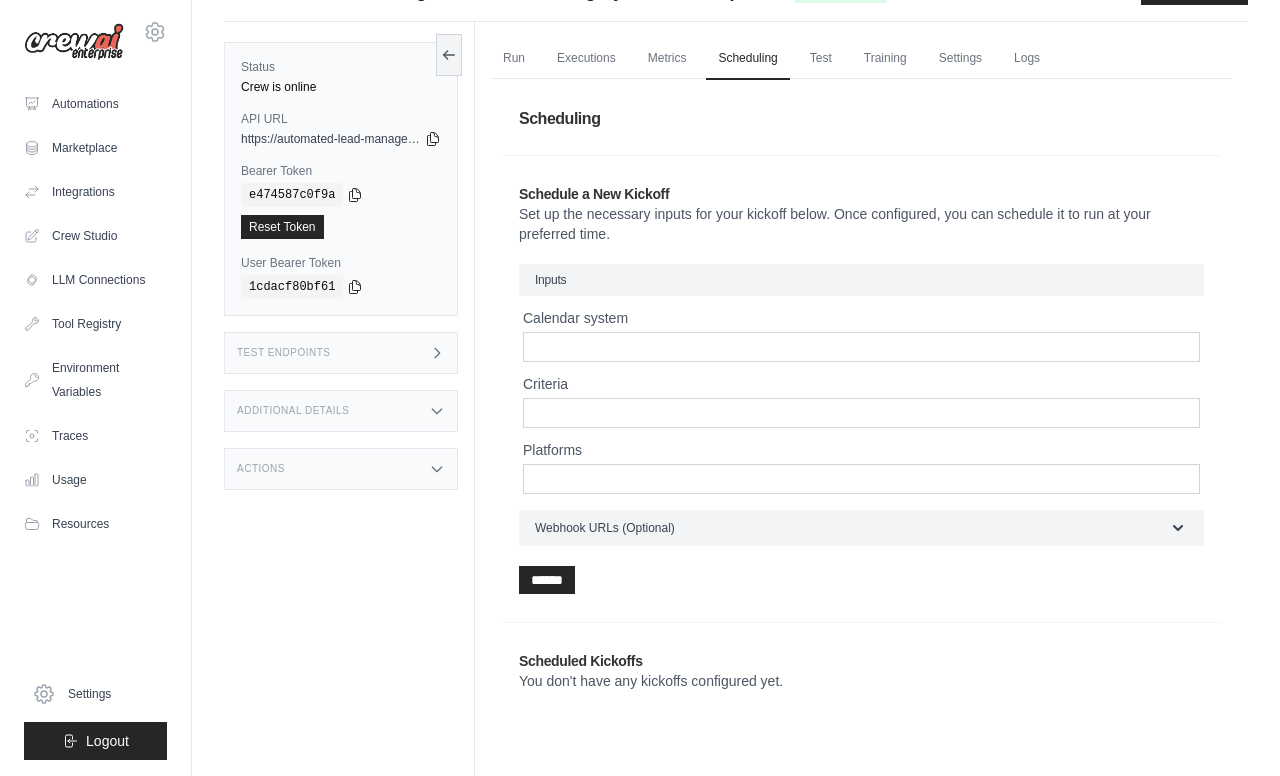 scroll, scrollTop: 31, scrollLeft: 0, axis: vertical 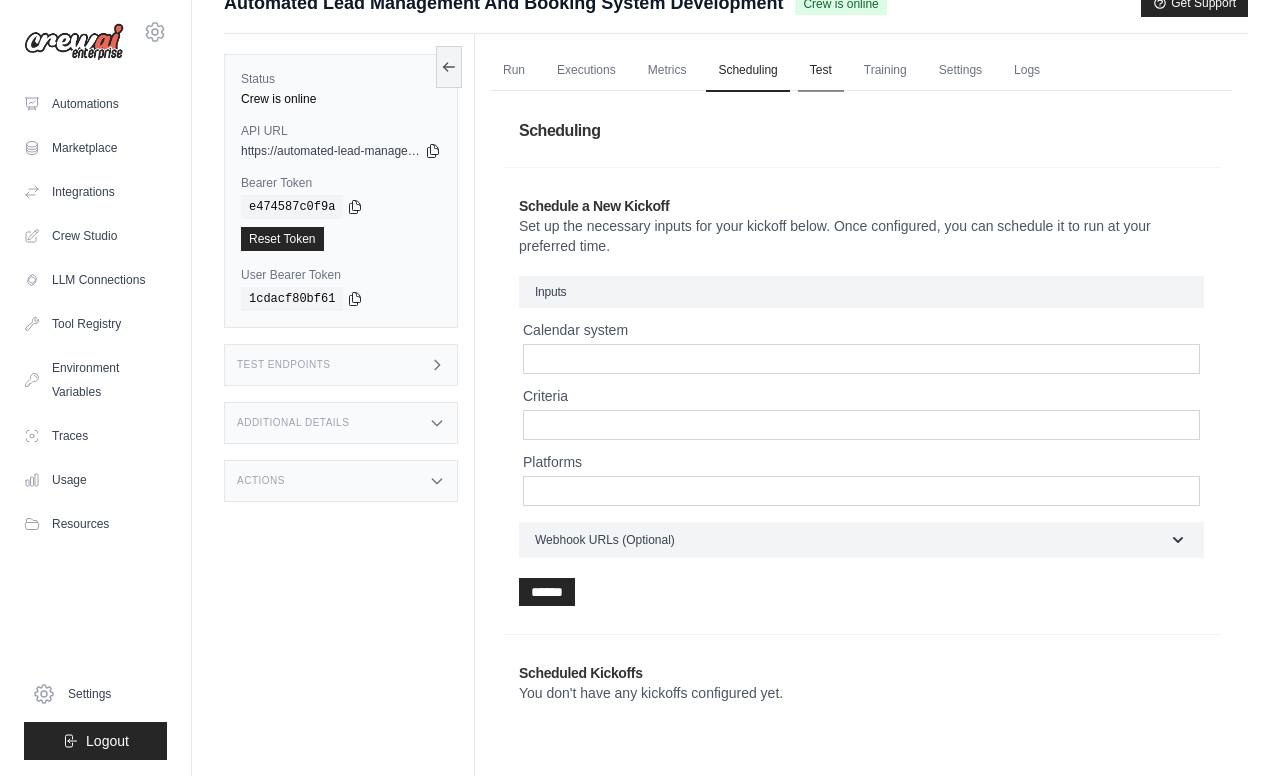 click on "Test" at bounding box center (821, 71) 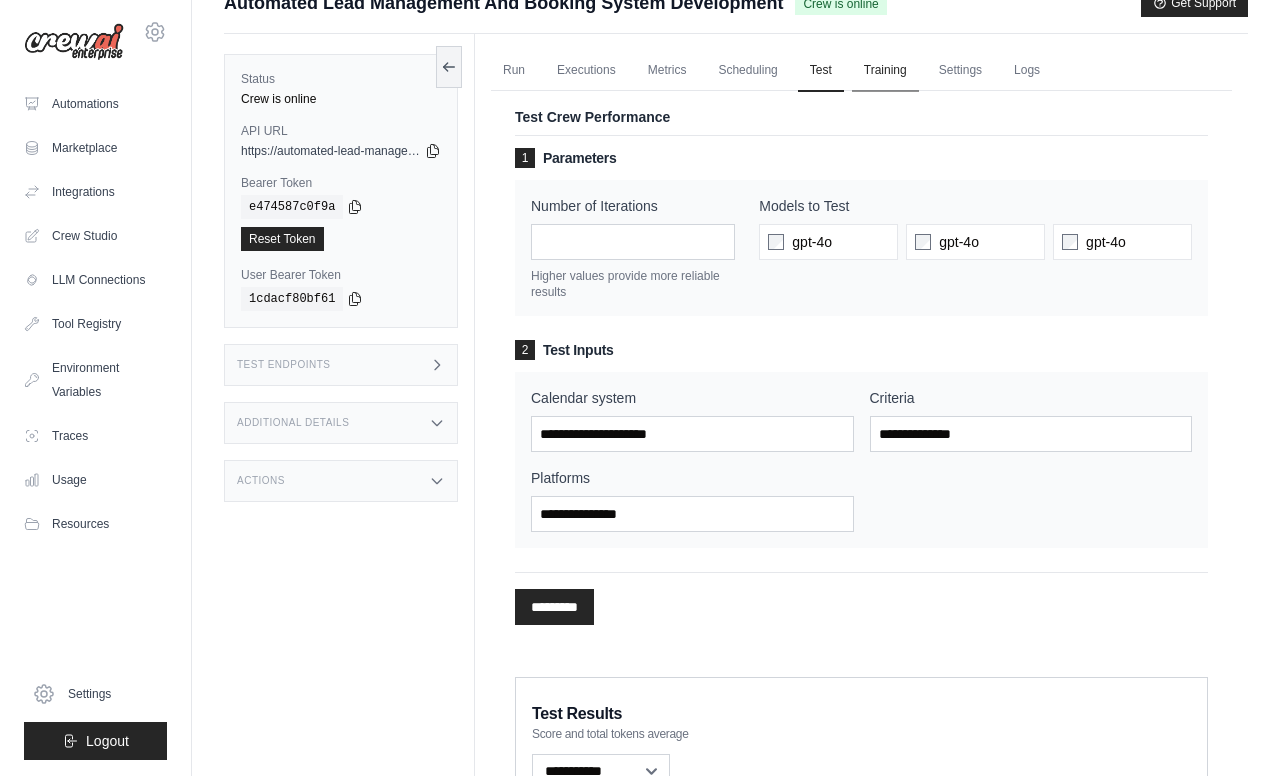 click on "Training" at bounding box center [885, 71] 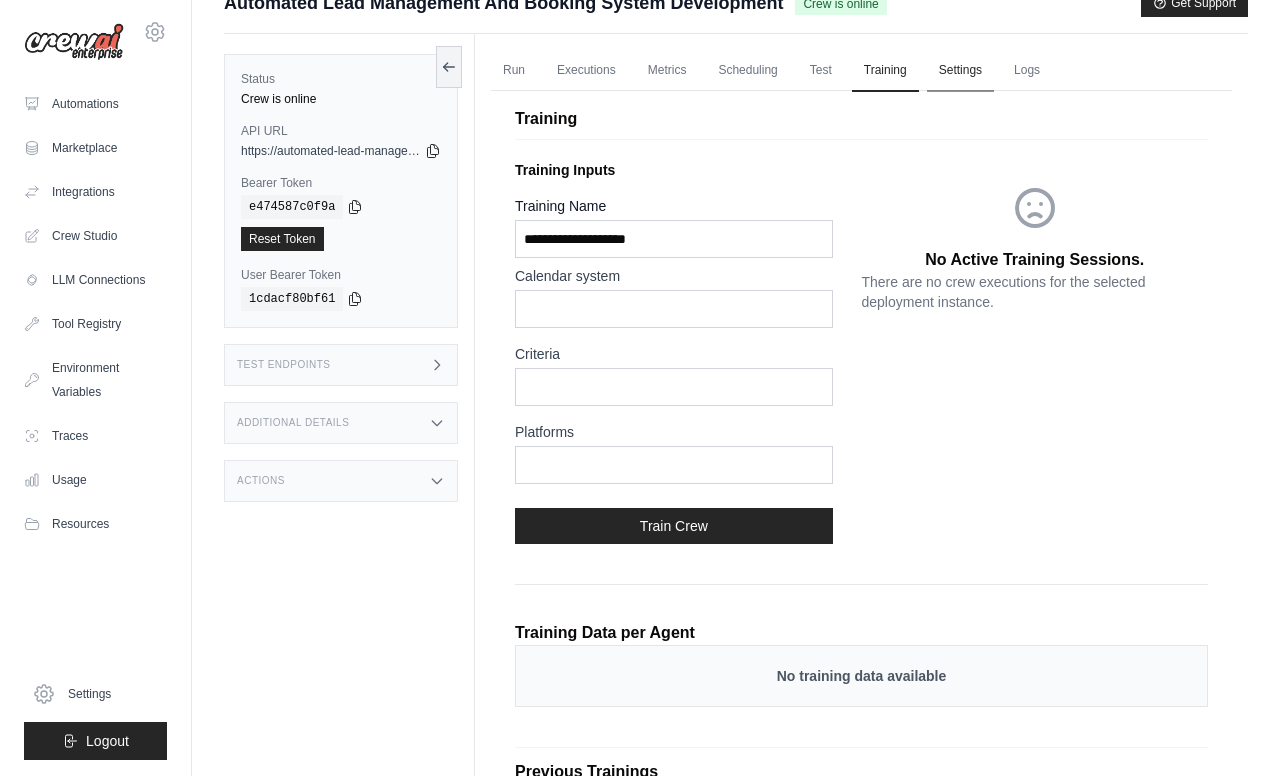 click on "Settings" at bounding box center [960, 71] 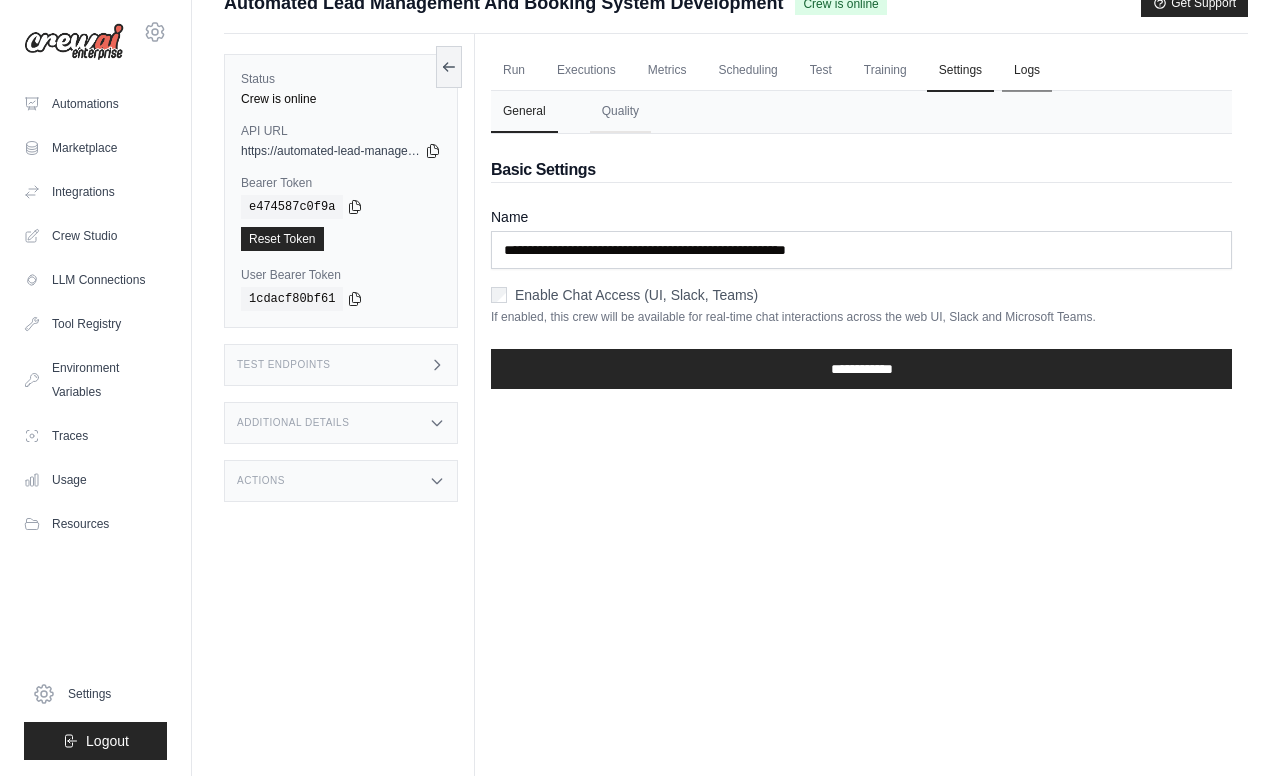 click on "Logs" at bounding box center (1027, 71) 